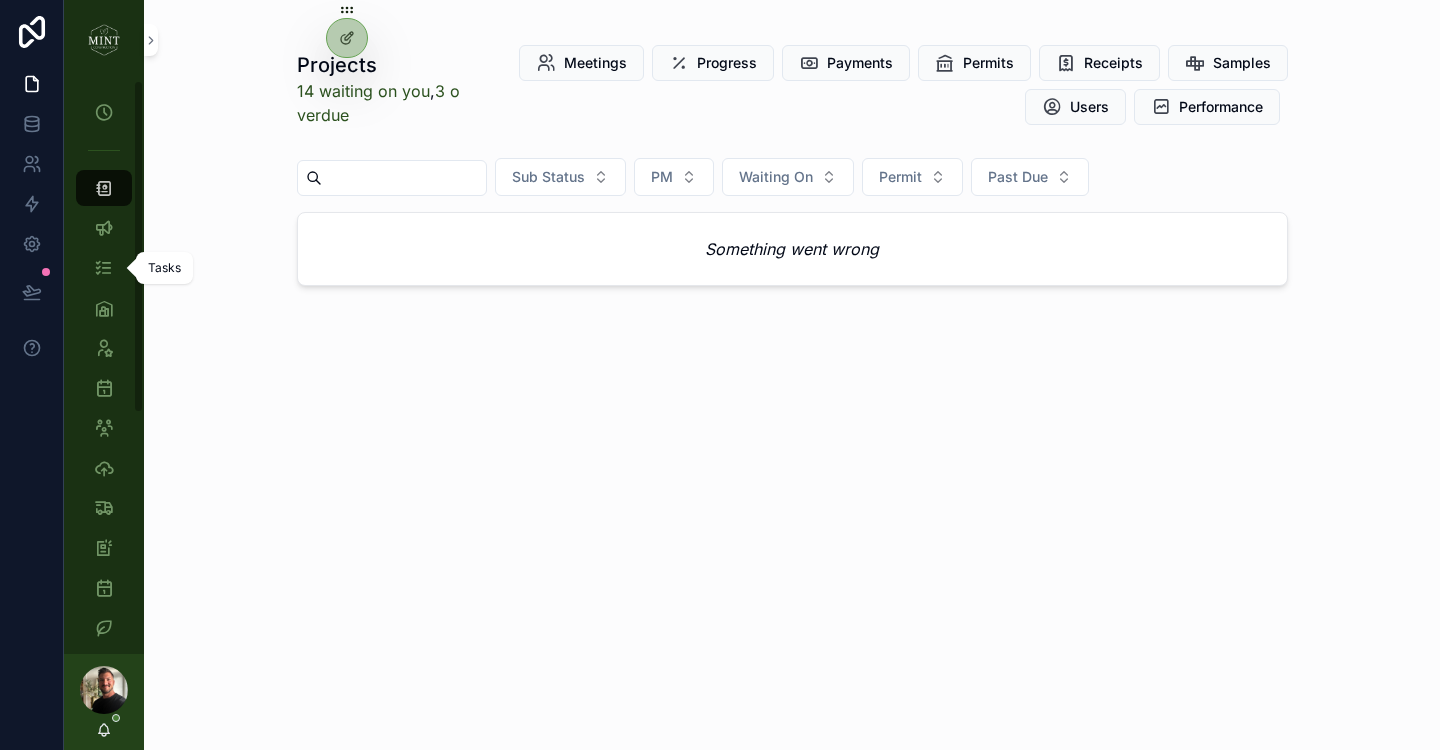 scroll, scrollTop: 0, scrollLeft: 0, axis: both 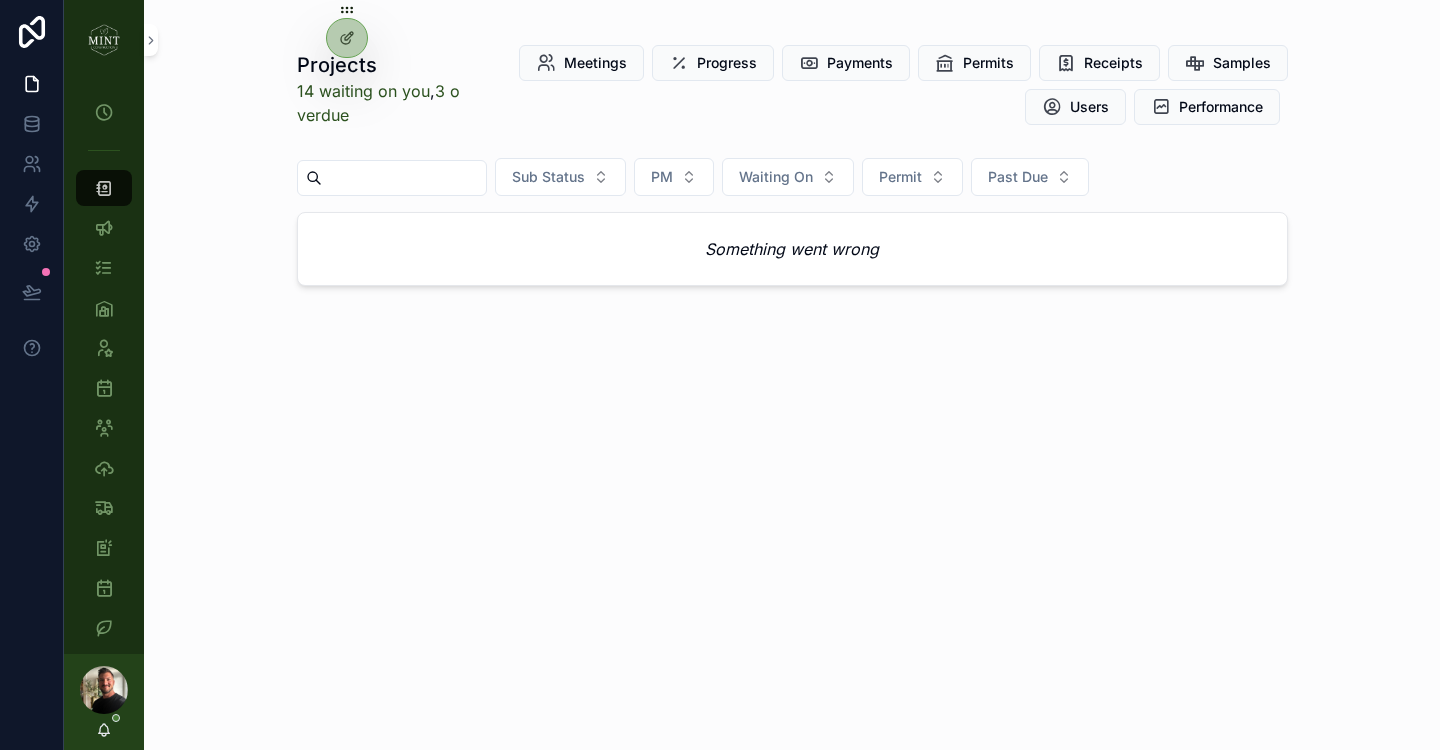 click on "Projects Projects 14 waiting on you    ,  3 overdue Meetings Progress Payments Permits Receipts Samples Users Performance Sub Status PM Waiting On Permit Past Due Something went wrong" at bounding box center [792, 375] 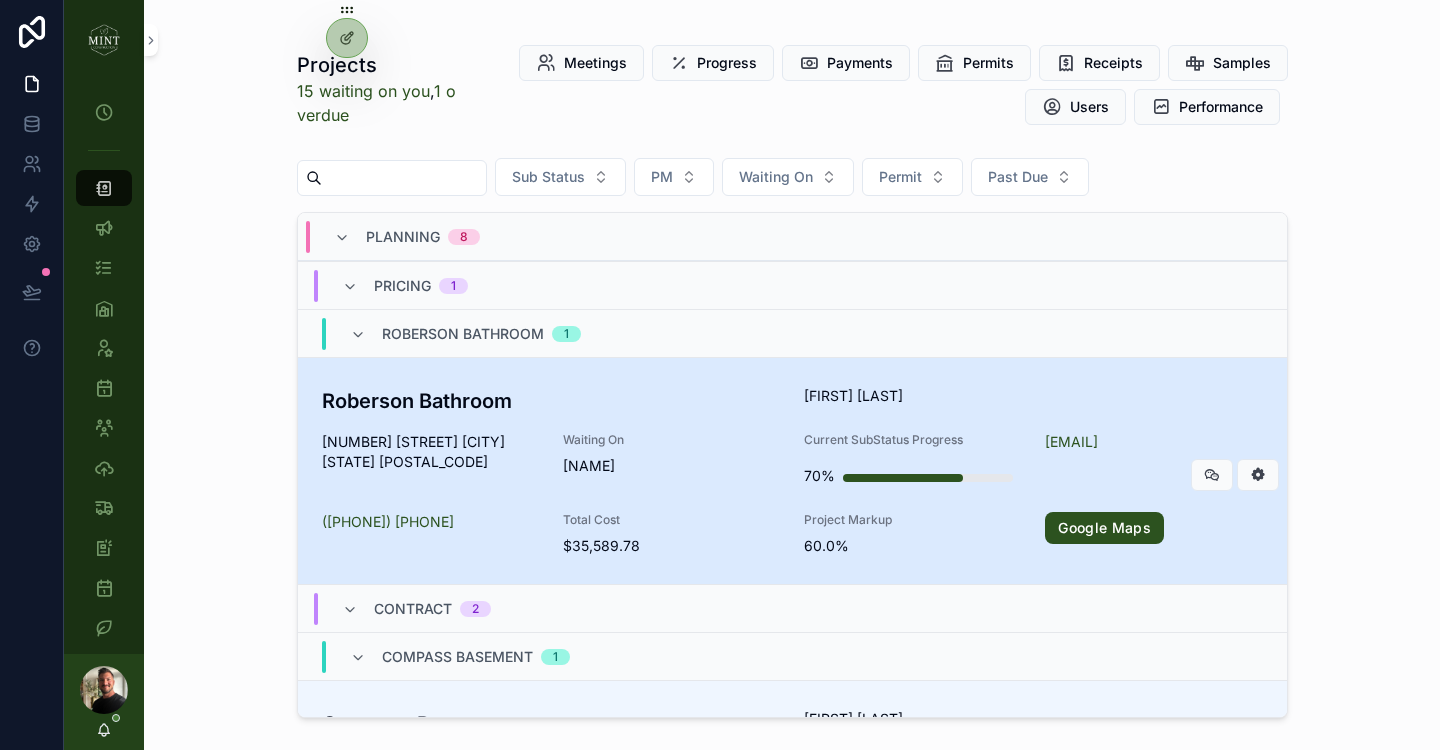 click on "Roberson Bathroom" at bounding box center (551, 401) 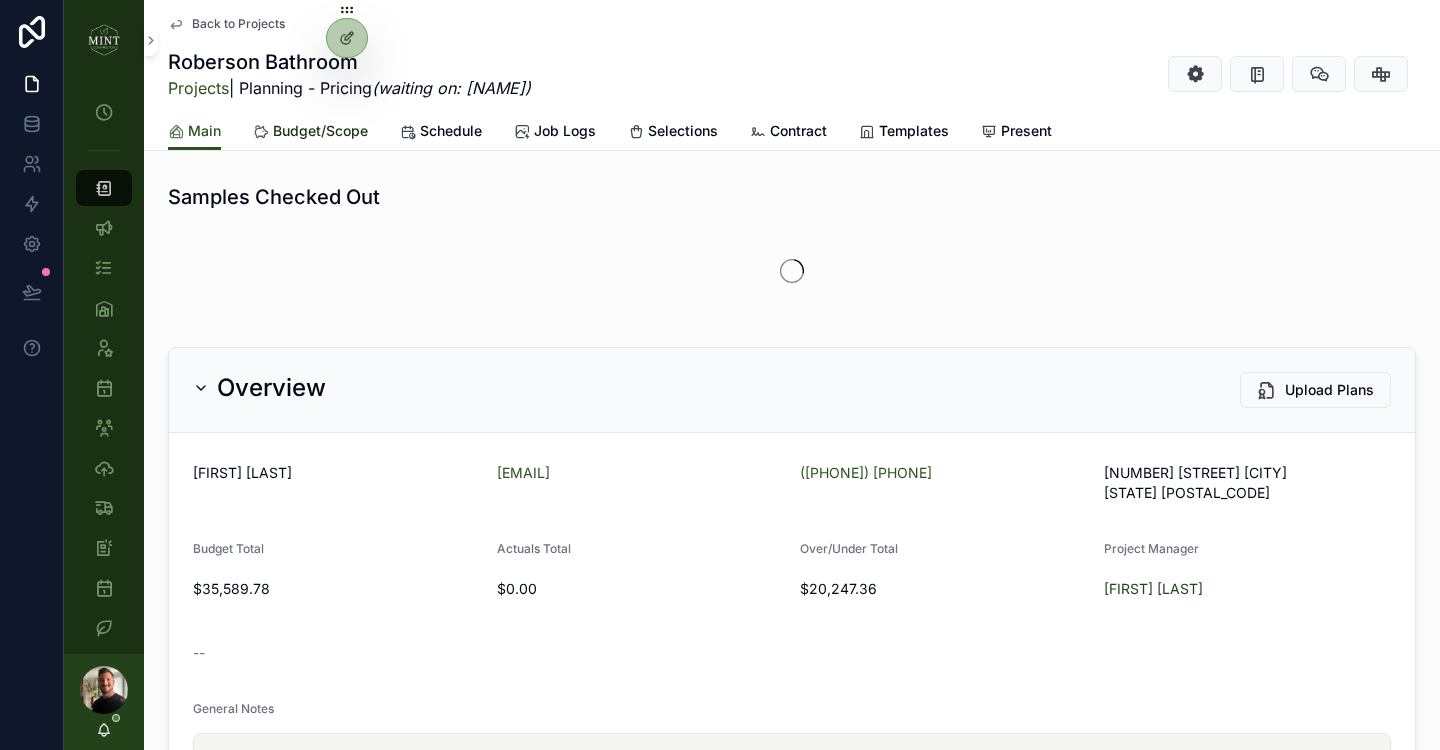 click on "Budget/Scope" at bounding box center (320, 131) 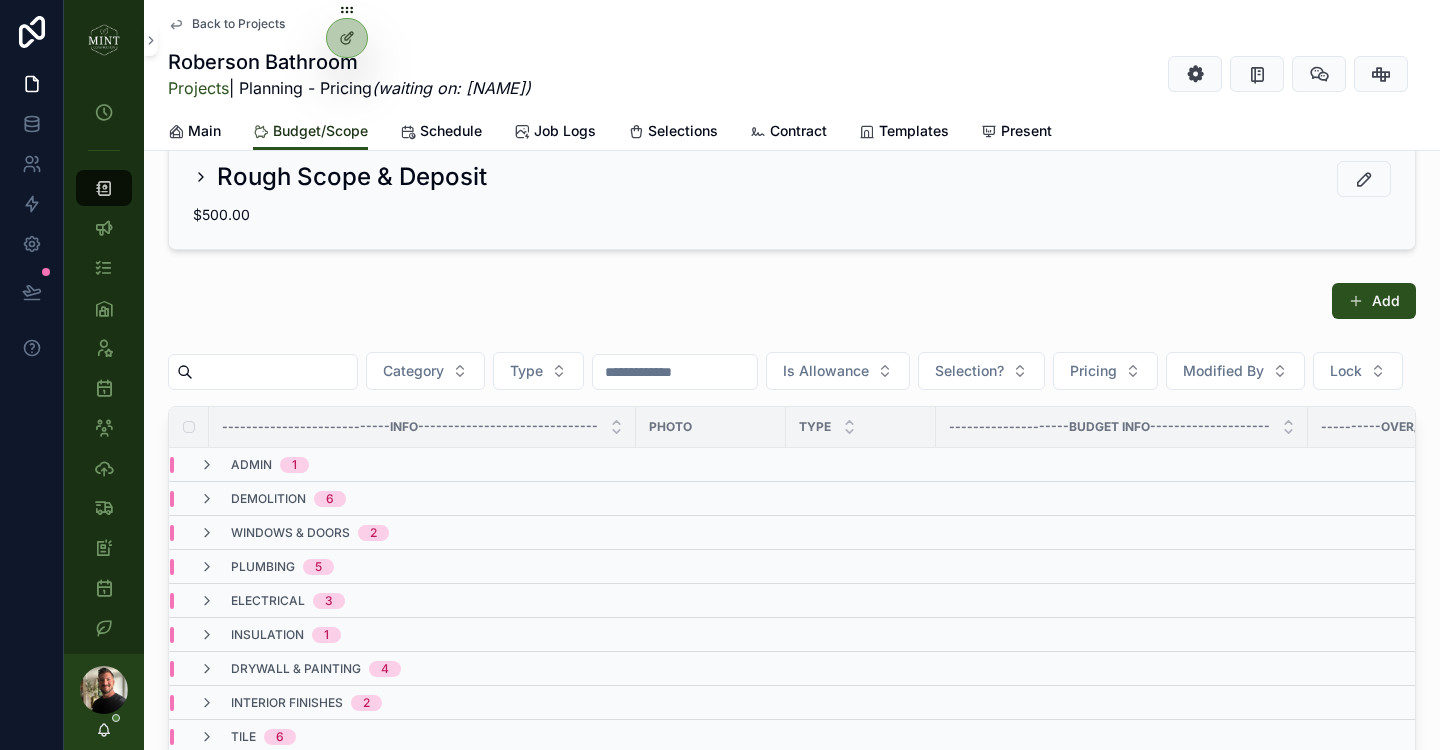 scroll, scrollTop: 198, scrollLeft: 0, axis: vertical 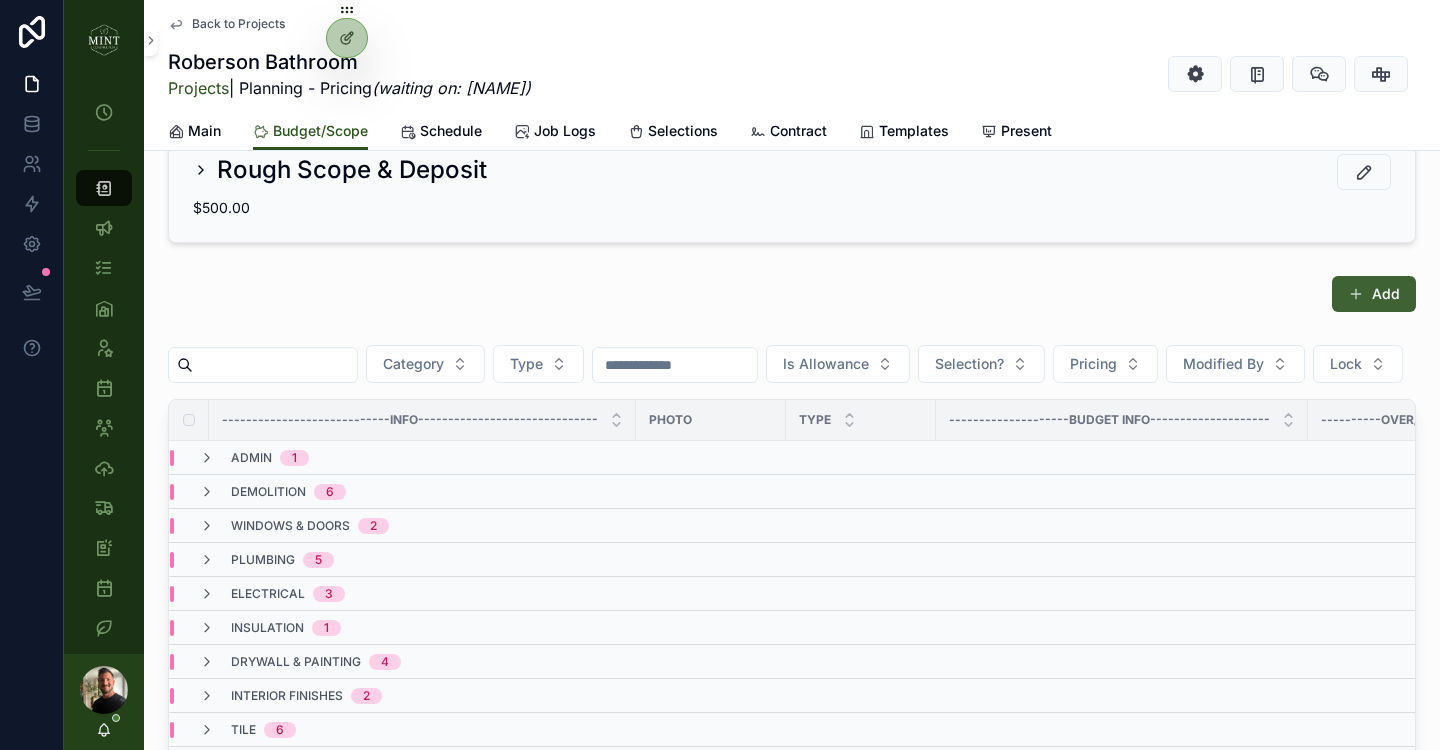 click on "Add" at bounding box center [1374, 294] 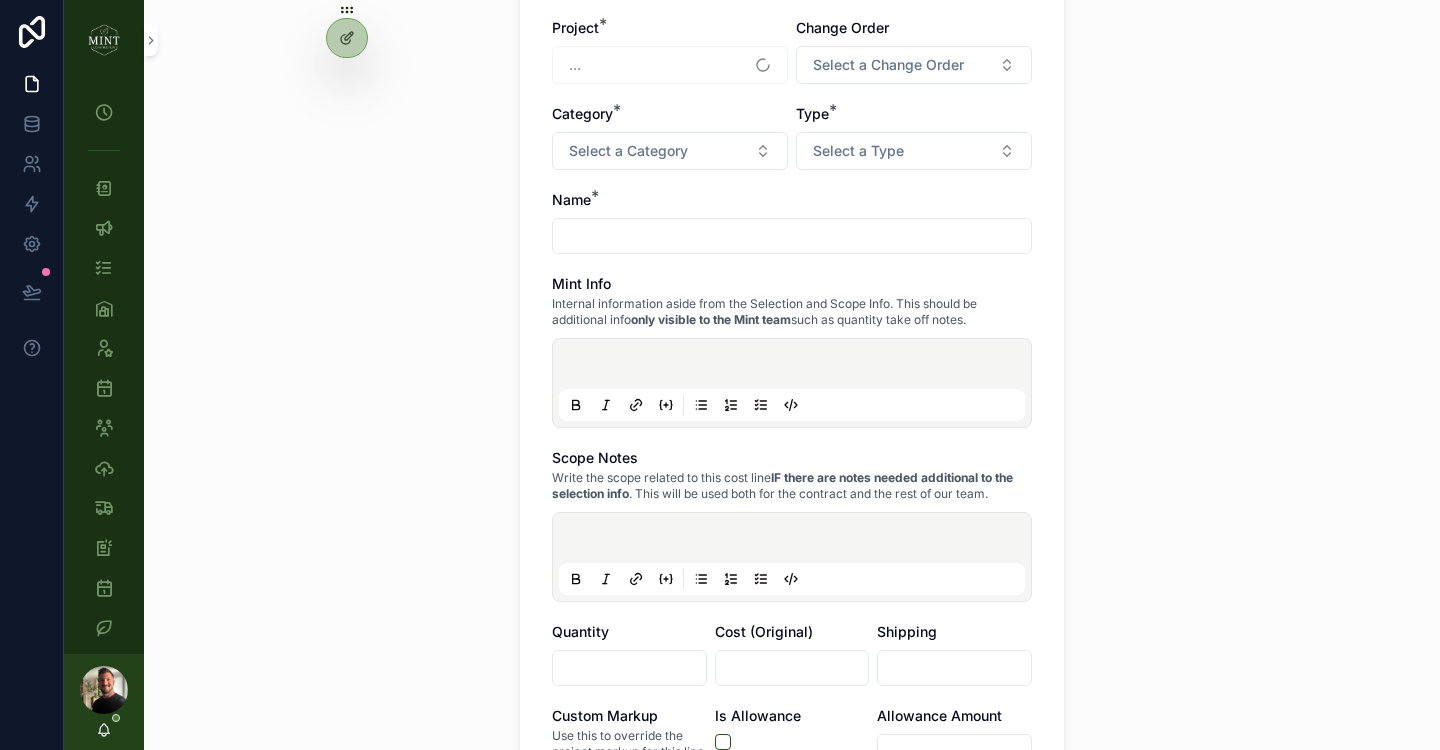 scroll, scrollTop: 0, scrollLeft: 0, axis: both 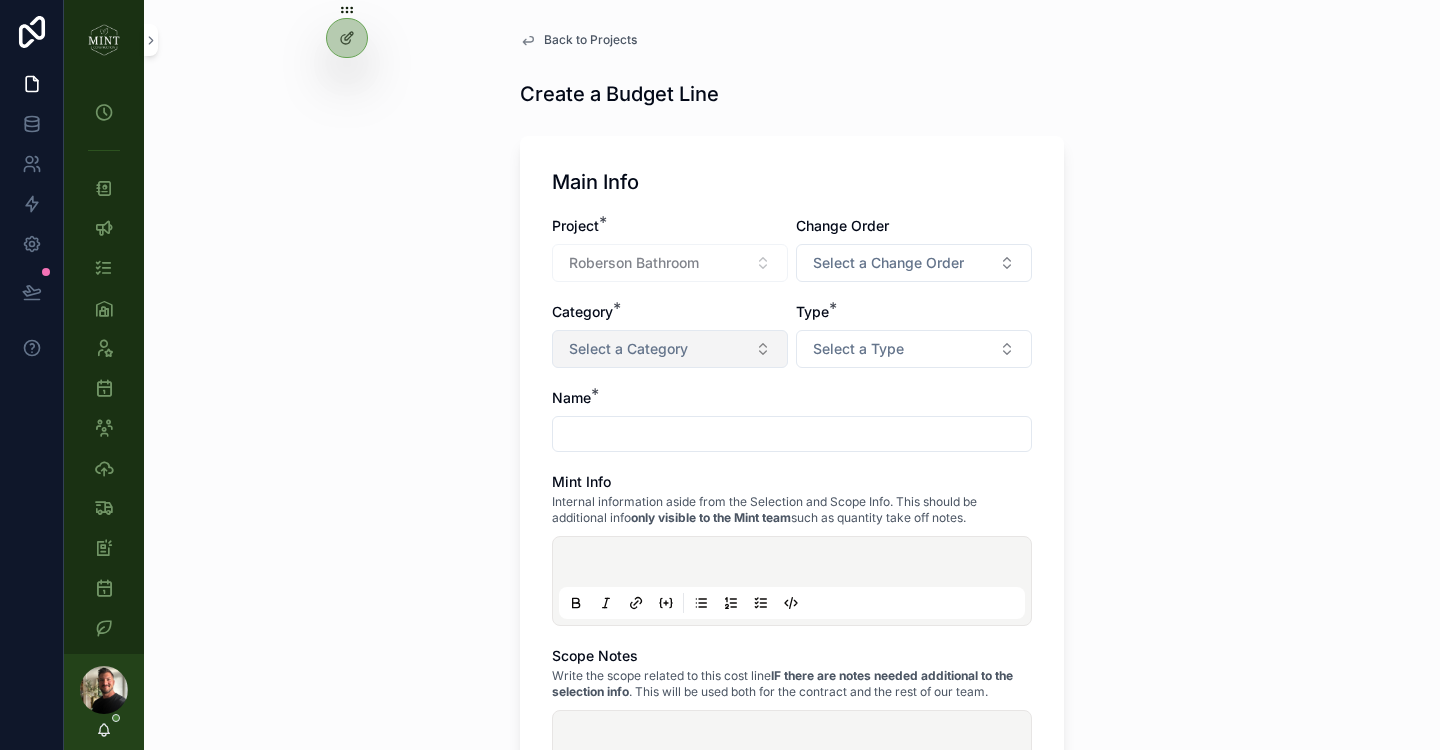 click on "Select a Category" at bounding box center [670, 349] 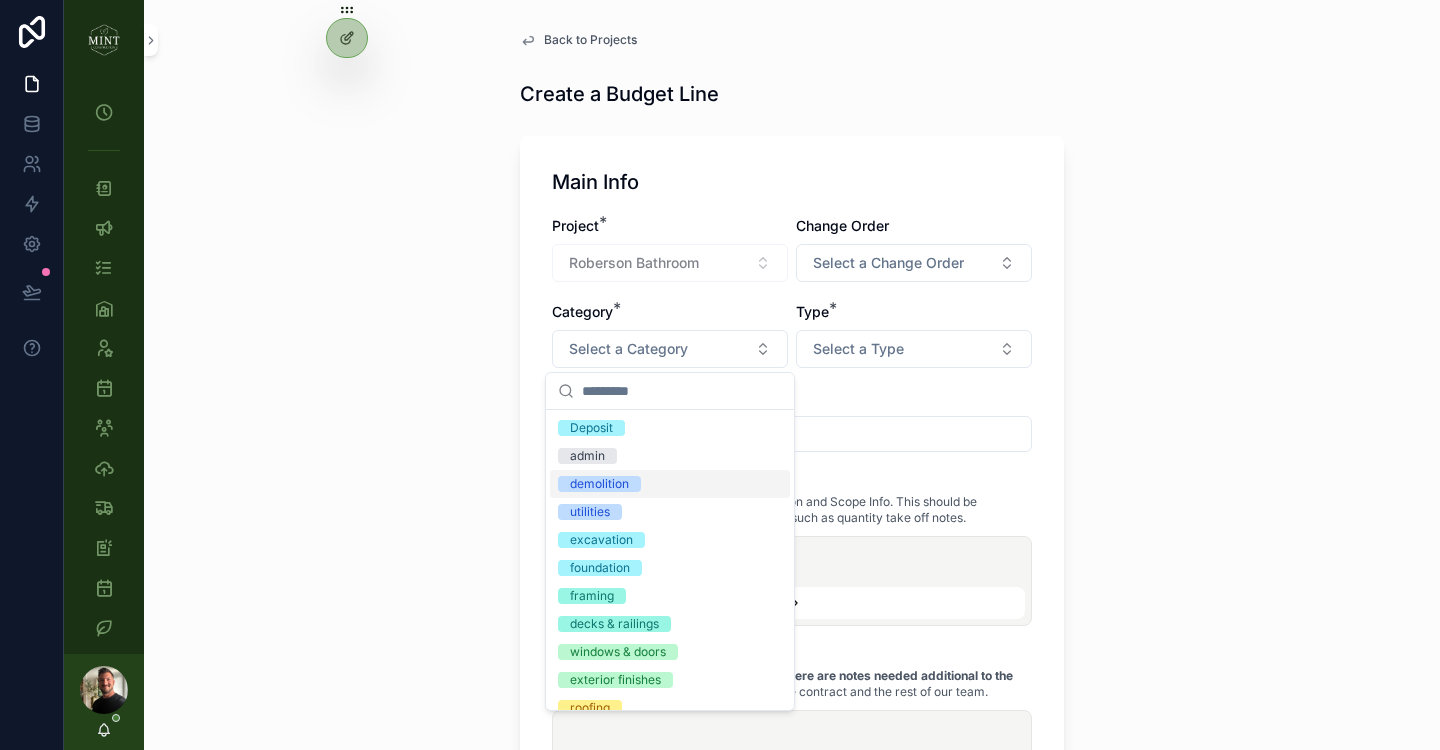 click on "demolition" at bounding box center [670, 484] 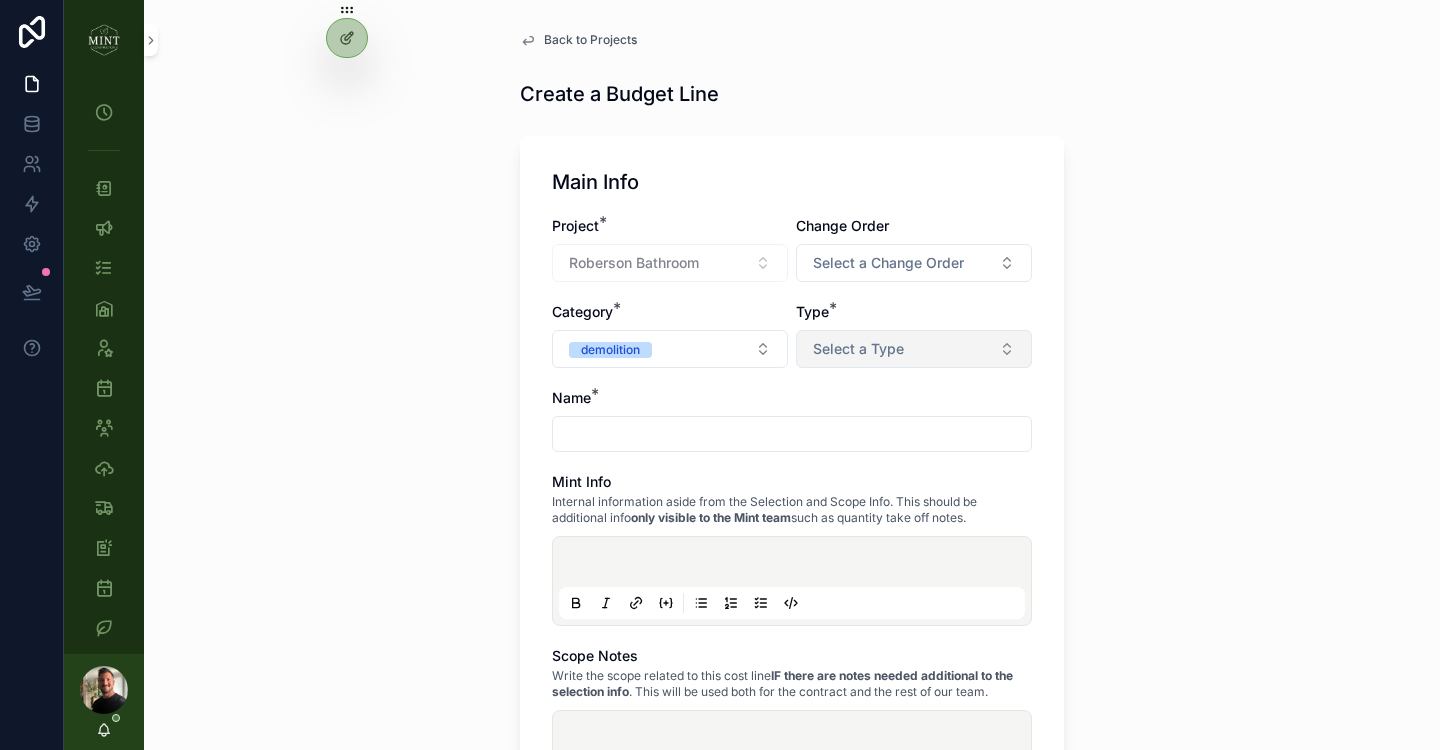 click on "Select a Type" at bounding box center (914, 349) 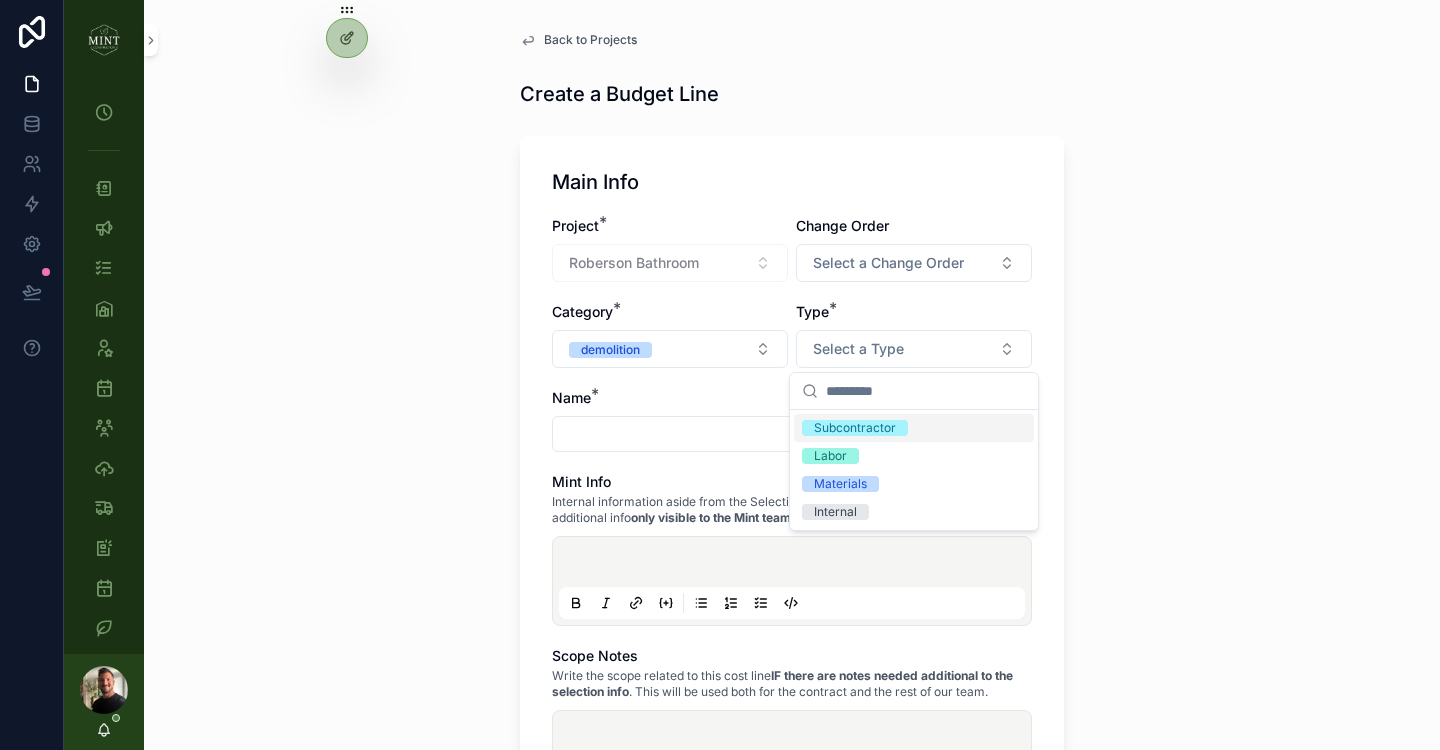 click on "Subcontractor" at bounding box center [855, 428] 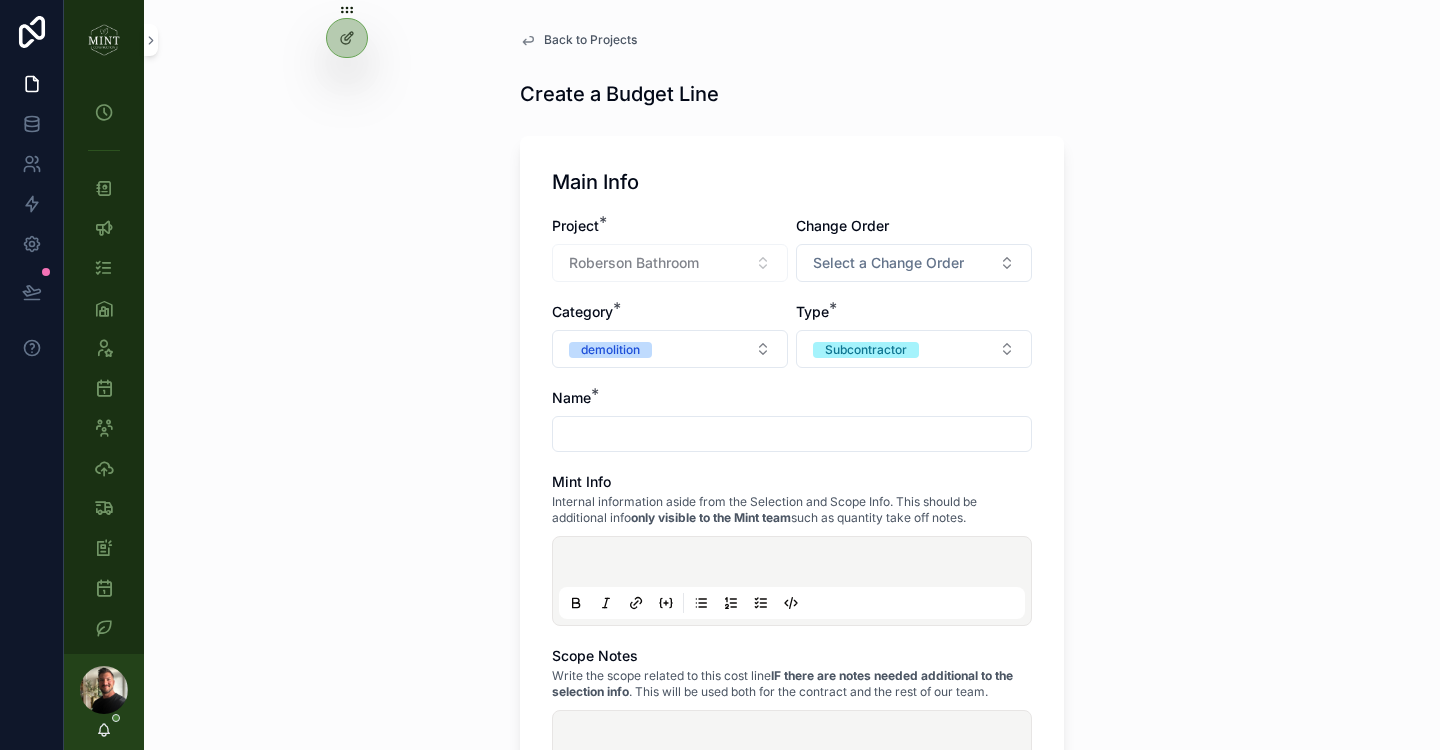 click at bounding box center (792, 434) 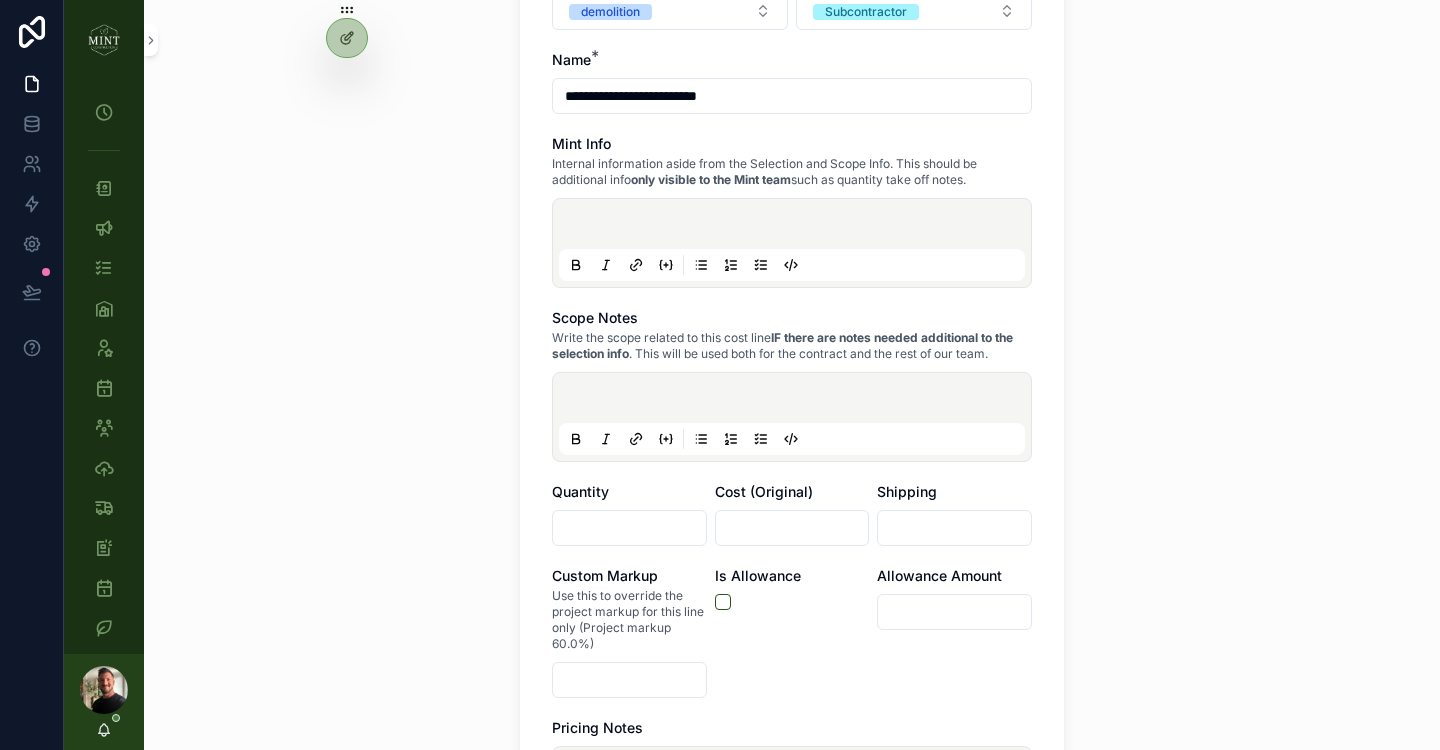 scroll, scrollTop: 356, scrollLeft: 0, axis: vertical 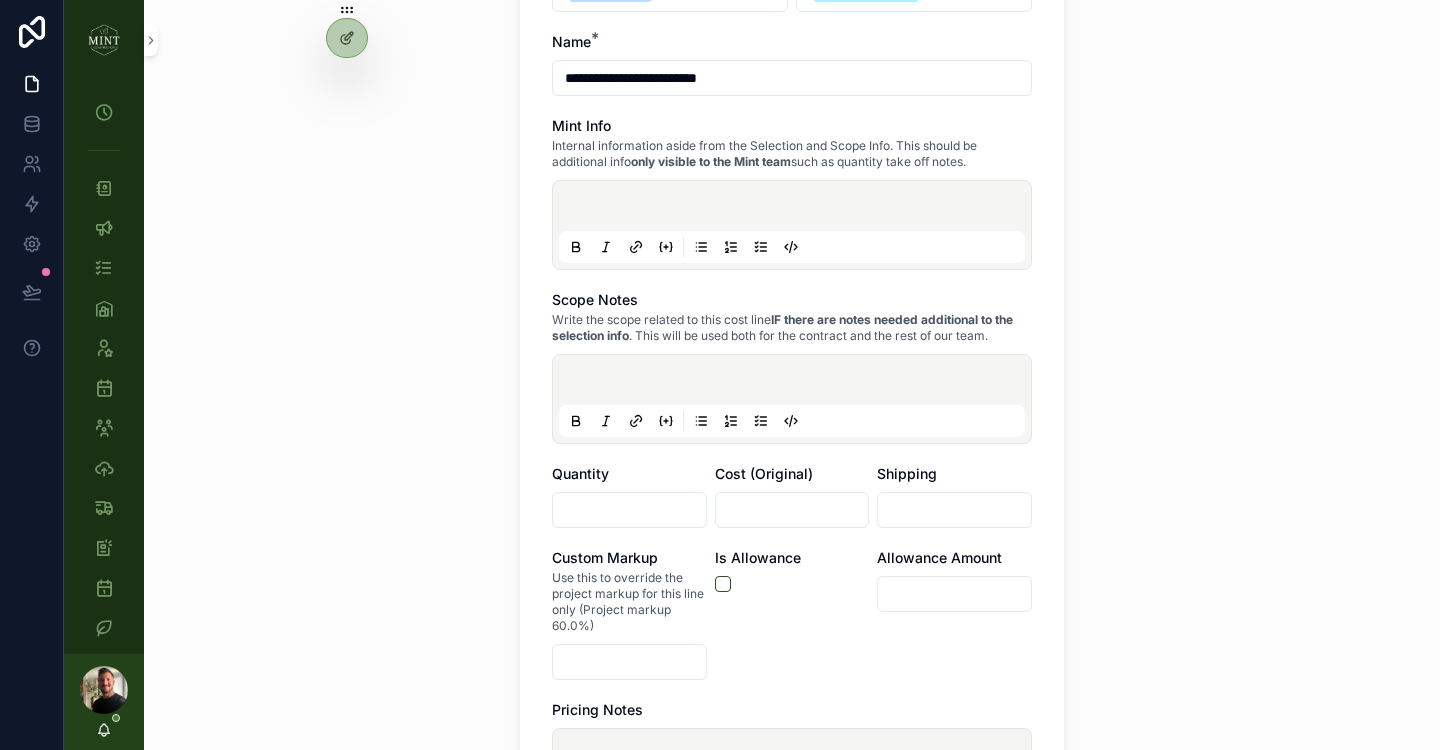 type on "**********" 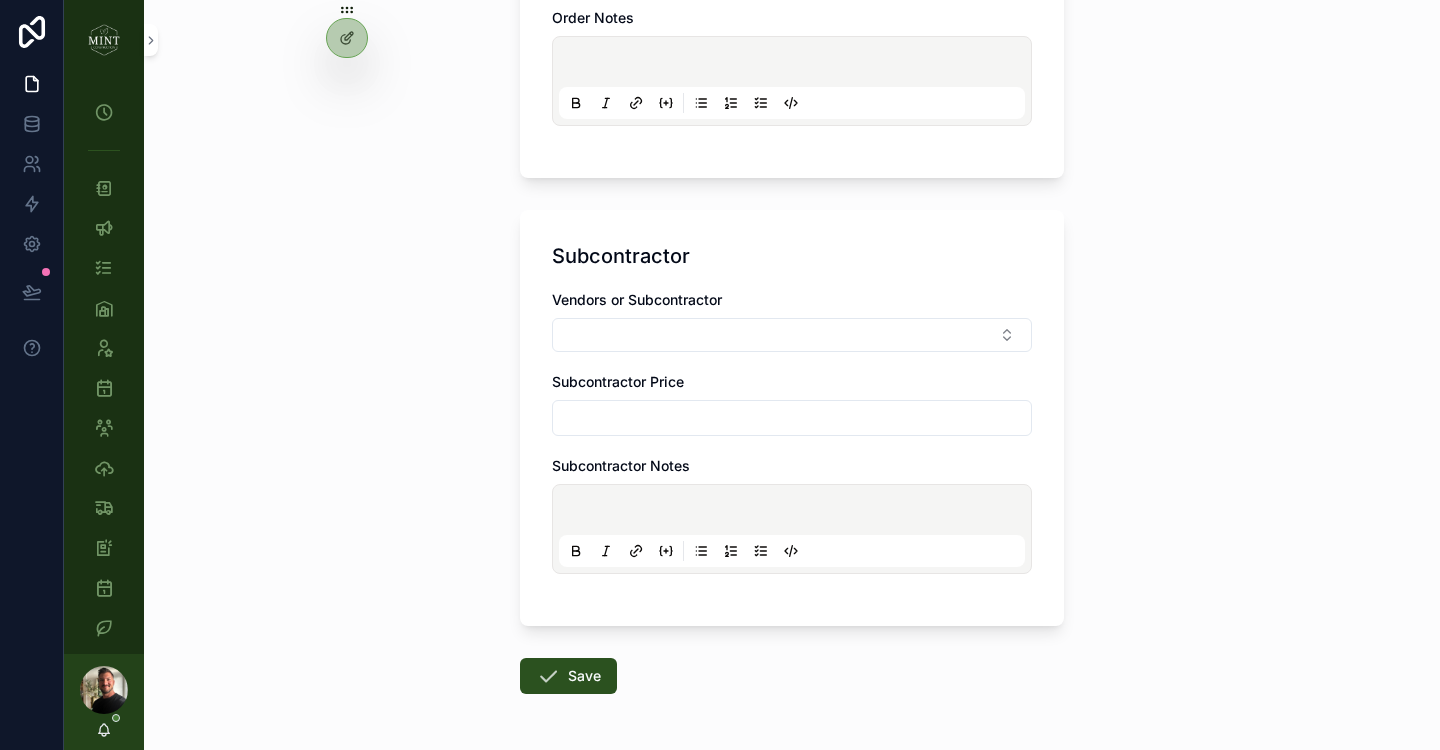 scroll, scrollTop: 2264, scrollLeft: 0, axis: vertical 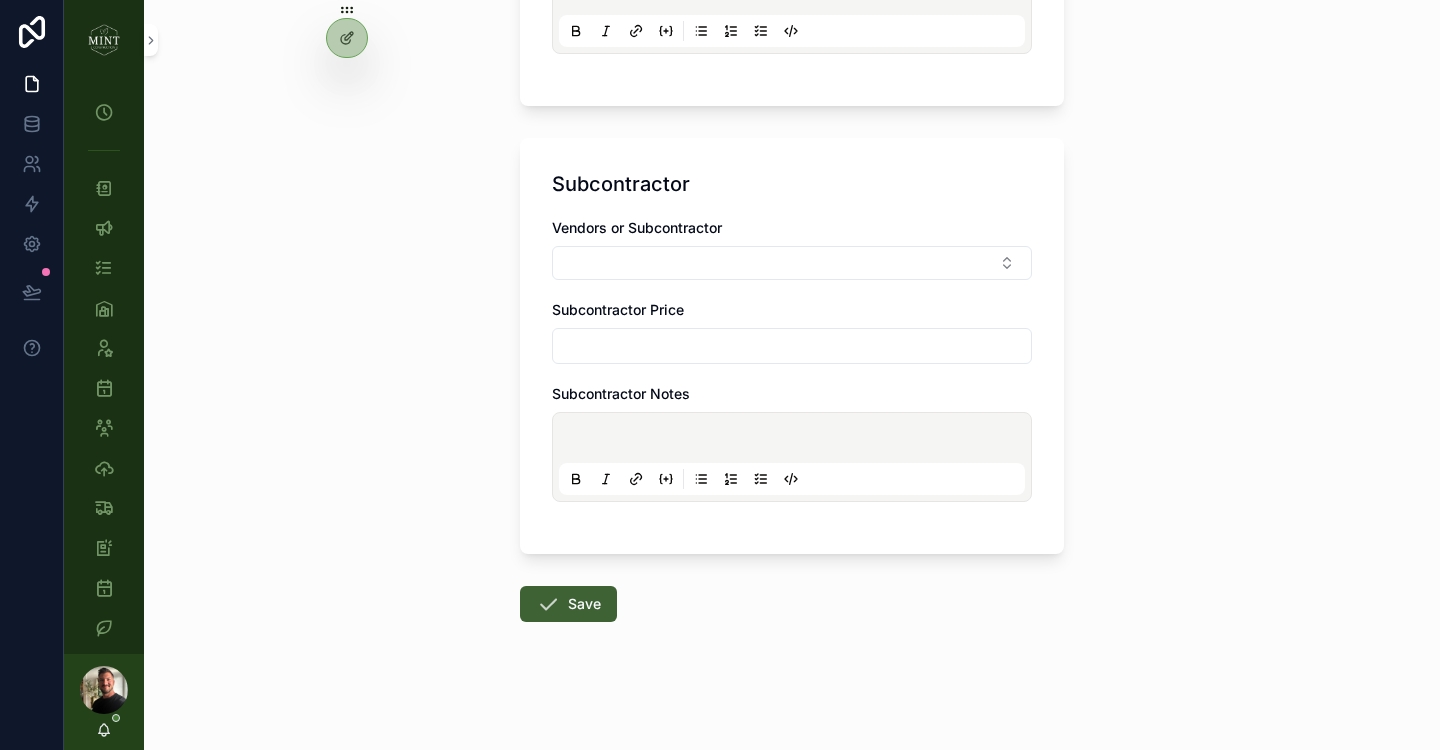 type on "******" 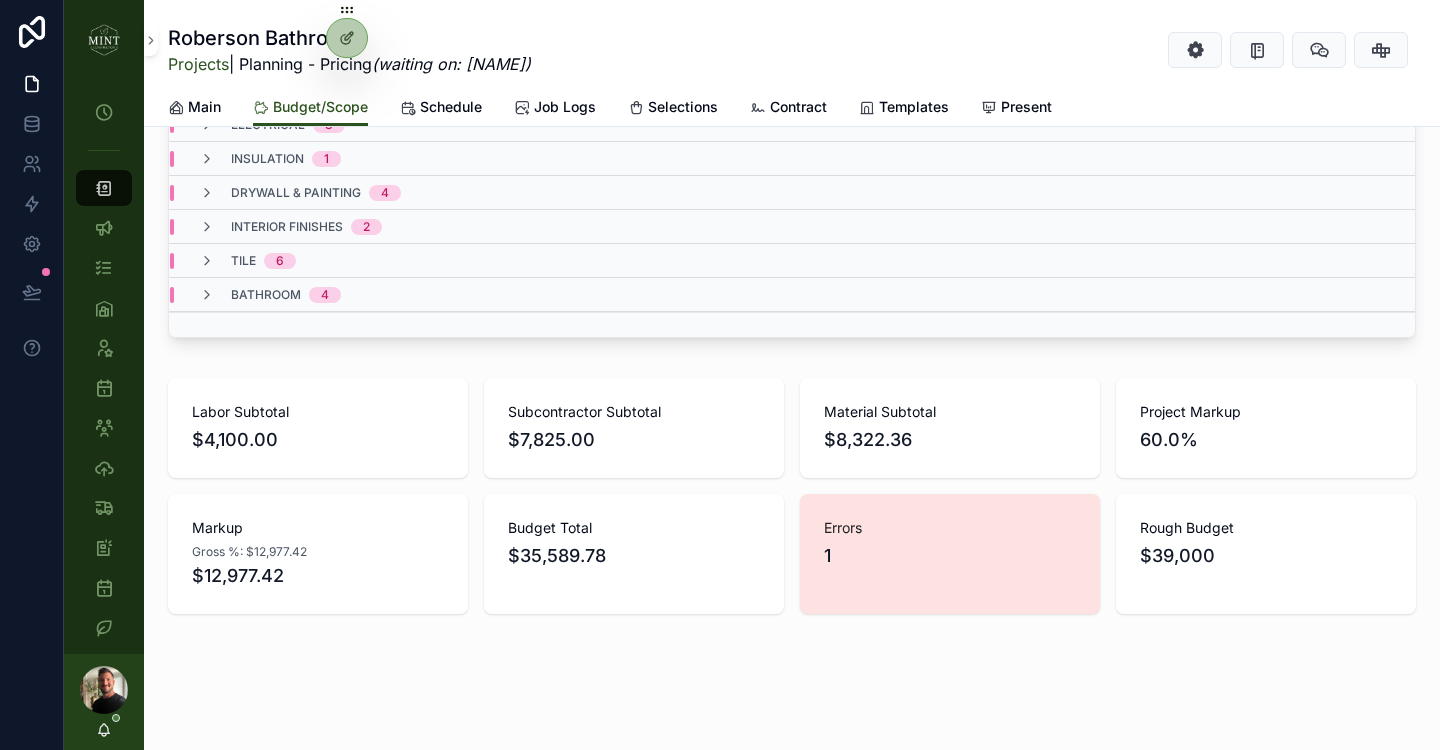 scroll, scrollTop: 683, scrollLeft: 0, axis: vertical 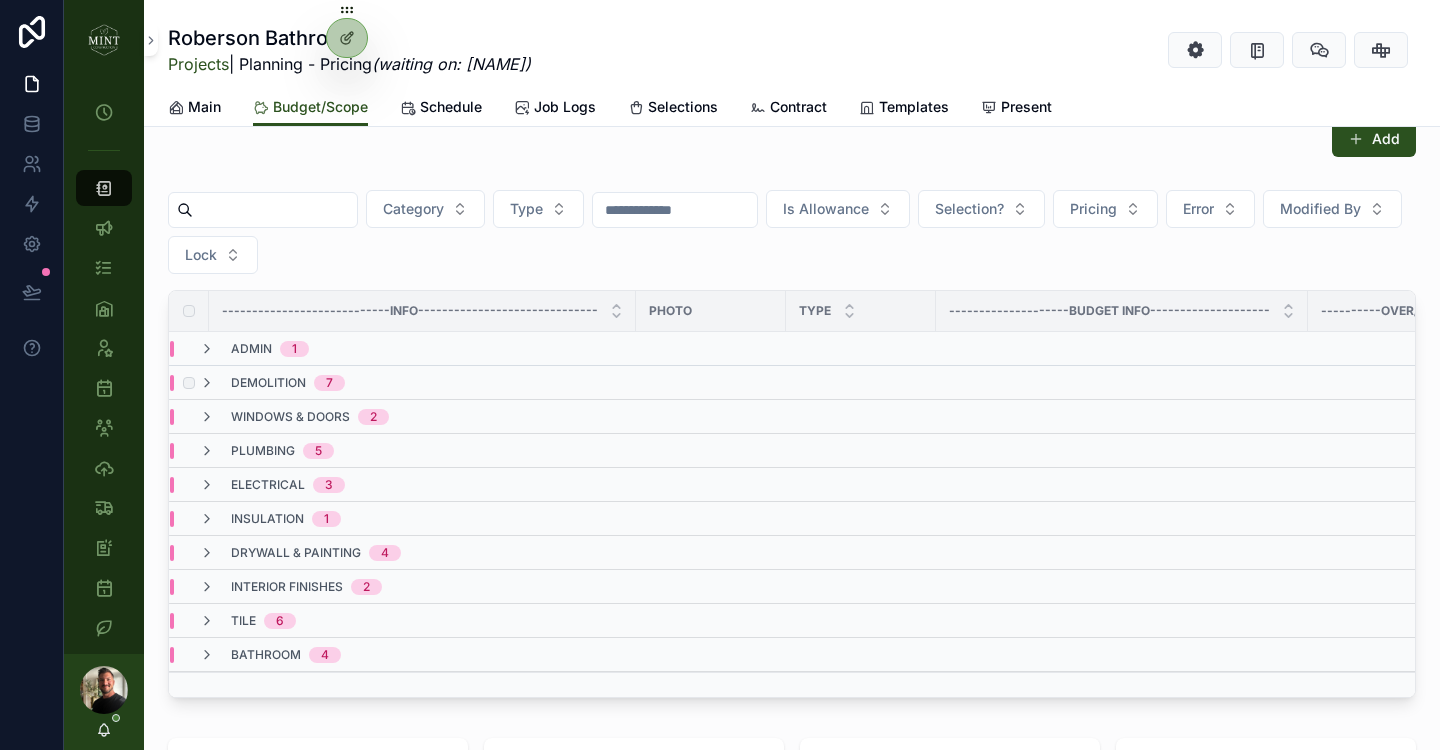 click on "demolition 7" at bounding box center [552, 383] 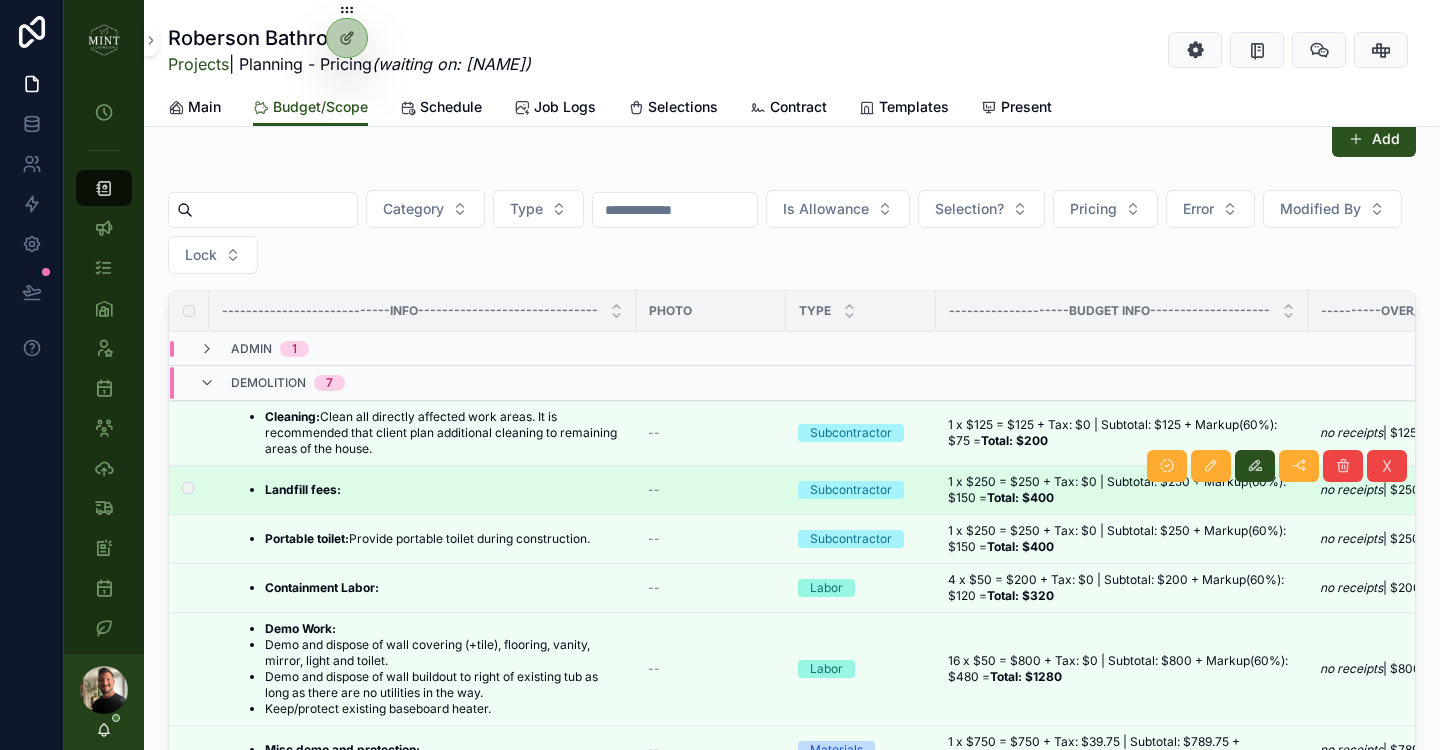 scroll, scrollTop: 258, scrollLeft: 0, axis: vertical 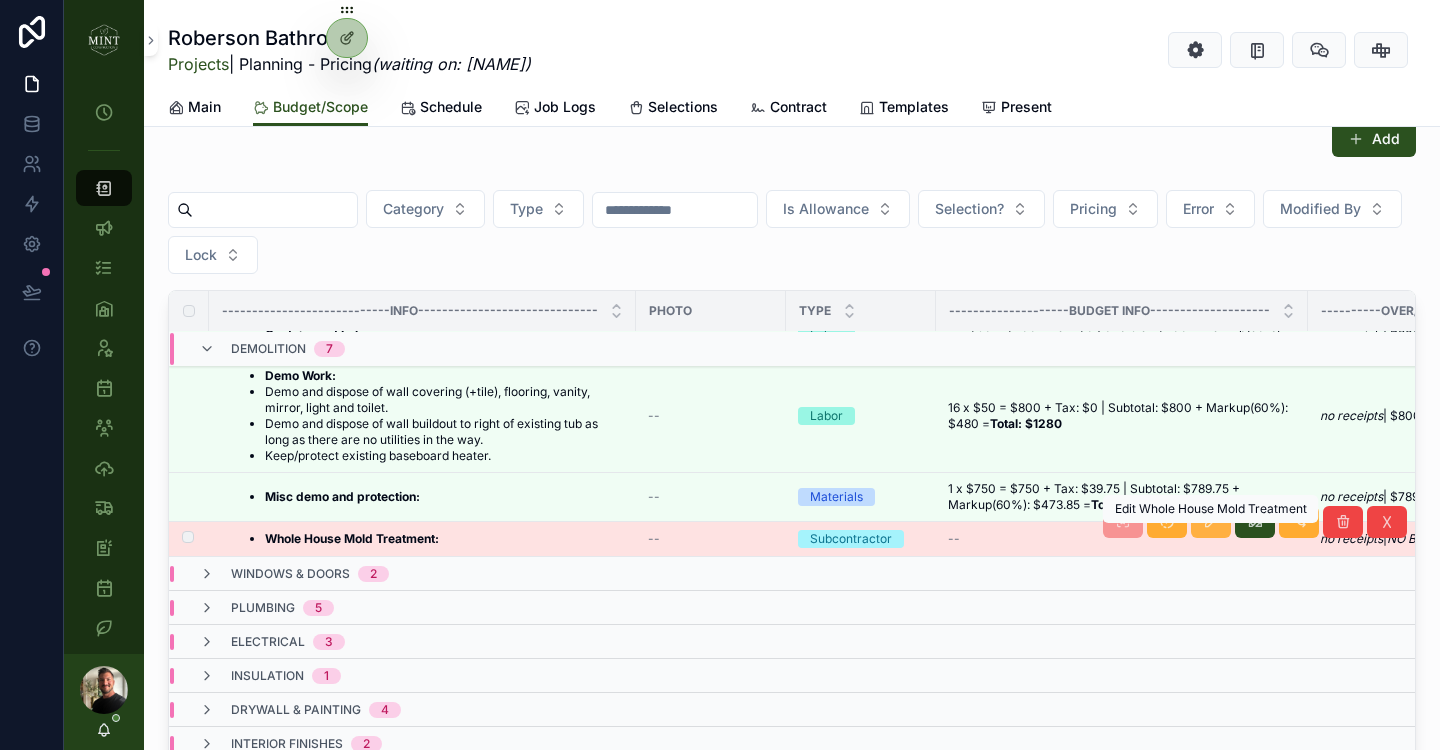click at bounding box center [1211, 522] 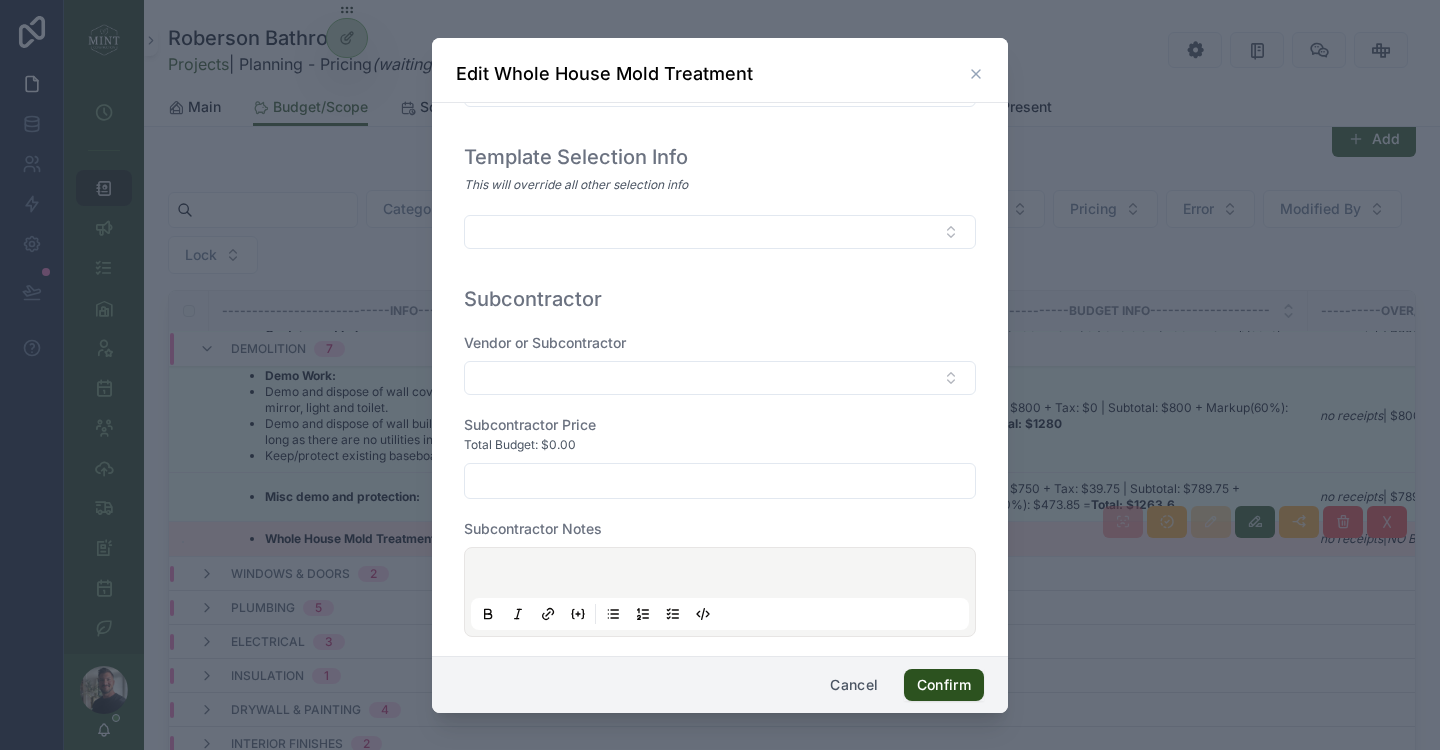 scroll, scrollTop: 1476, scrollLeft: 0, axis: vertical 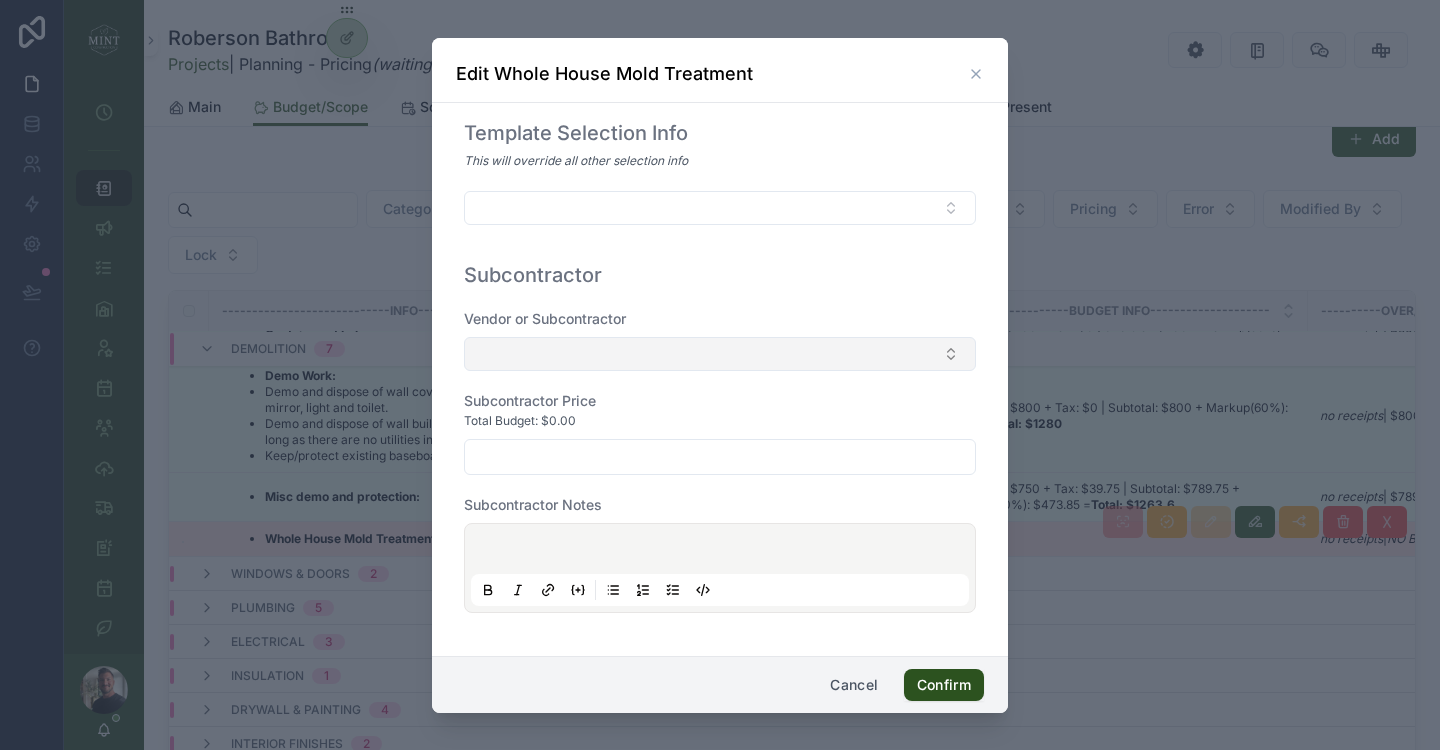click at bounding box center (720, 354) 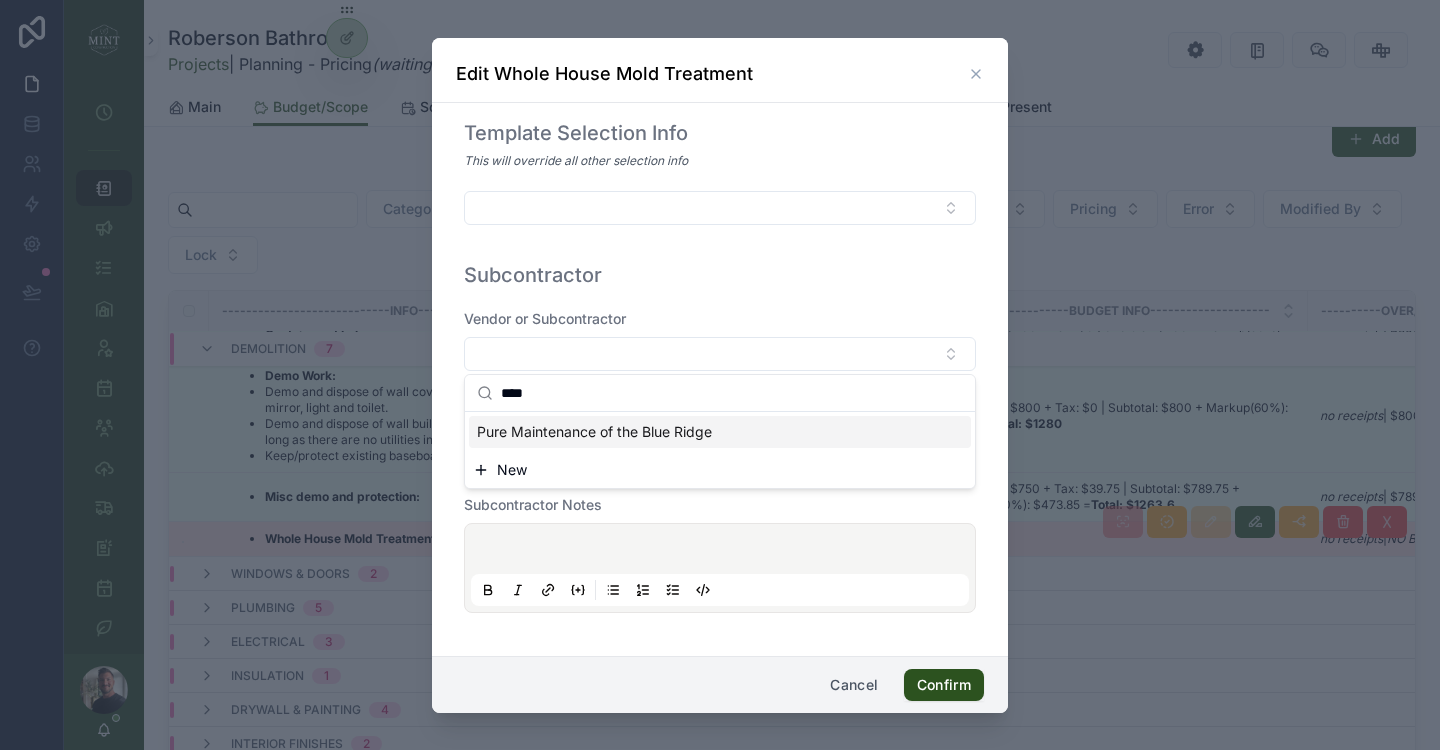 type on "****" 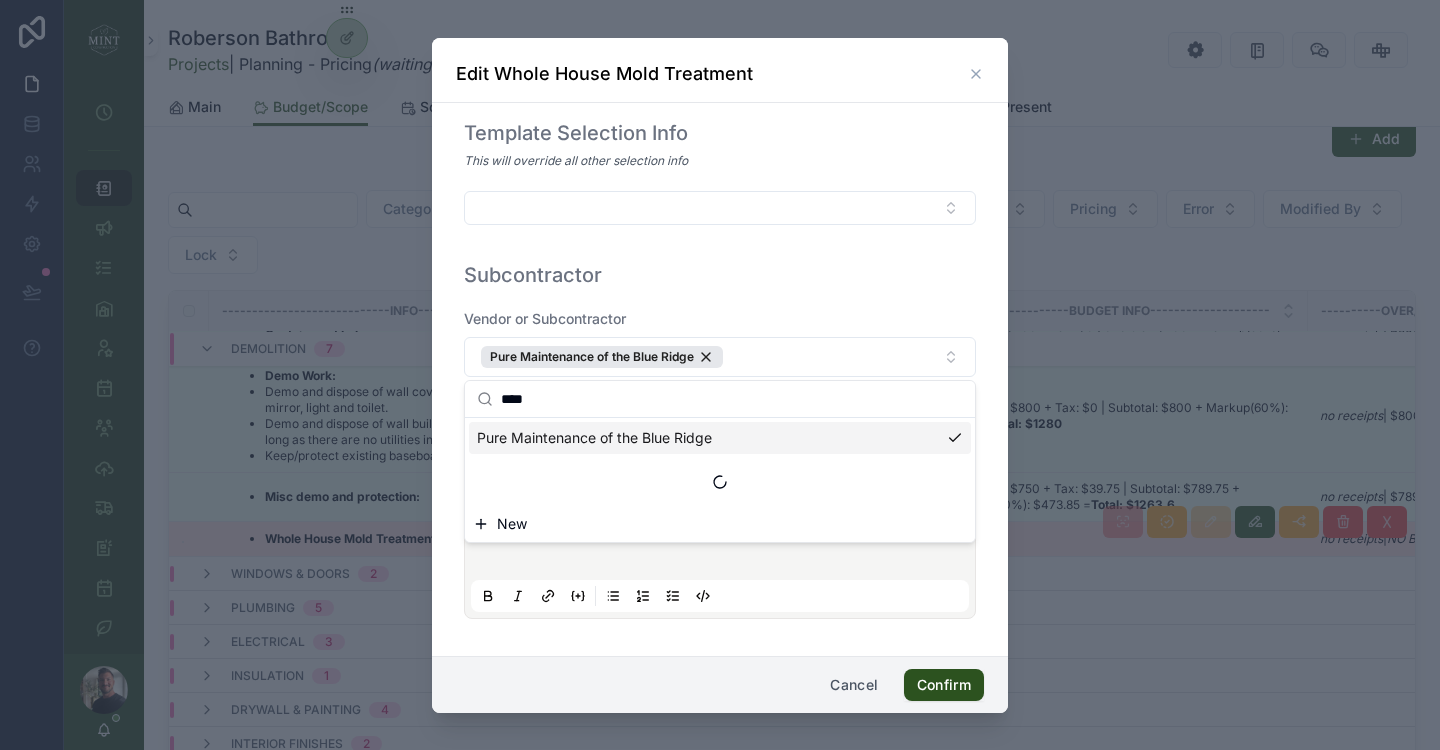 click on "**********" at bounding box center [720, 380] 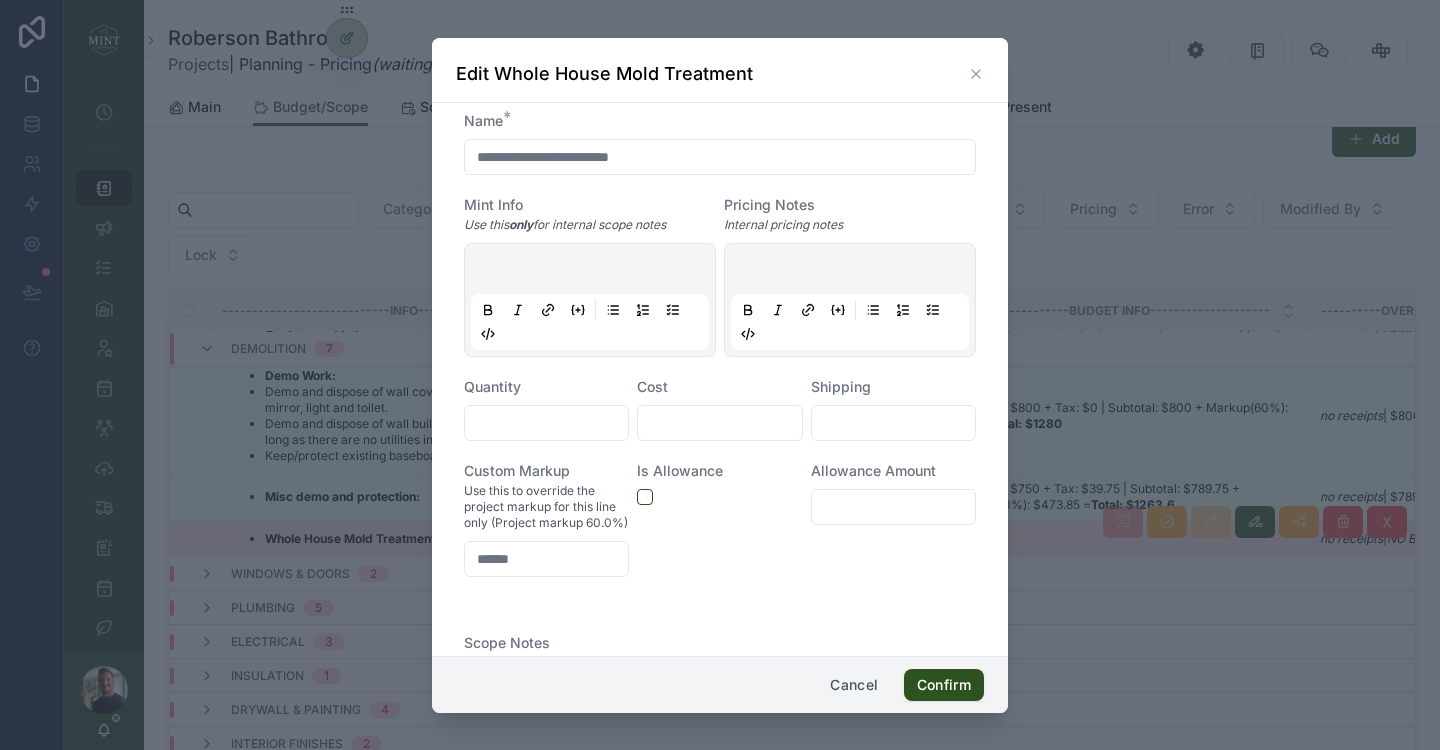 scroll, scrollTop: 220, scrollLeft: 0, axis: vertical 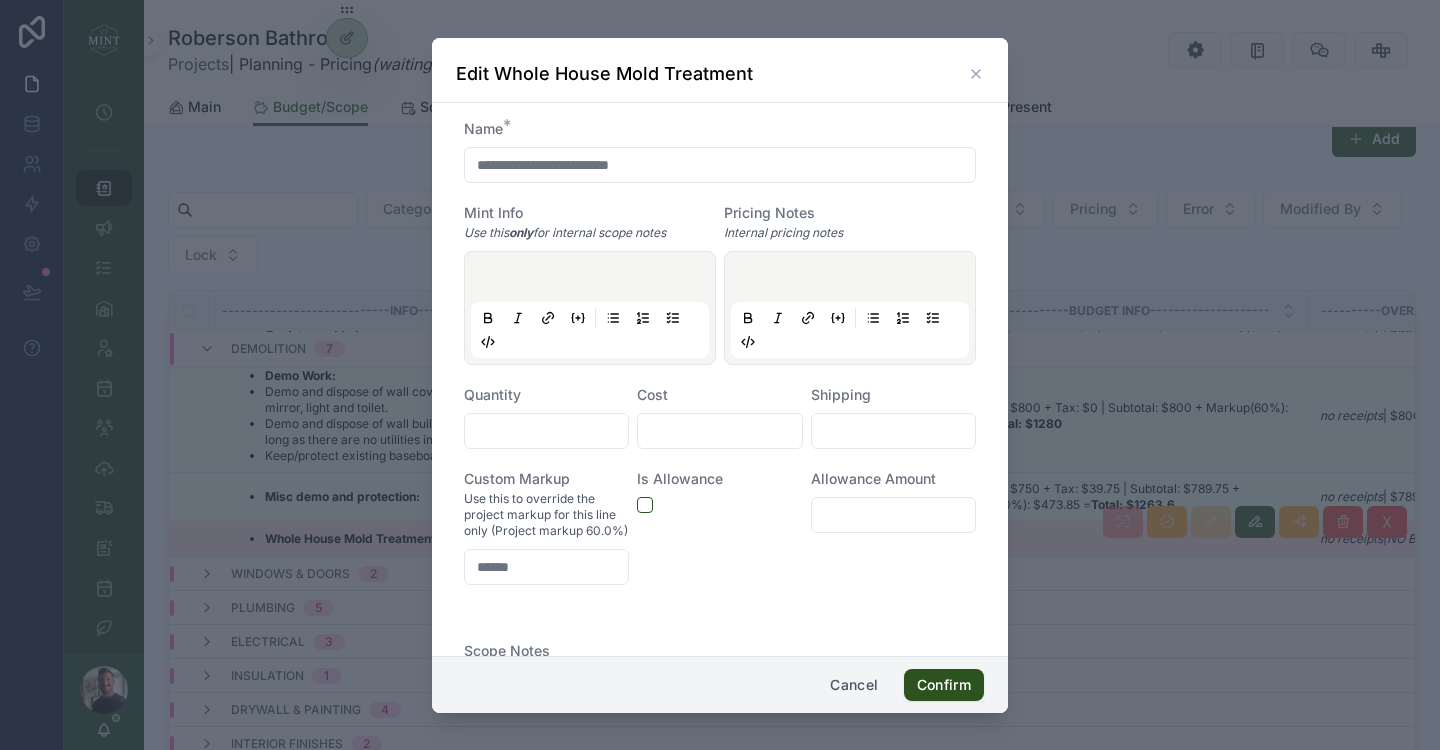 click at bounding box center [546, 431] 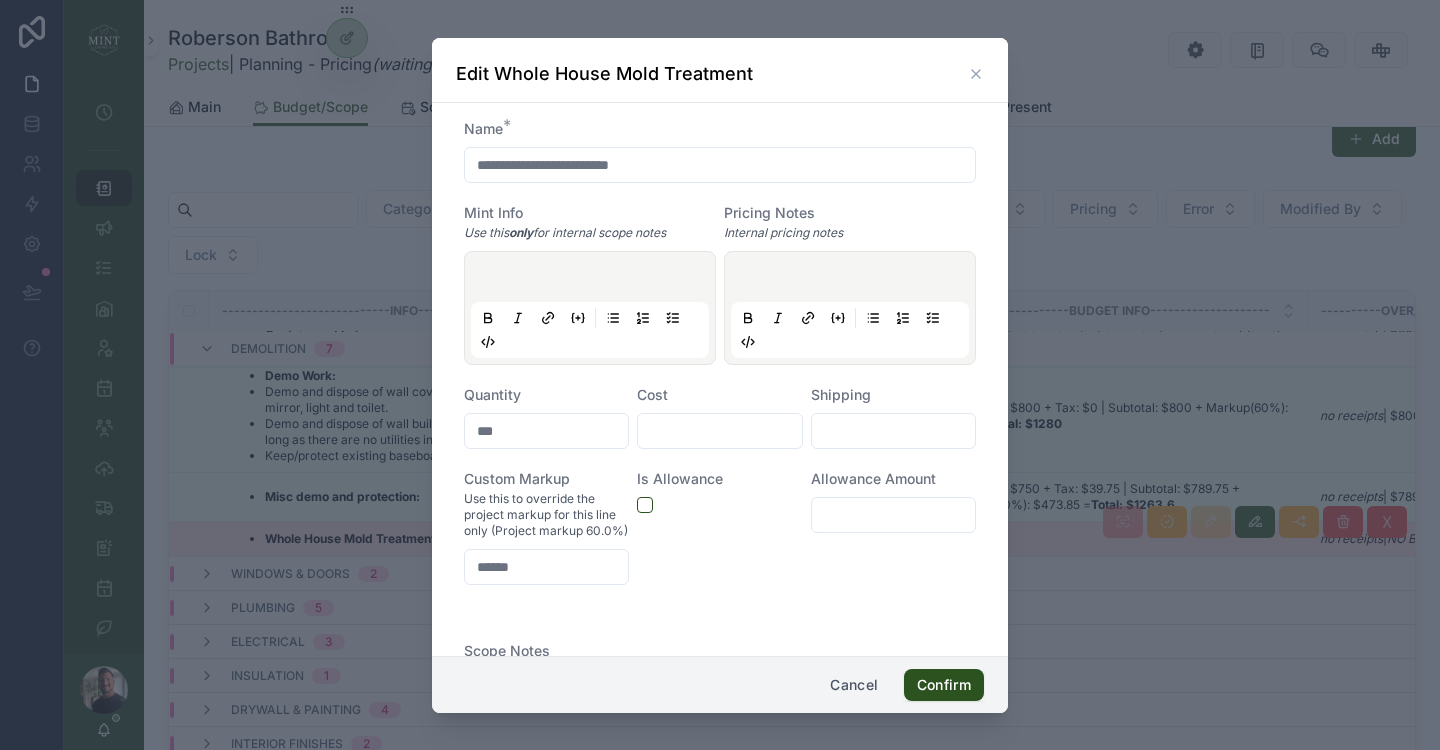 type on "***" 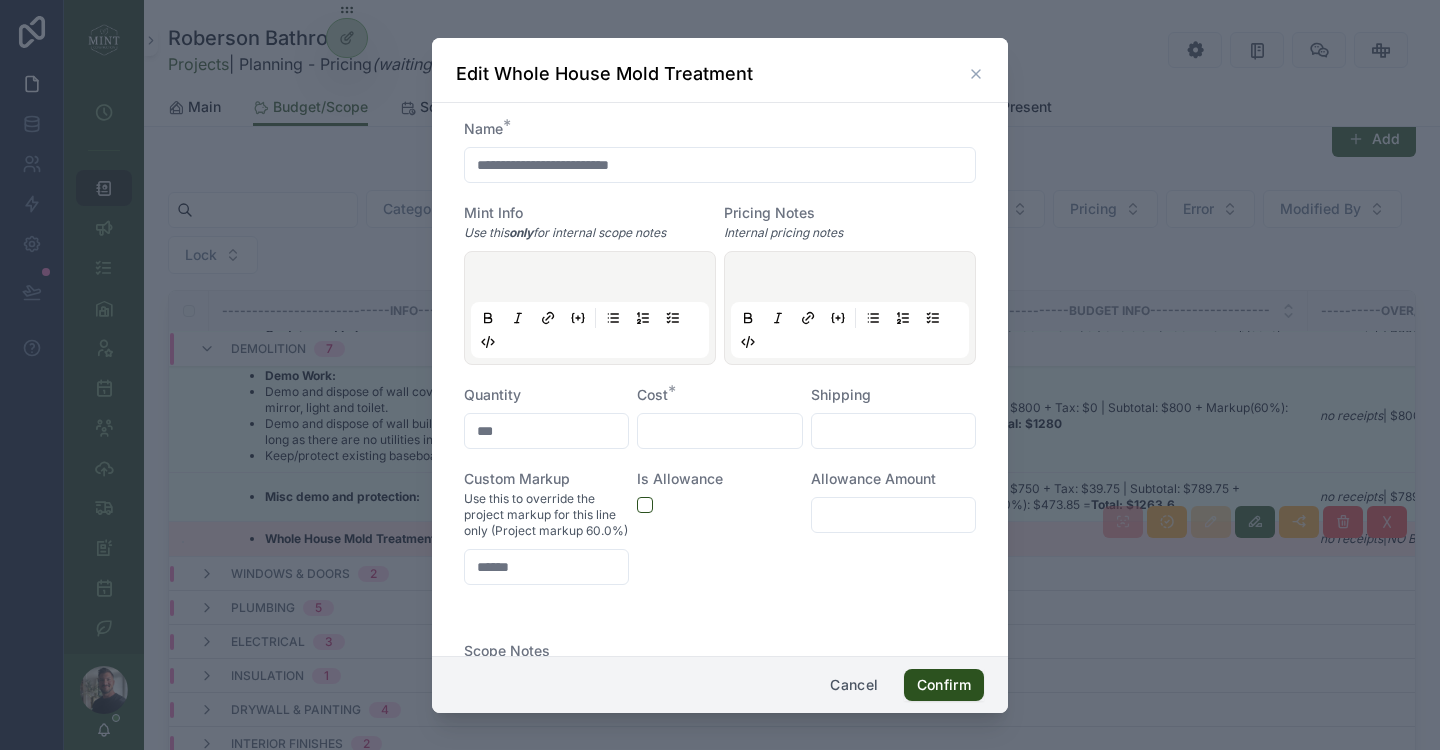 click at bounding box center (719, 431) 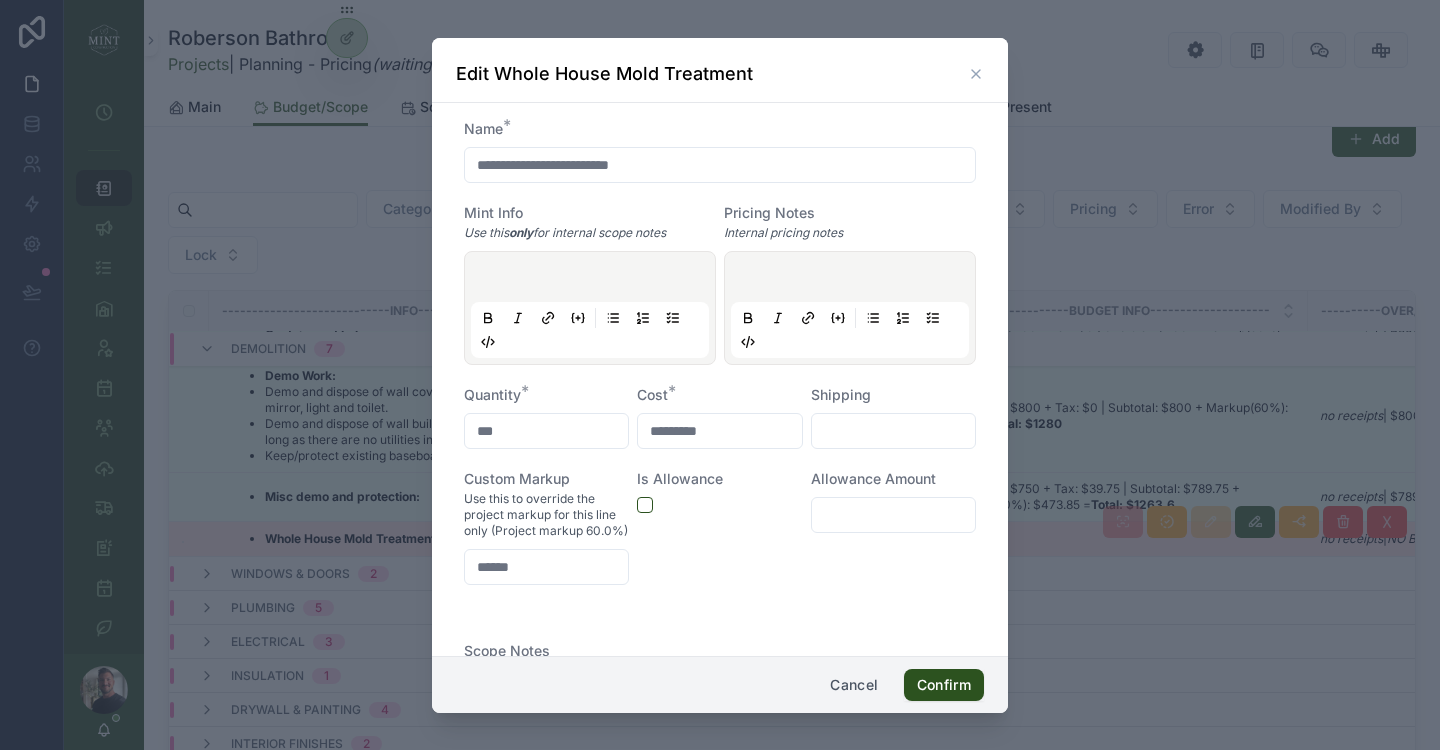 type on "*********" 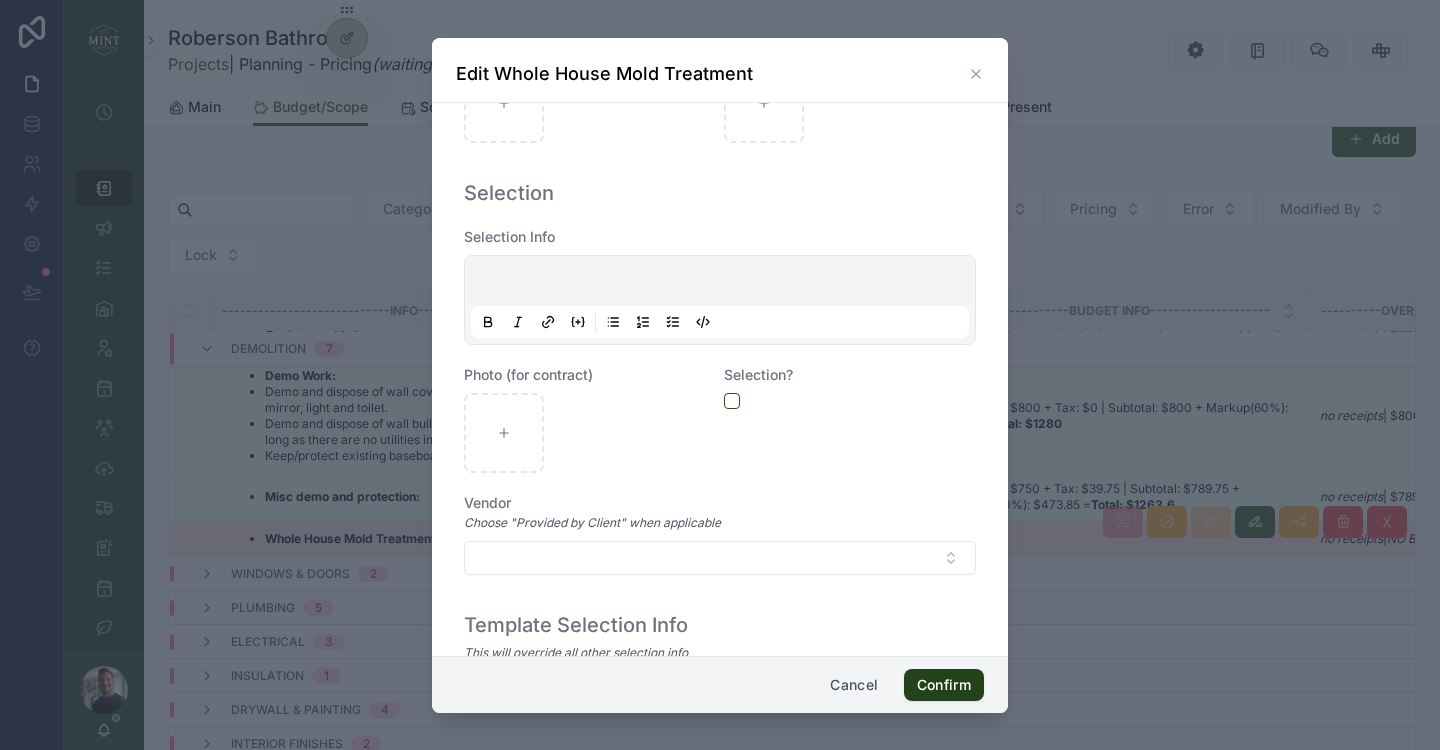 scroll, scrollTop: 998, scrollLeft: 0, axis: vertical 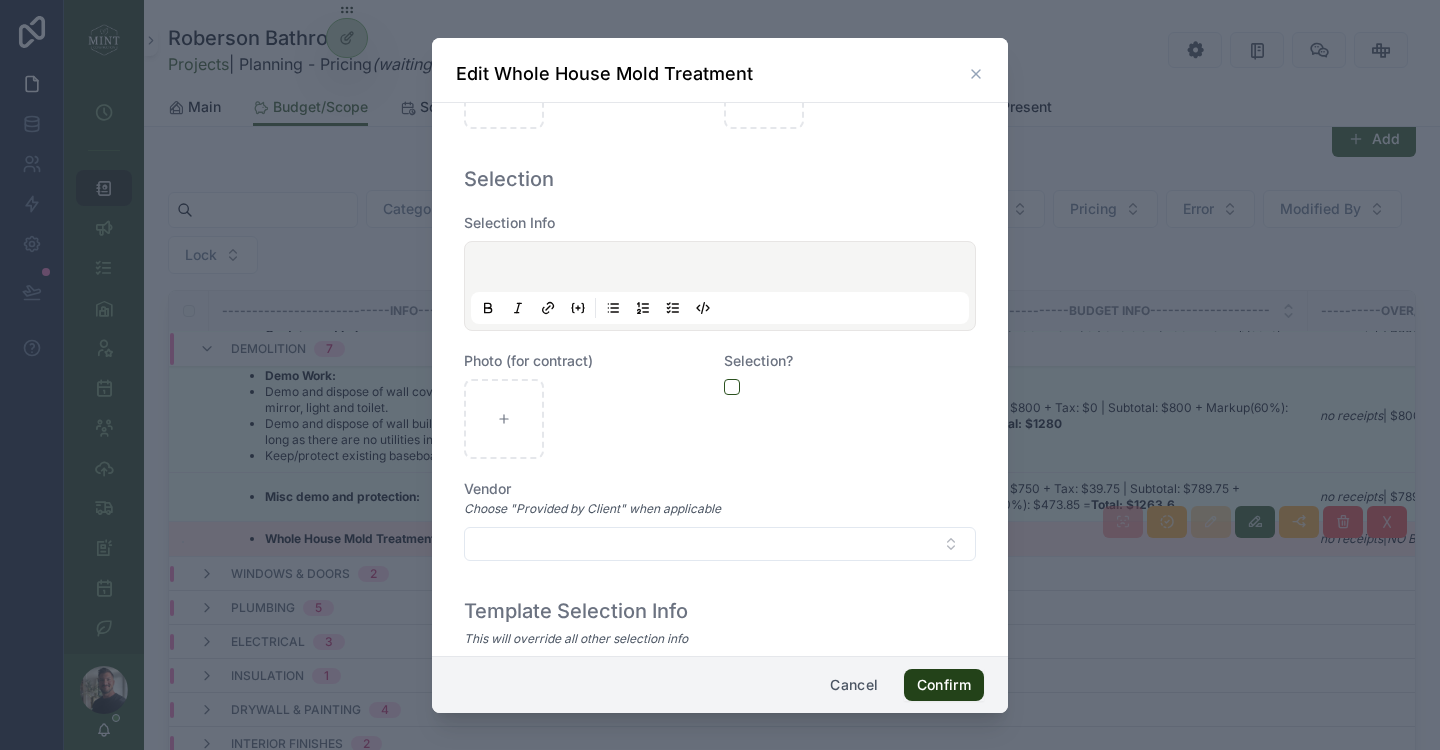 click on "Confirm" at bounding box center [944, 685] 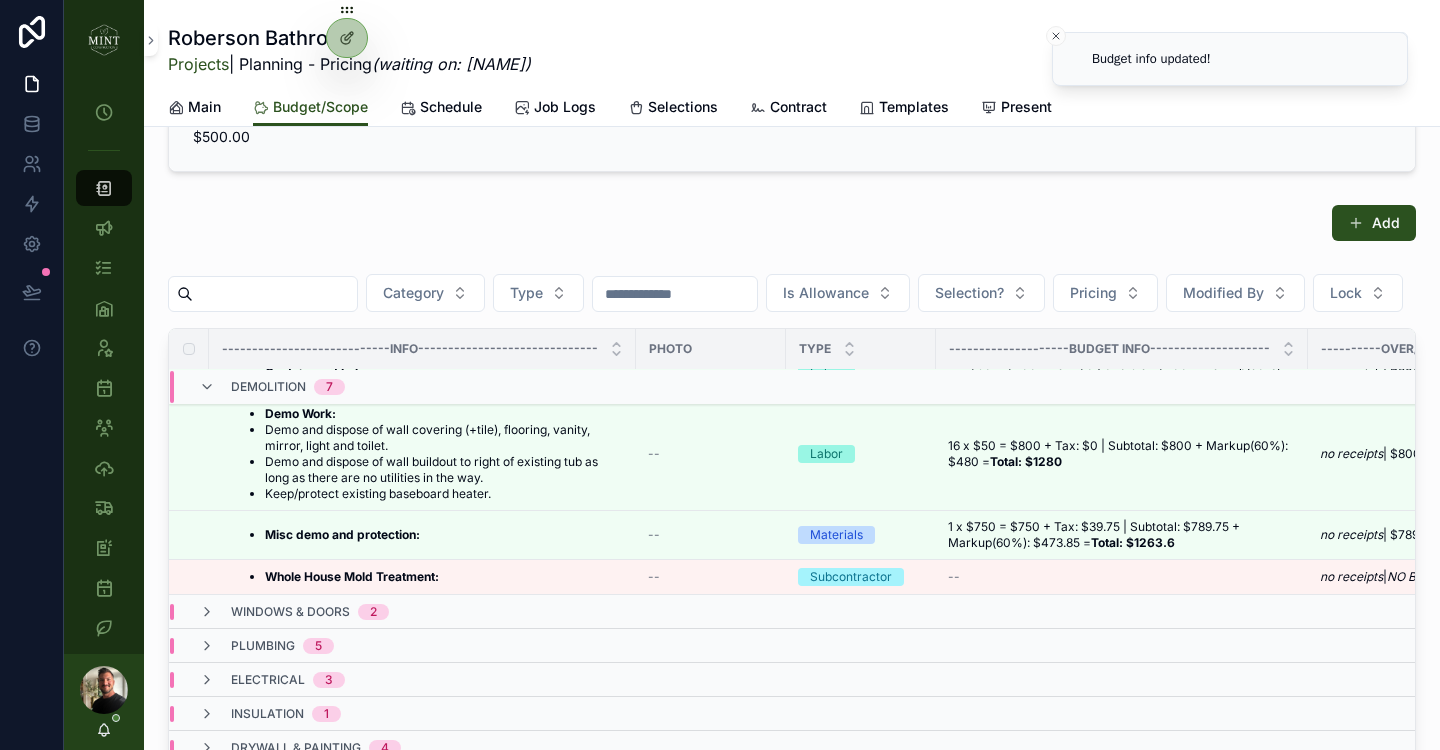 scroll, scrollTop: 413, scrollLeft: 0, axis: vertical 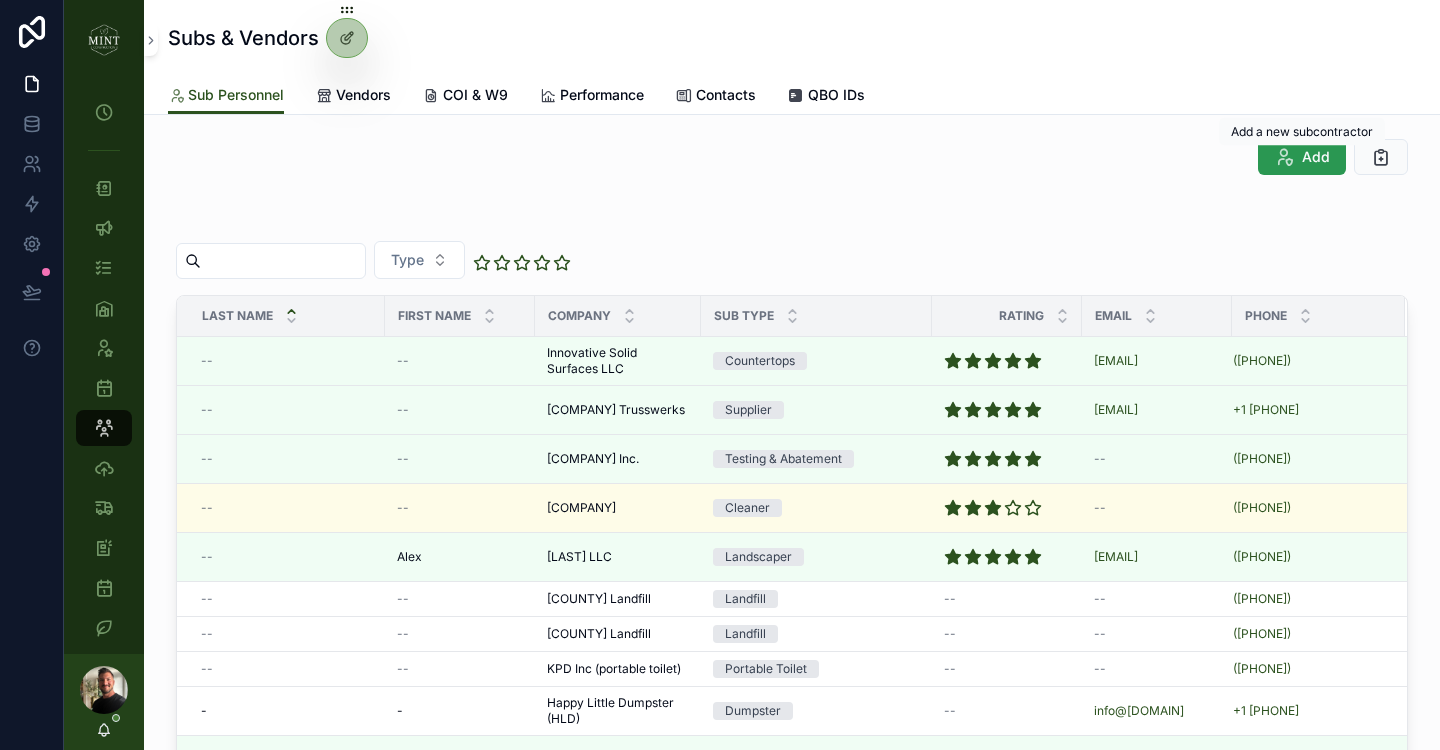 click on "Add" at bounding box center (1316, 157) 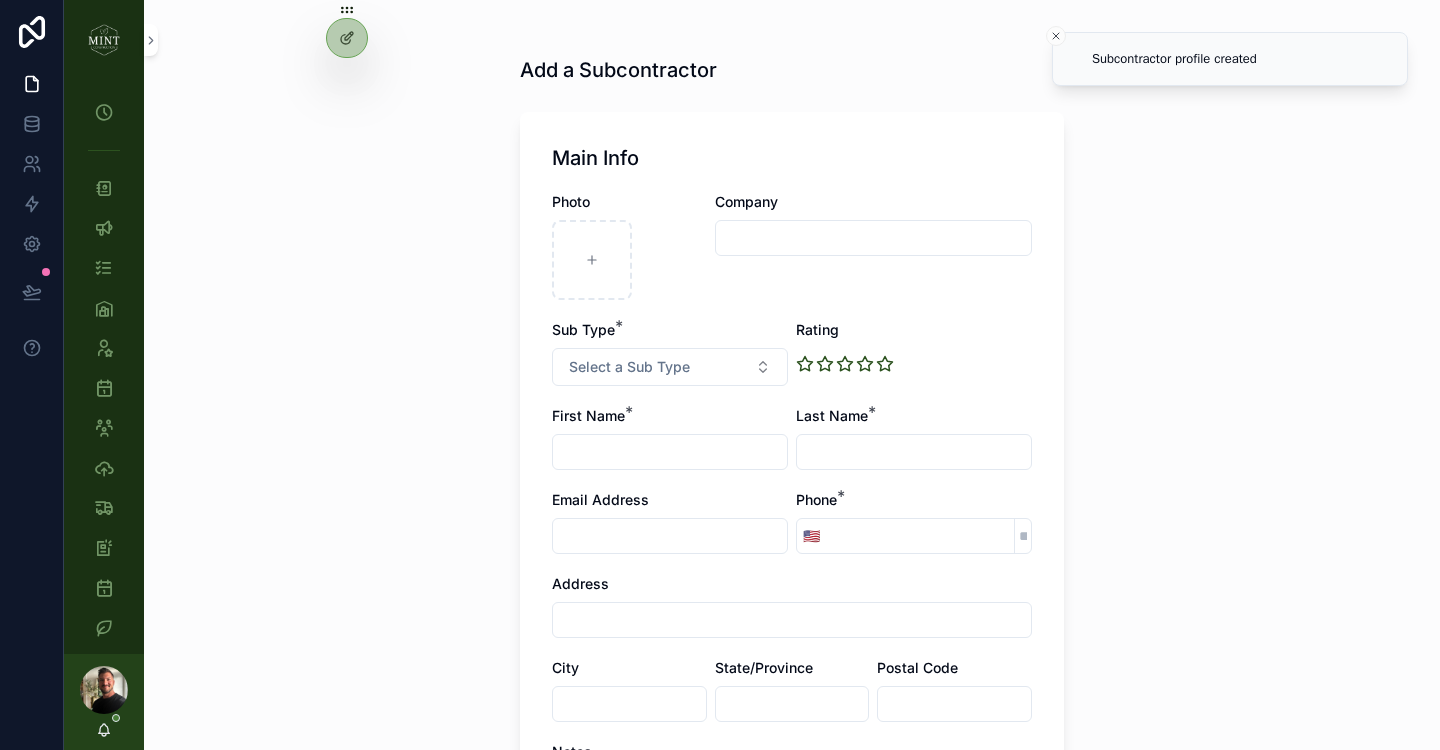 click at bounding box center [873, 238] 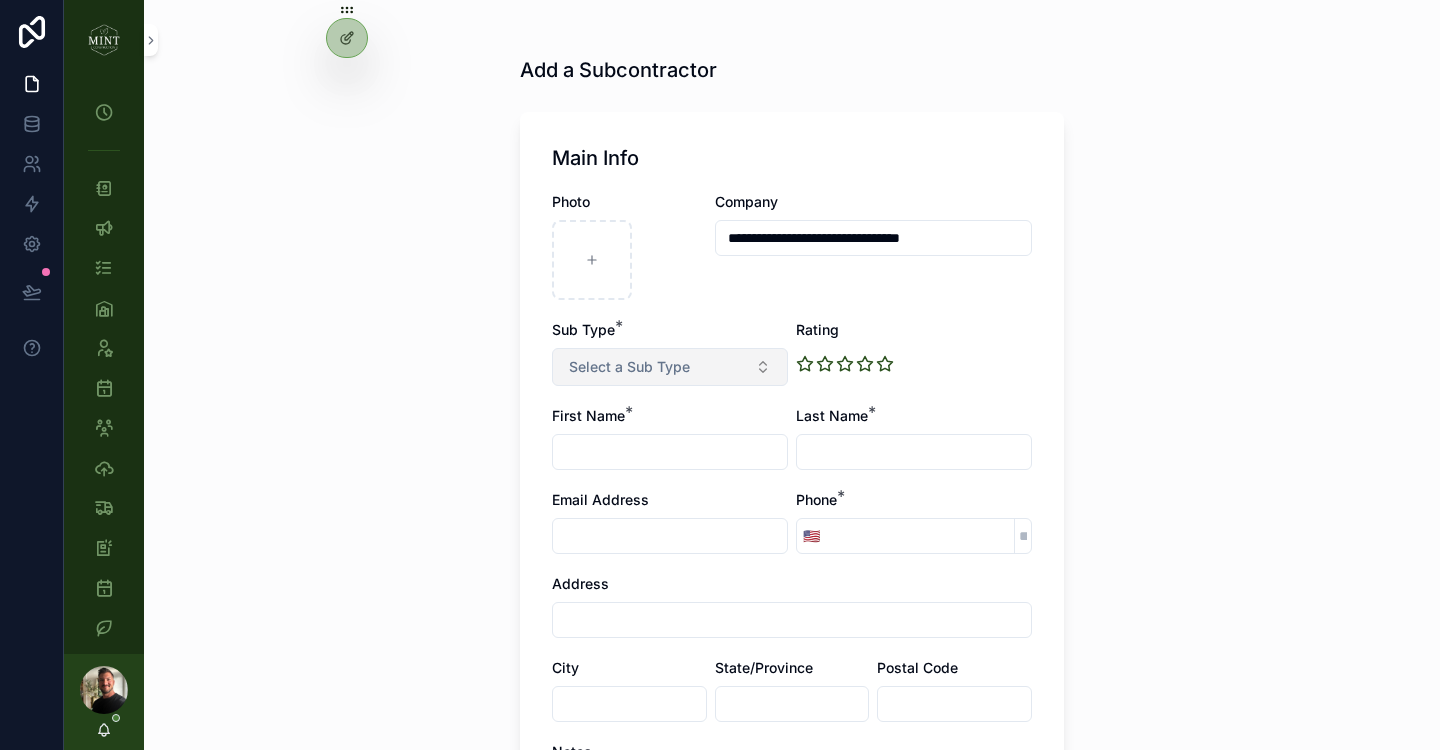 type on "**********" 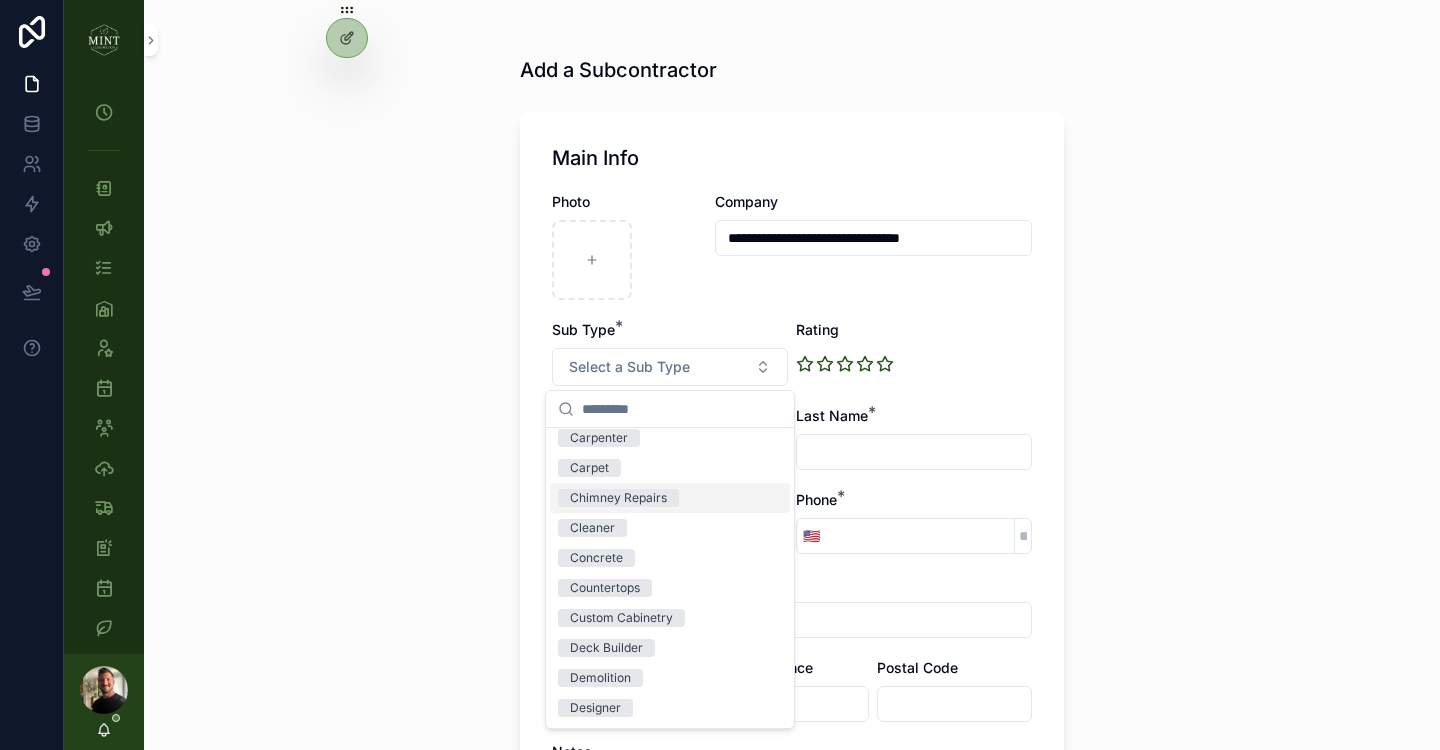 scroll, scrollTop: 72, scrollLeft: 0, axis: vertical 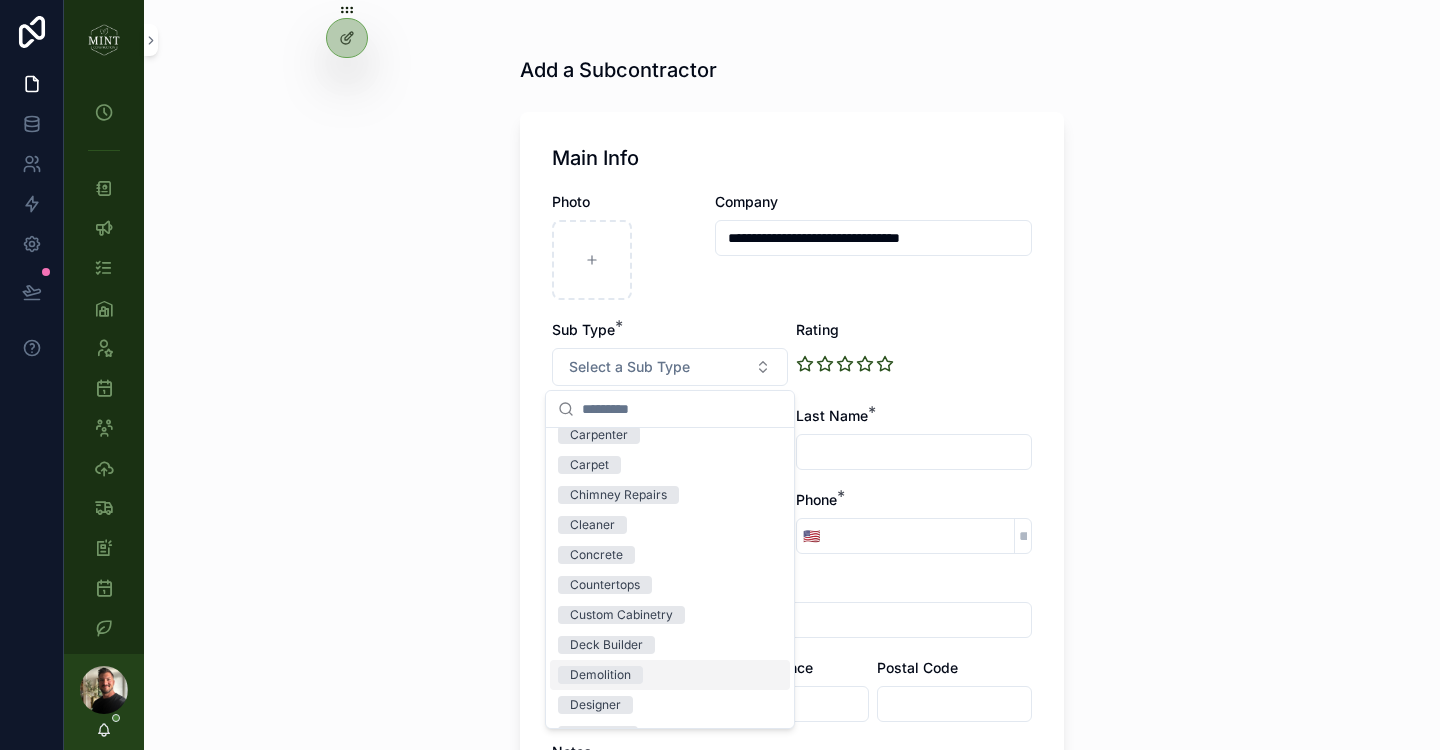 click on "Demolition" at bounding box center [670, 675] 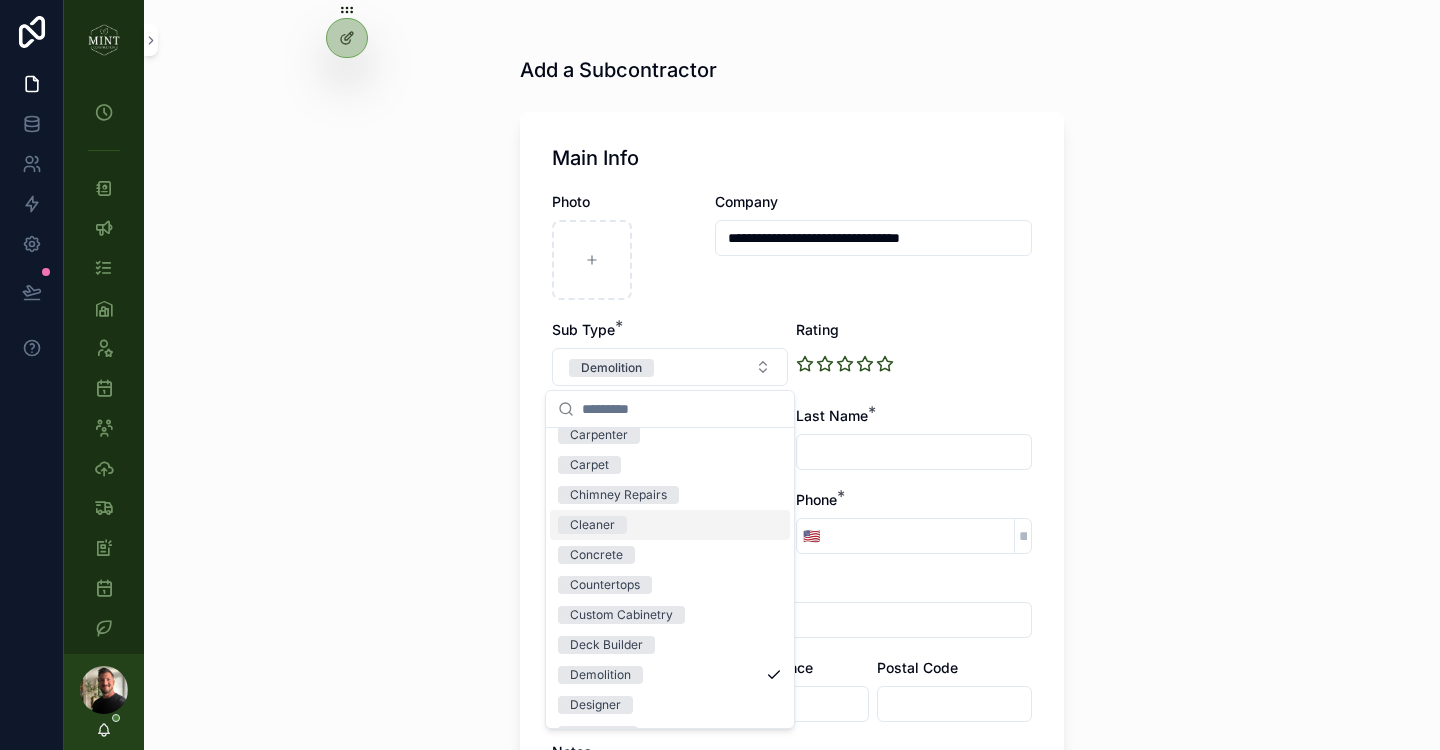 click on "**********" at bounding box center [792, 375] 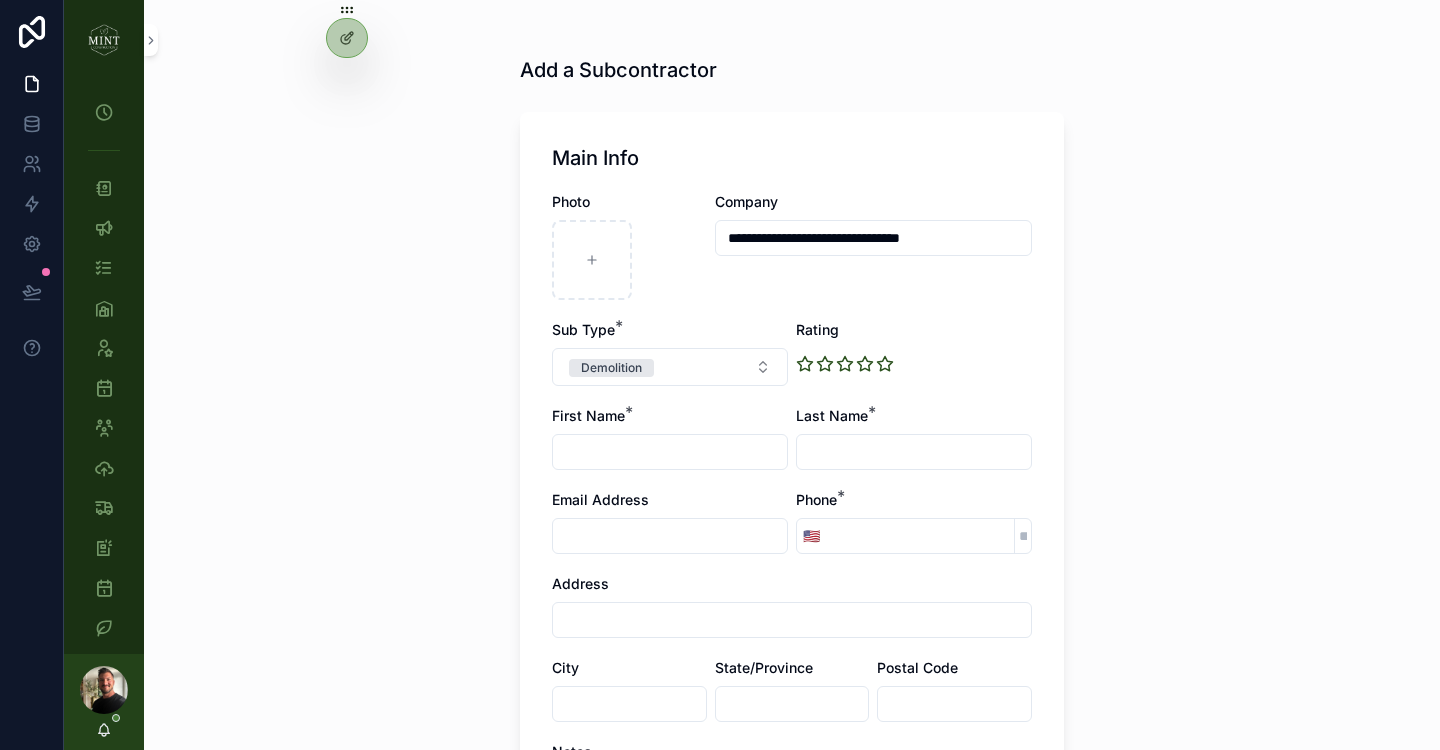 click at bounding box center [670, 452] 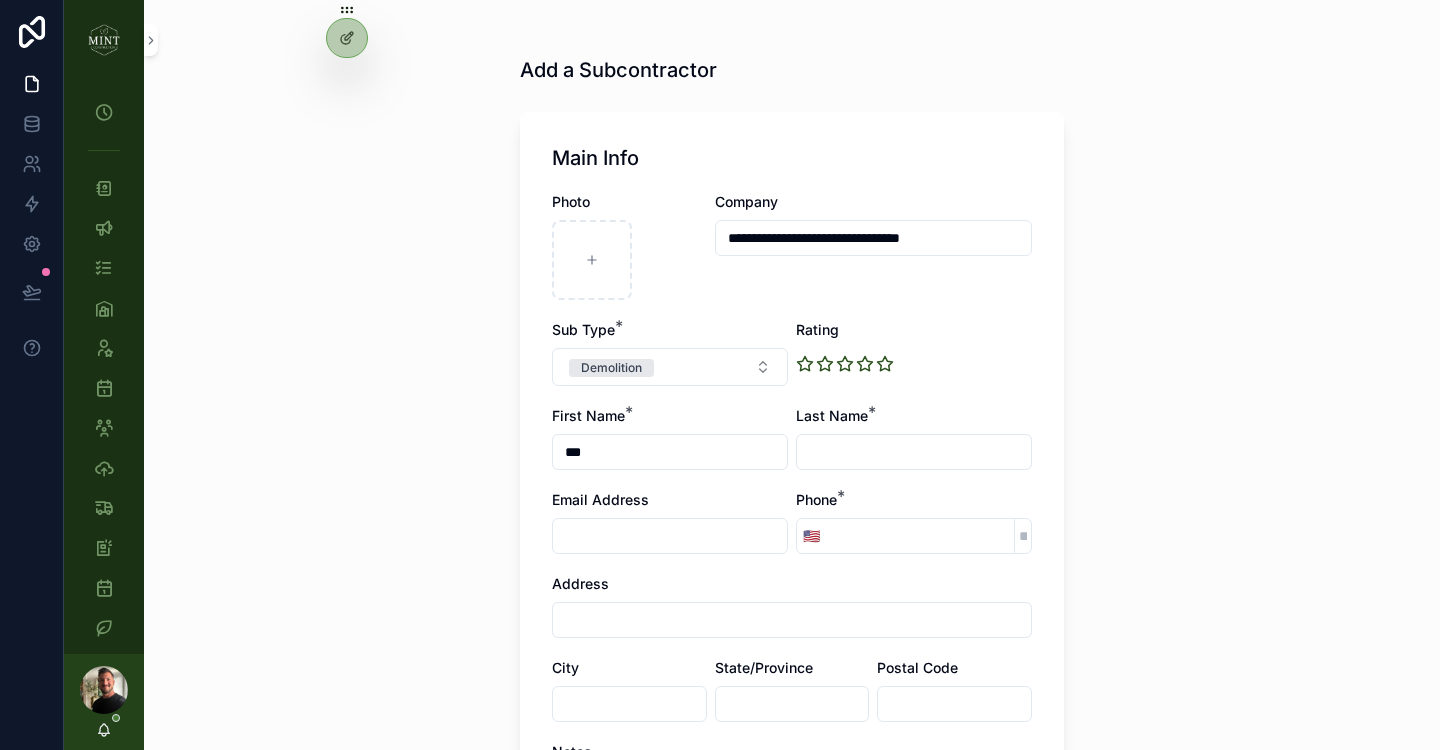type on "***" 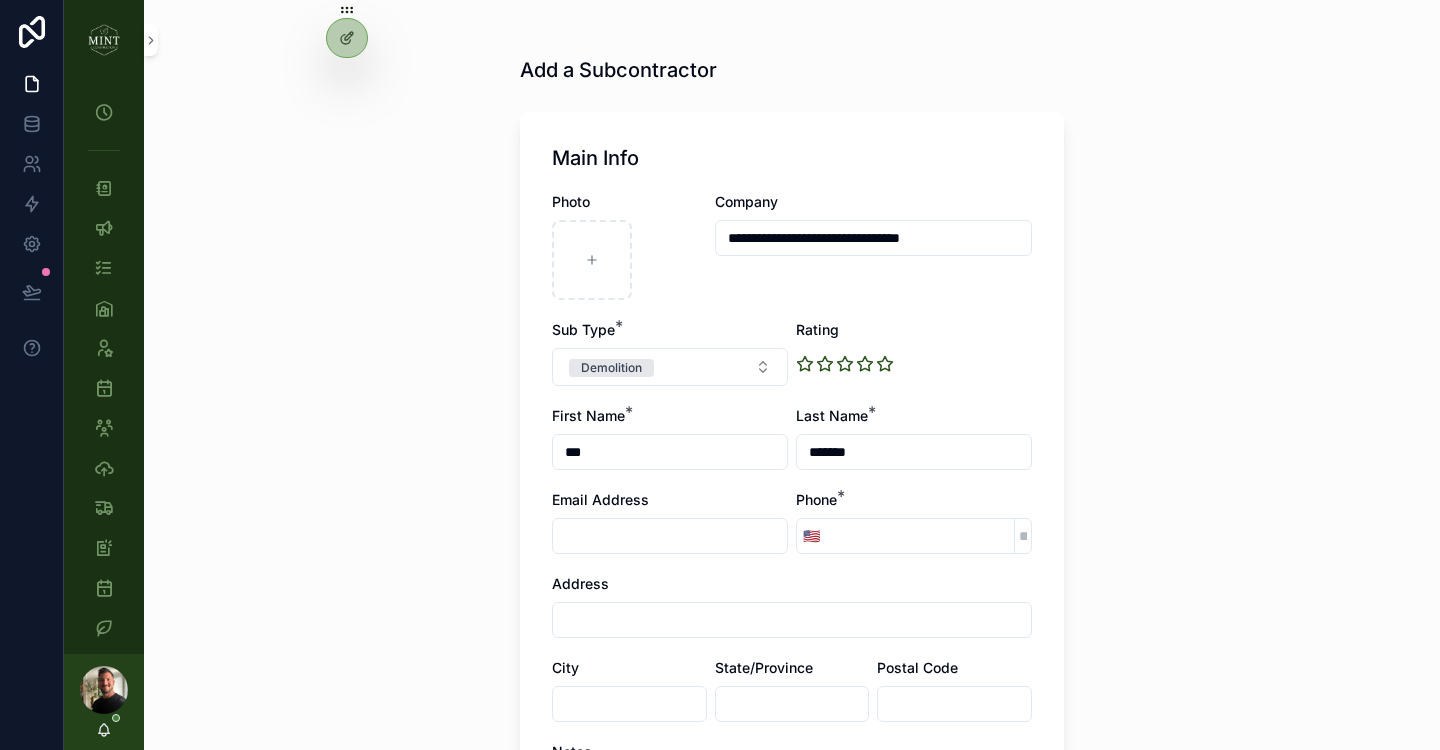 type on "*******" 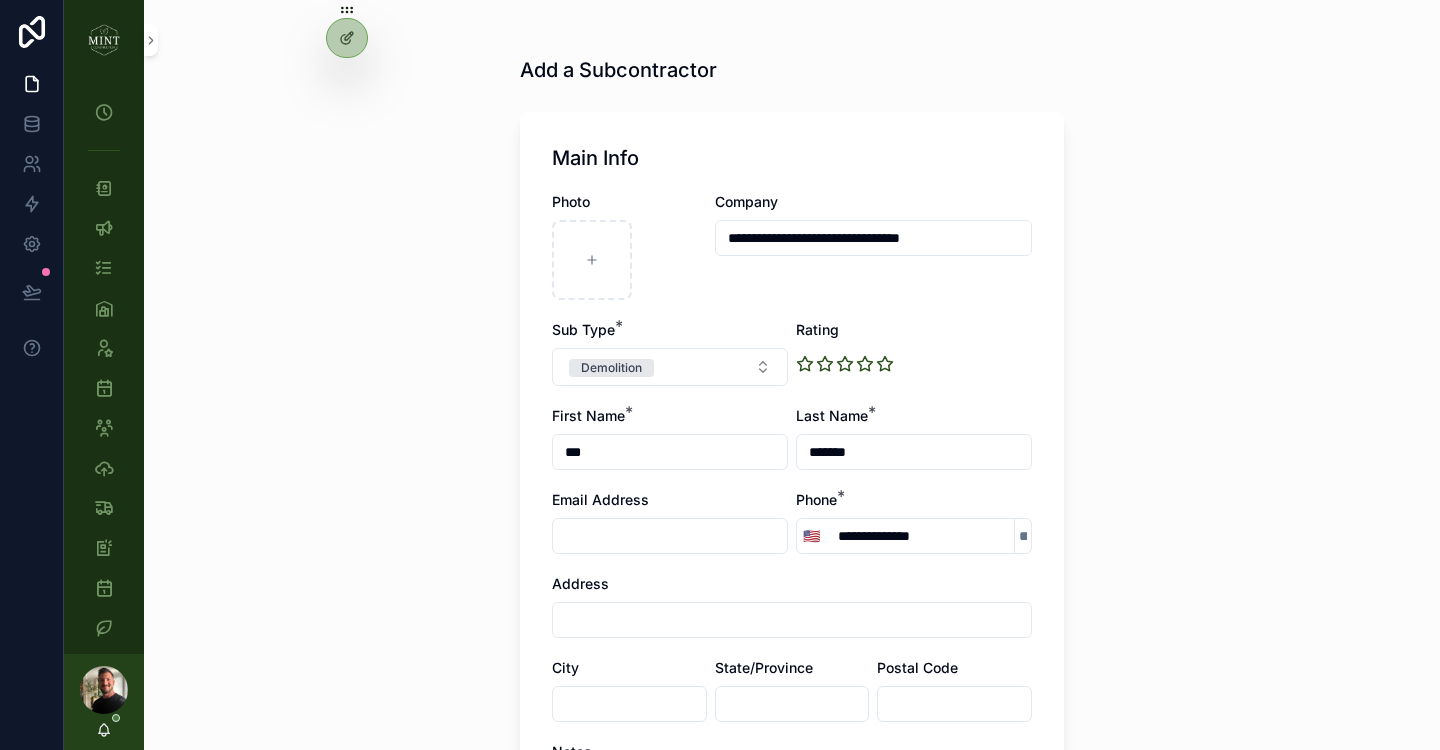type on "**********" 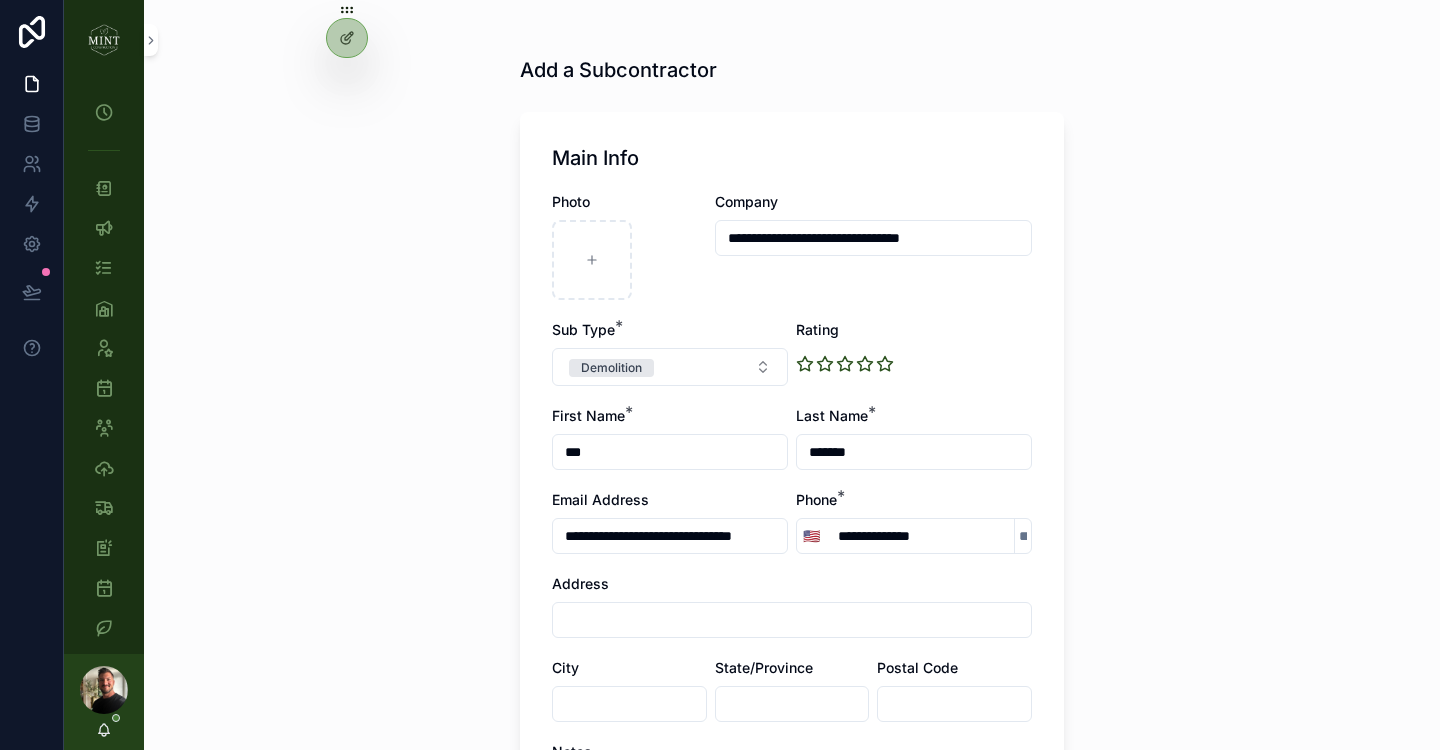 scroll, scrollTop: 0, scrollLeft: 38, axis: horizontal 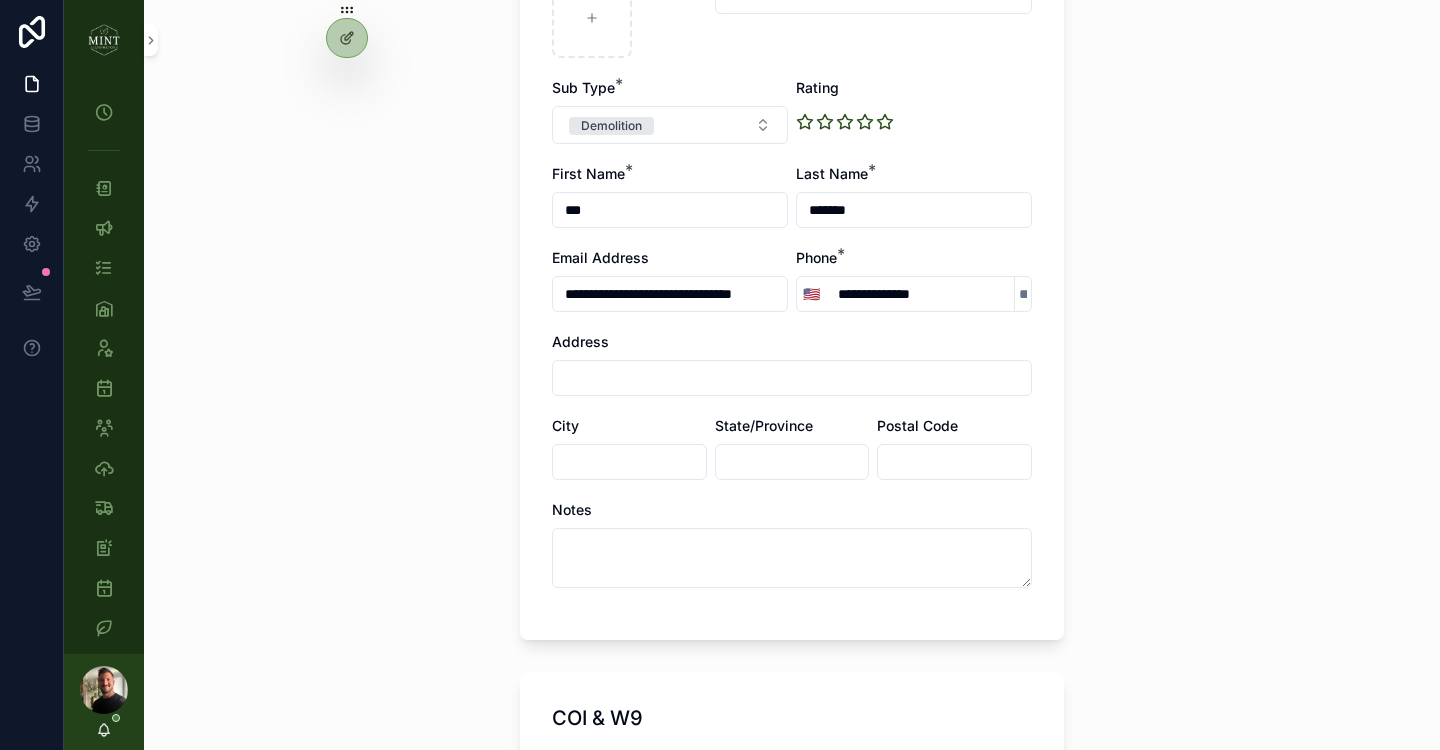 type on "**********" 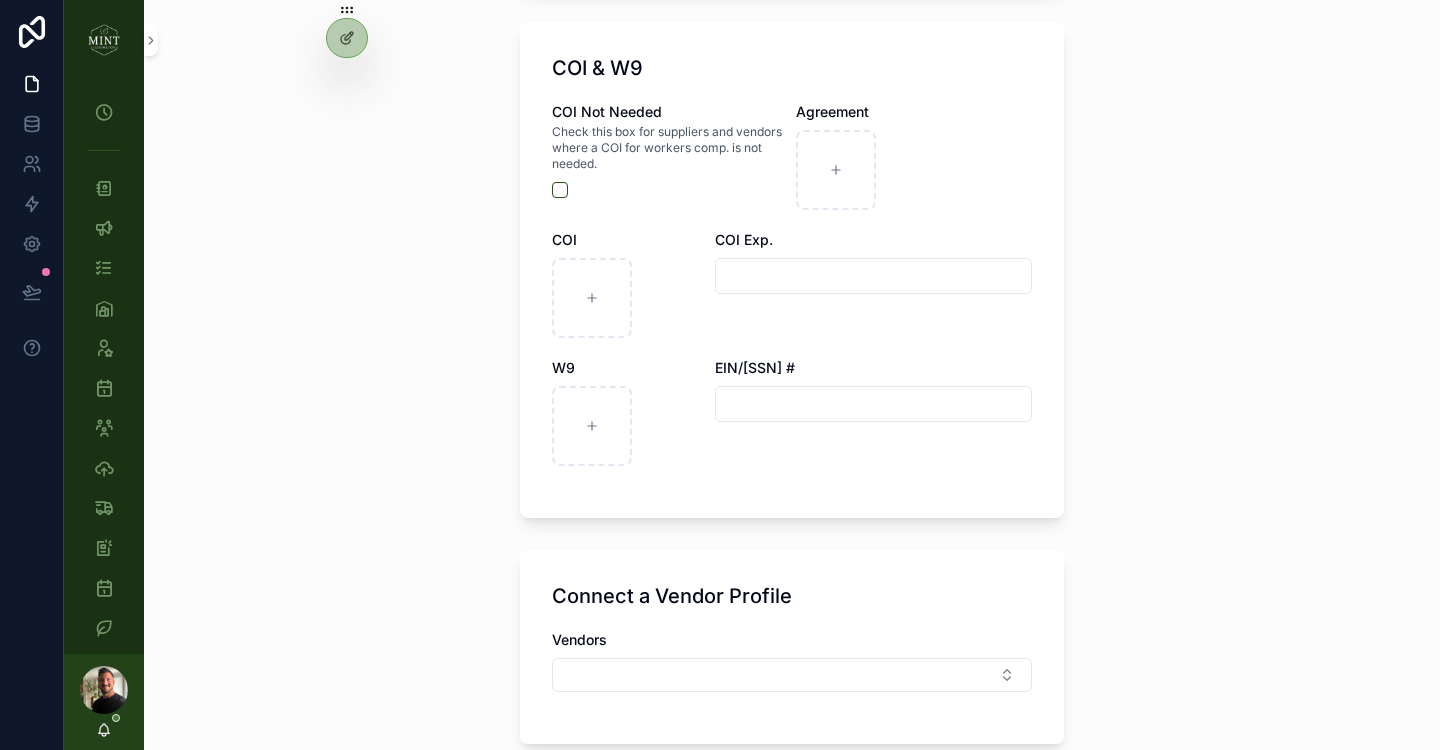 scroll, scrollTop: 970, scrollLeft: 0, axis: vertical 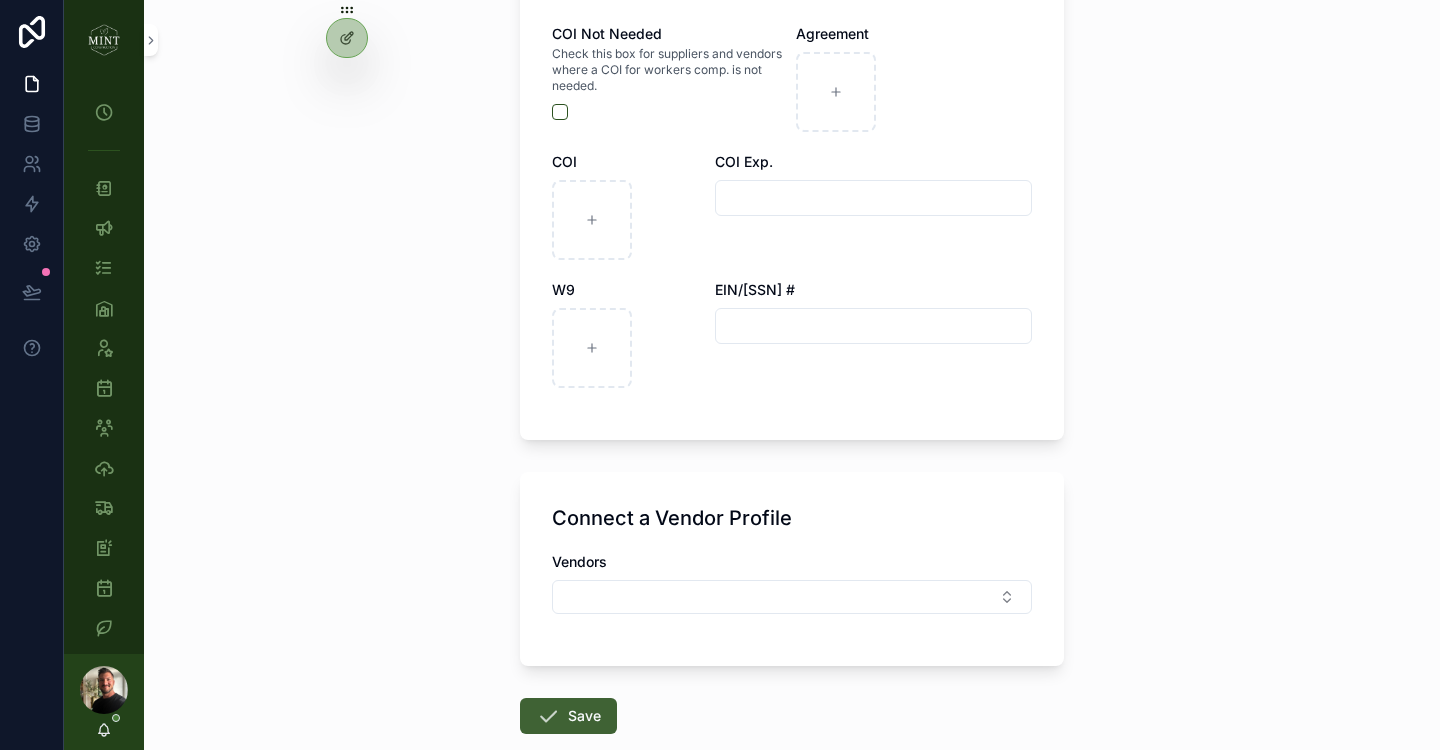 click on "Save" at bounding box center (568, 716) 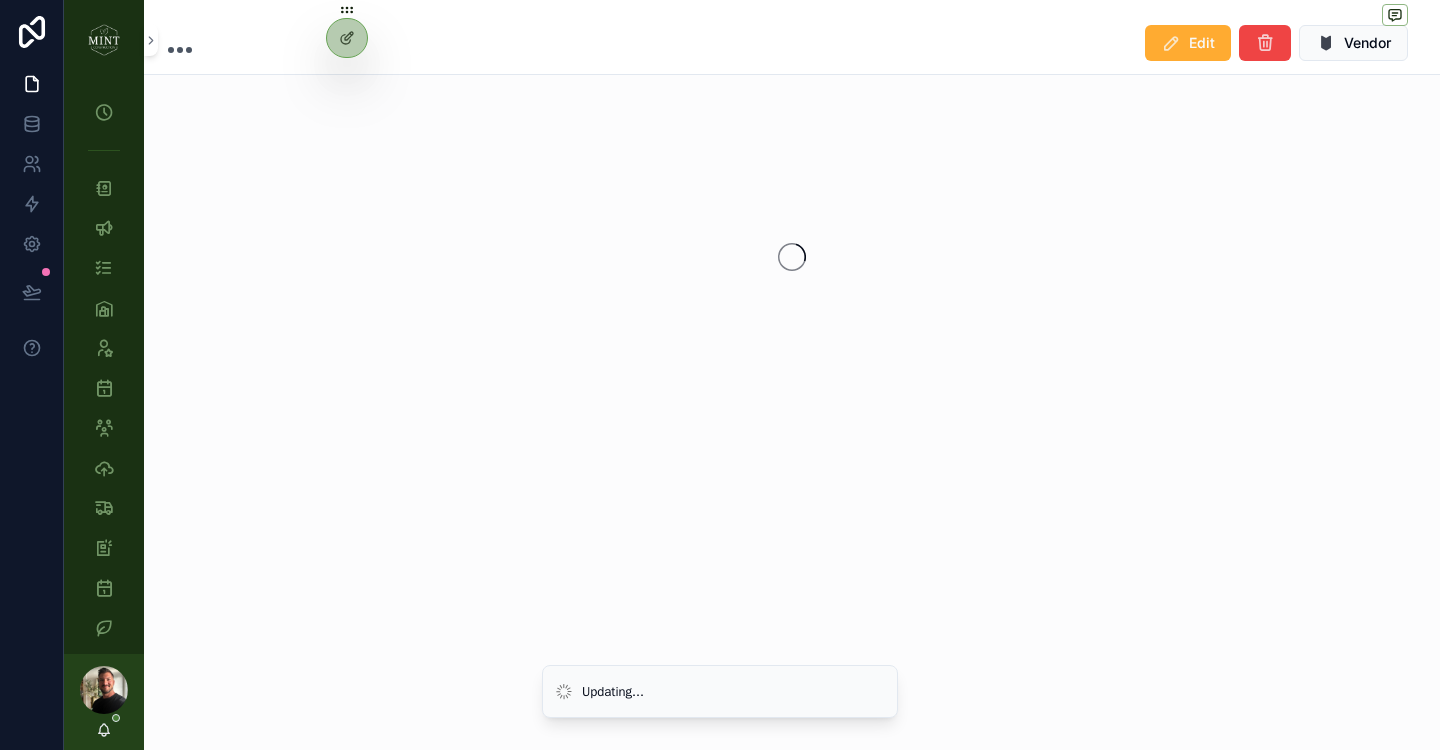 scroll, scrollTop: 0, scrollLeft: 0, axis: both 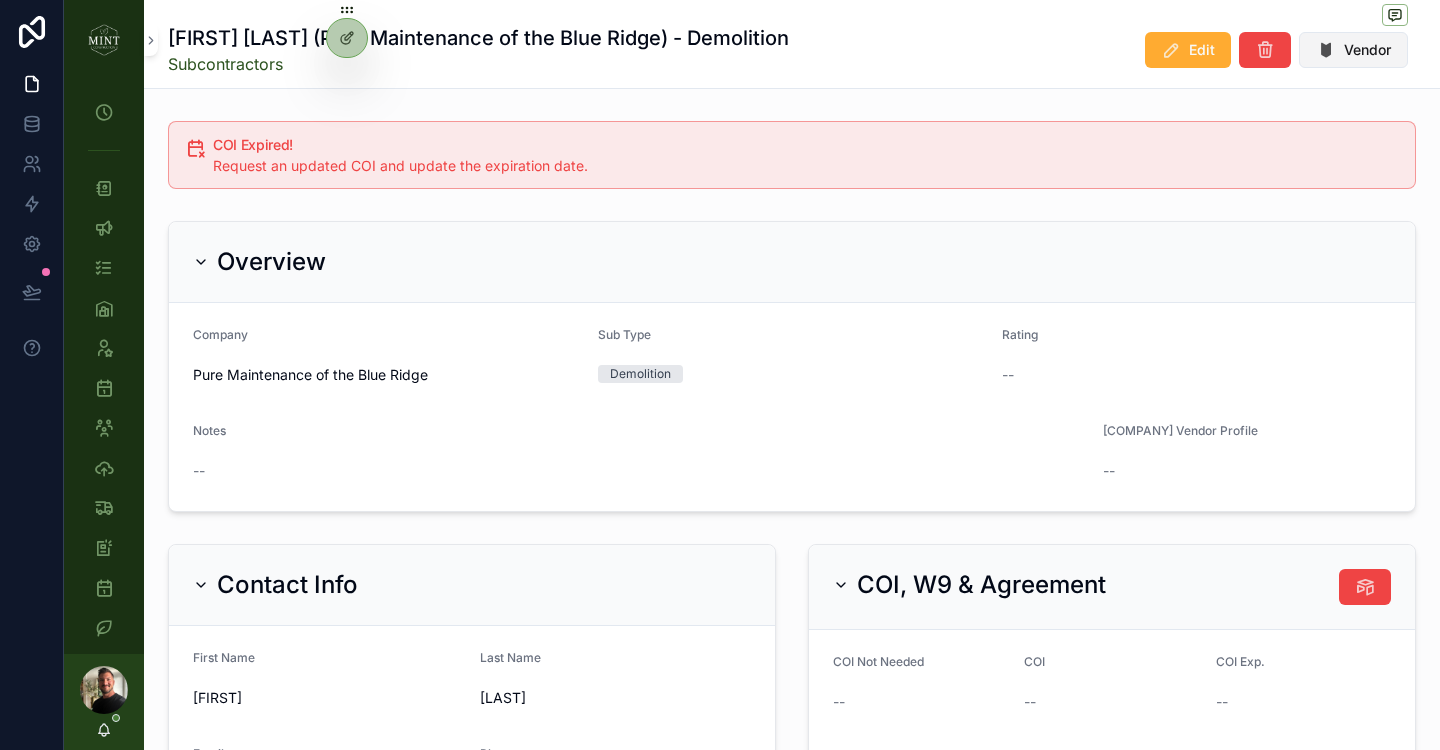 click on "Vendor" at bounding box center (1367, 50) 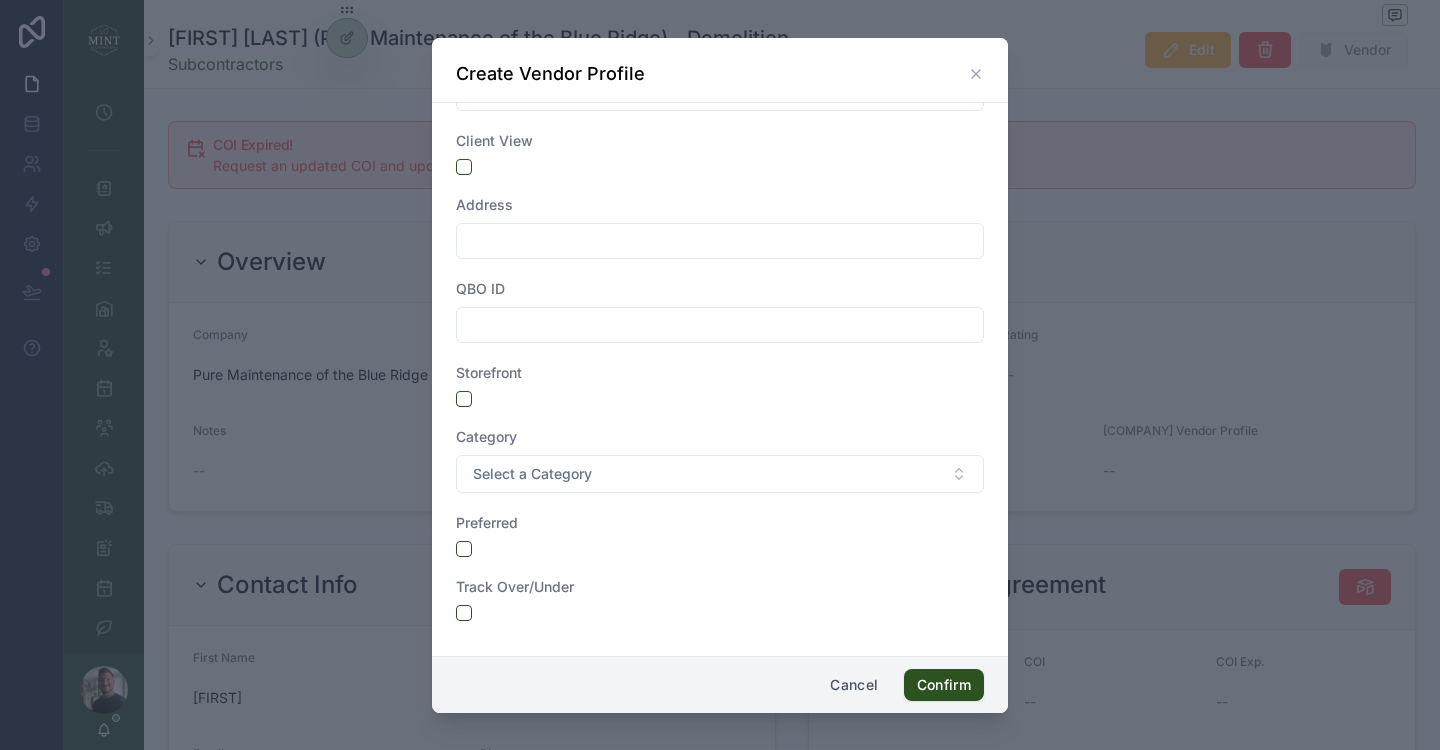 scroll, scrollTop: 0, scrollLeft: 0, axis: both 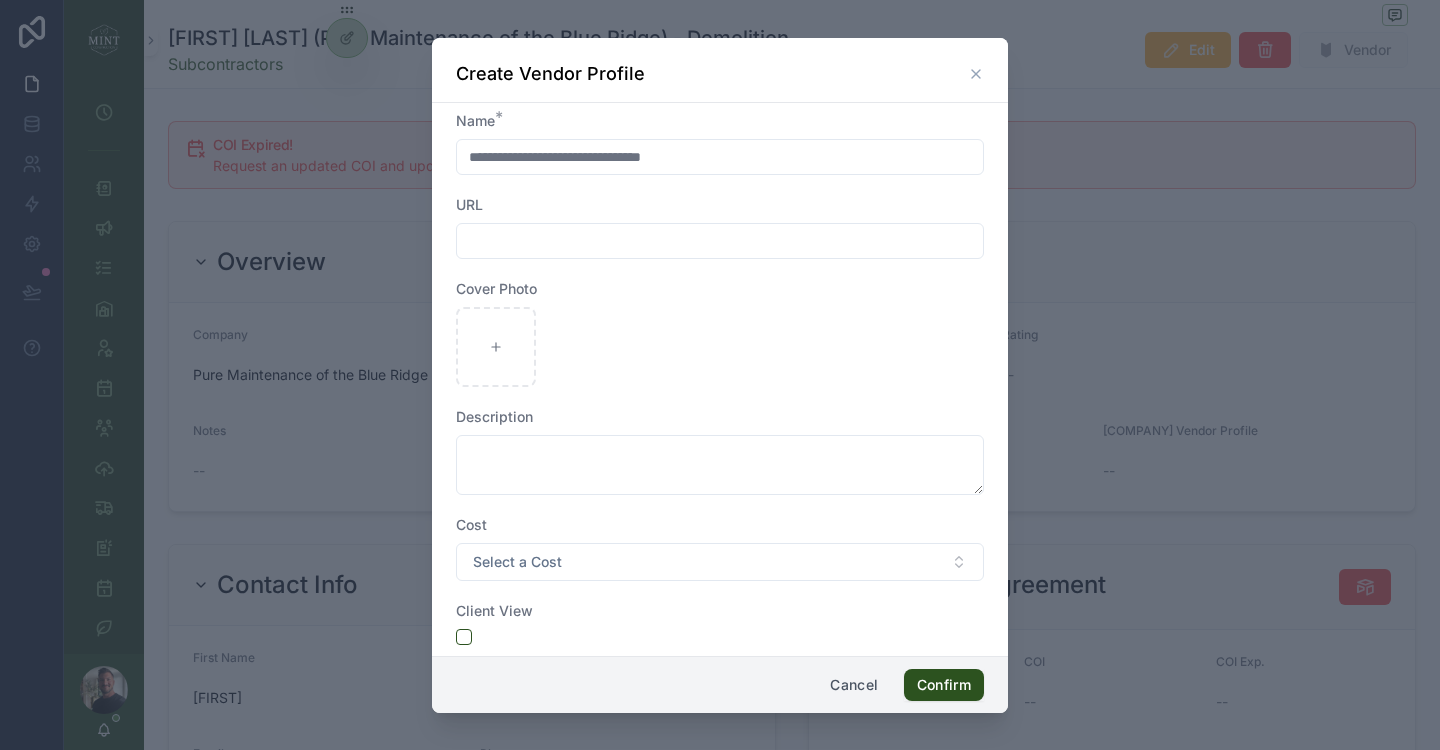 click at bounding box center (720, 241) 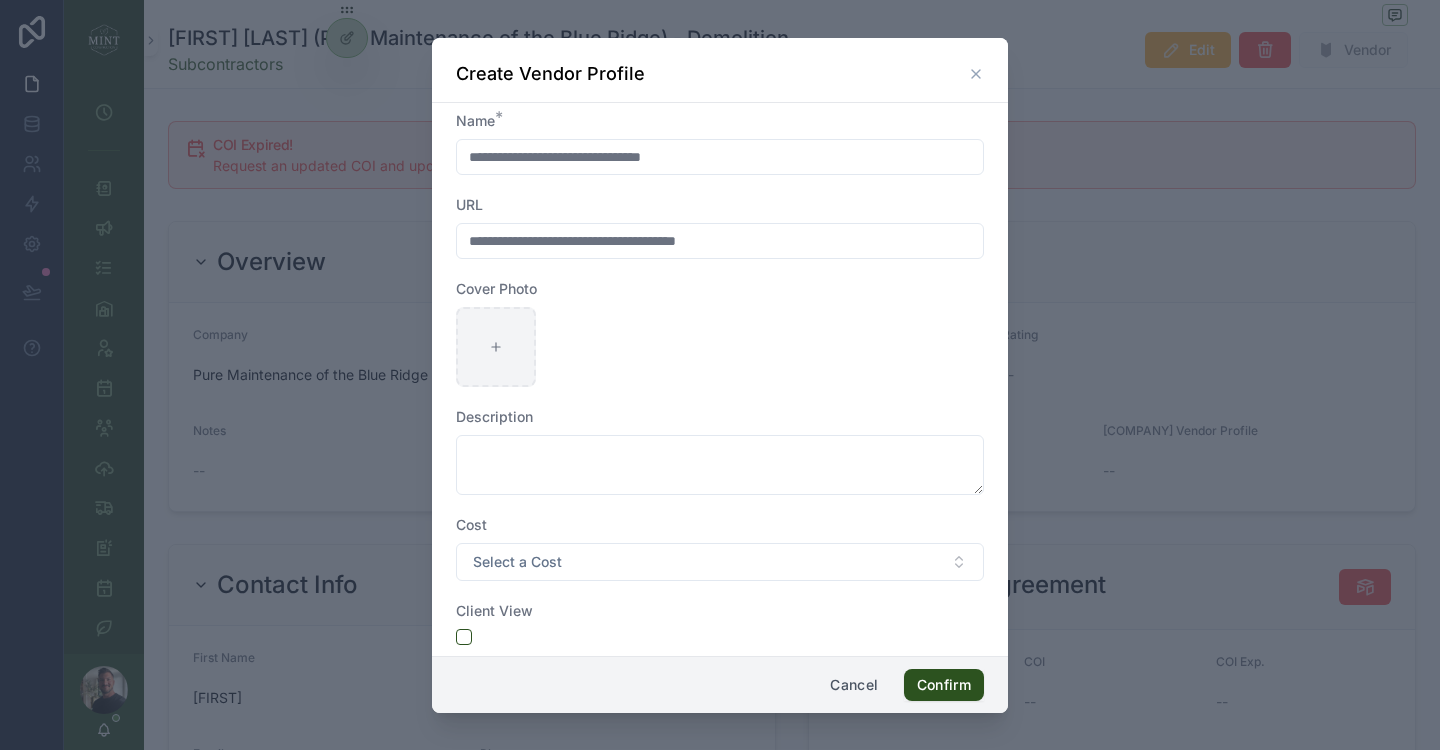 type on "**********" 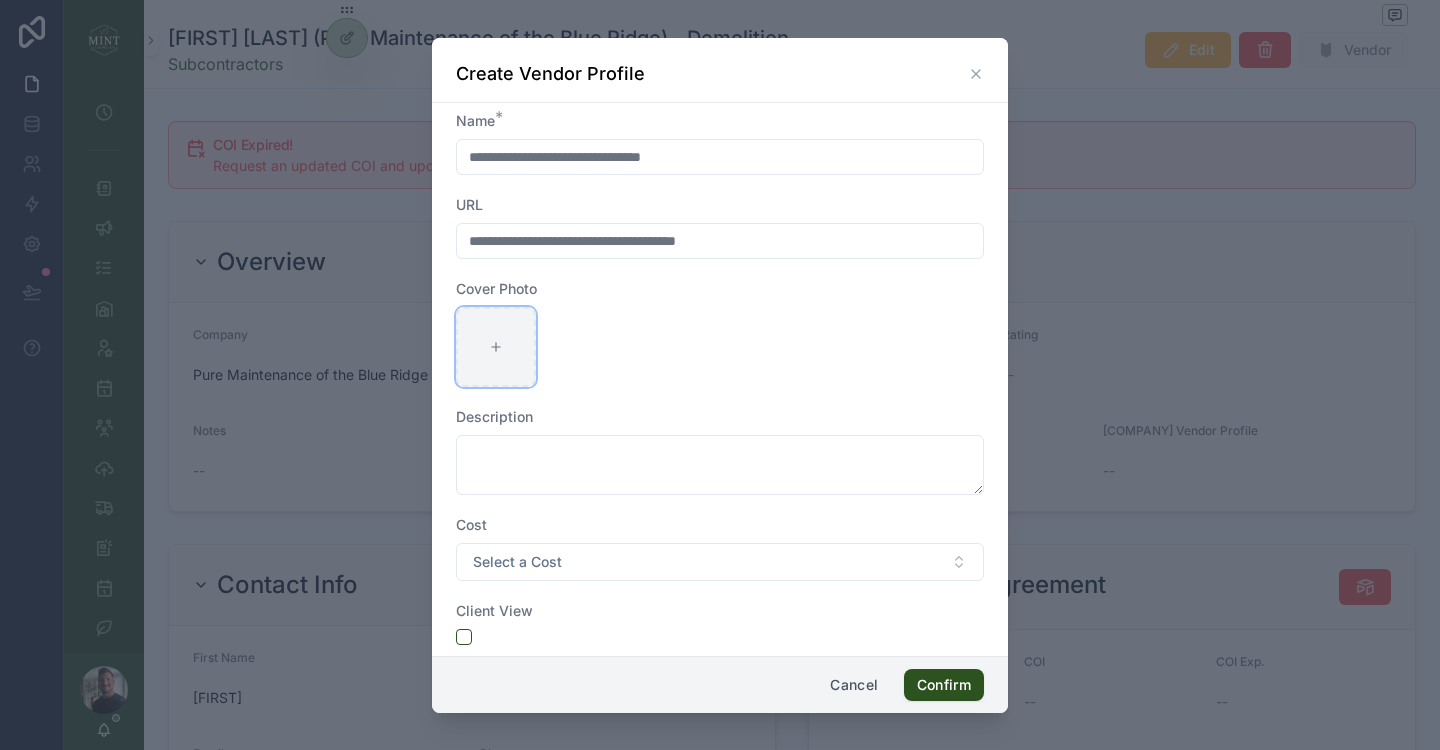 click at bounding box center [496, 347] 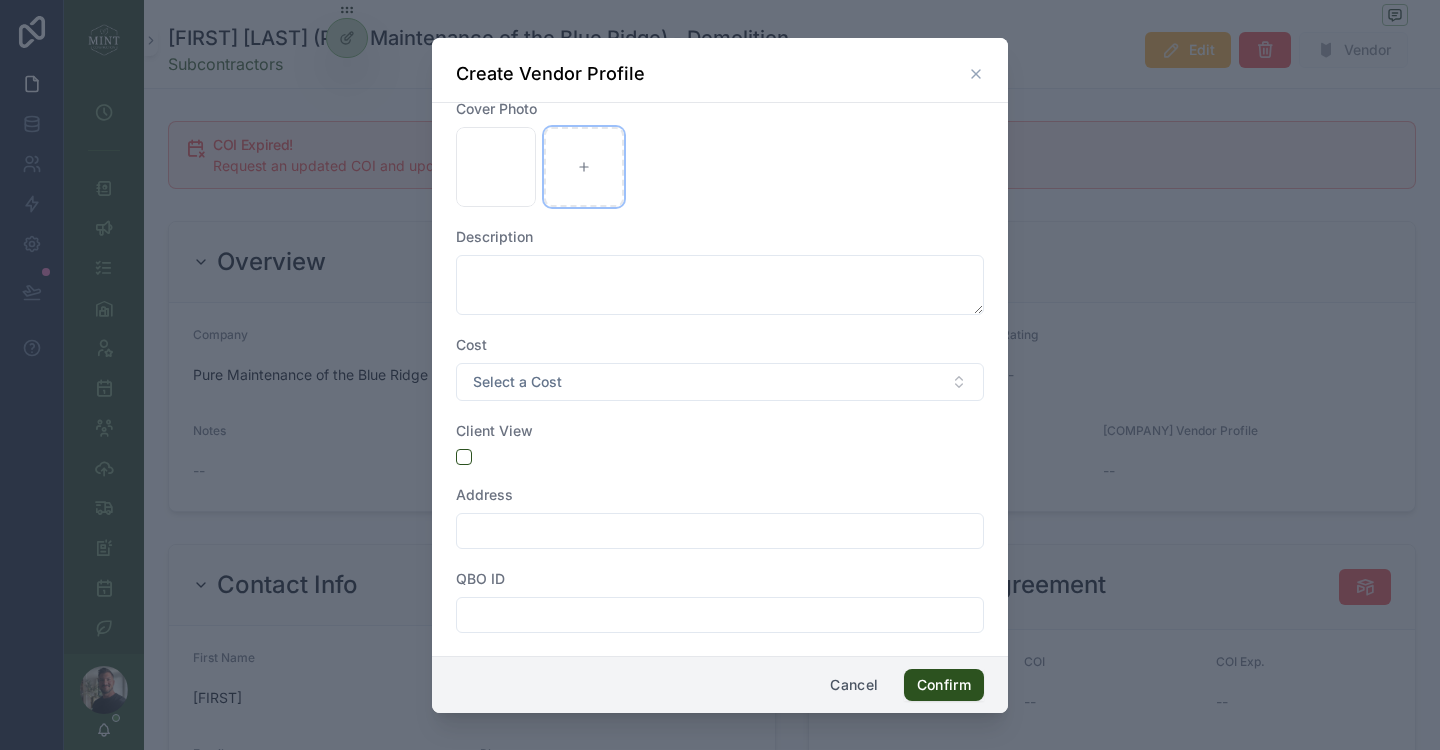 scroll, scrollTop: 203, scrollLeft: 0, axis: vertical 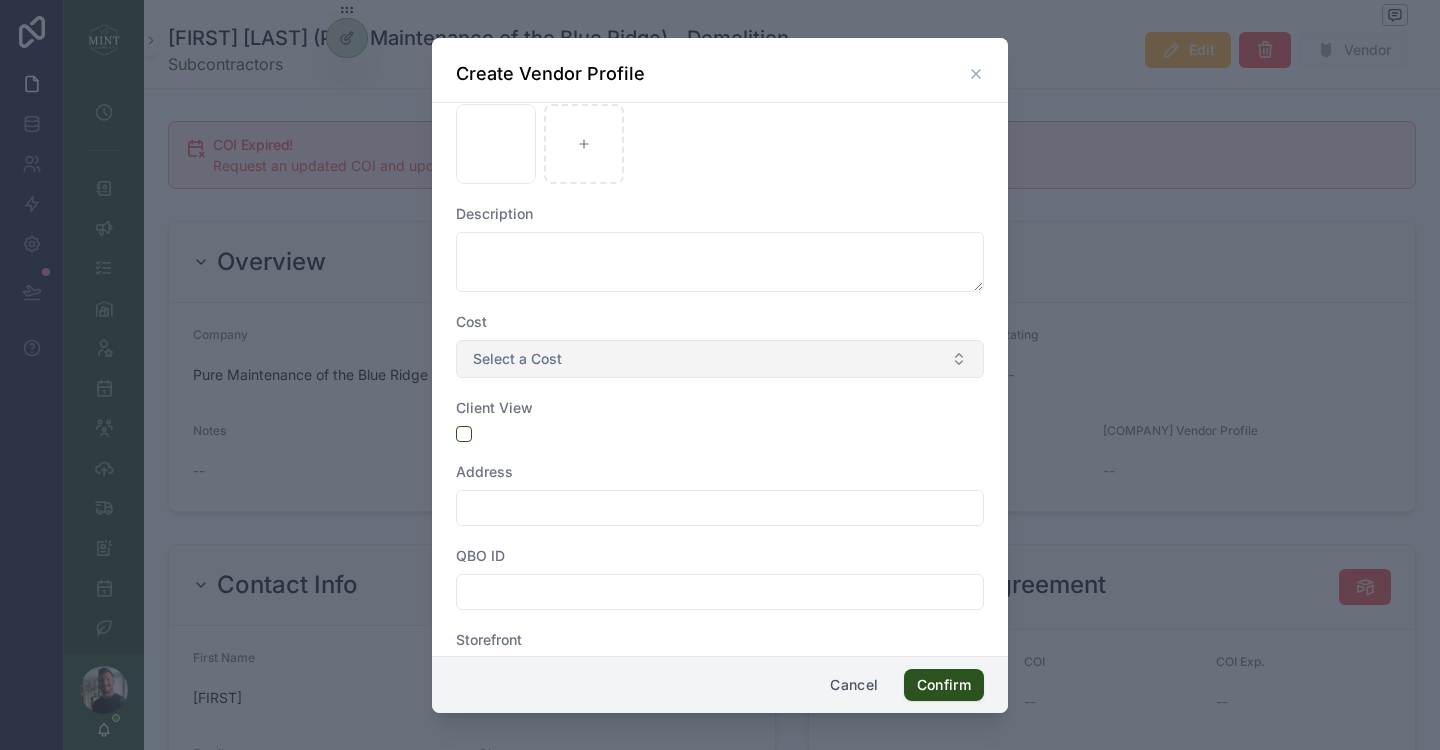 click on "Select a Cost" at bounding box center (720, 359) 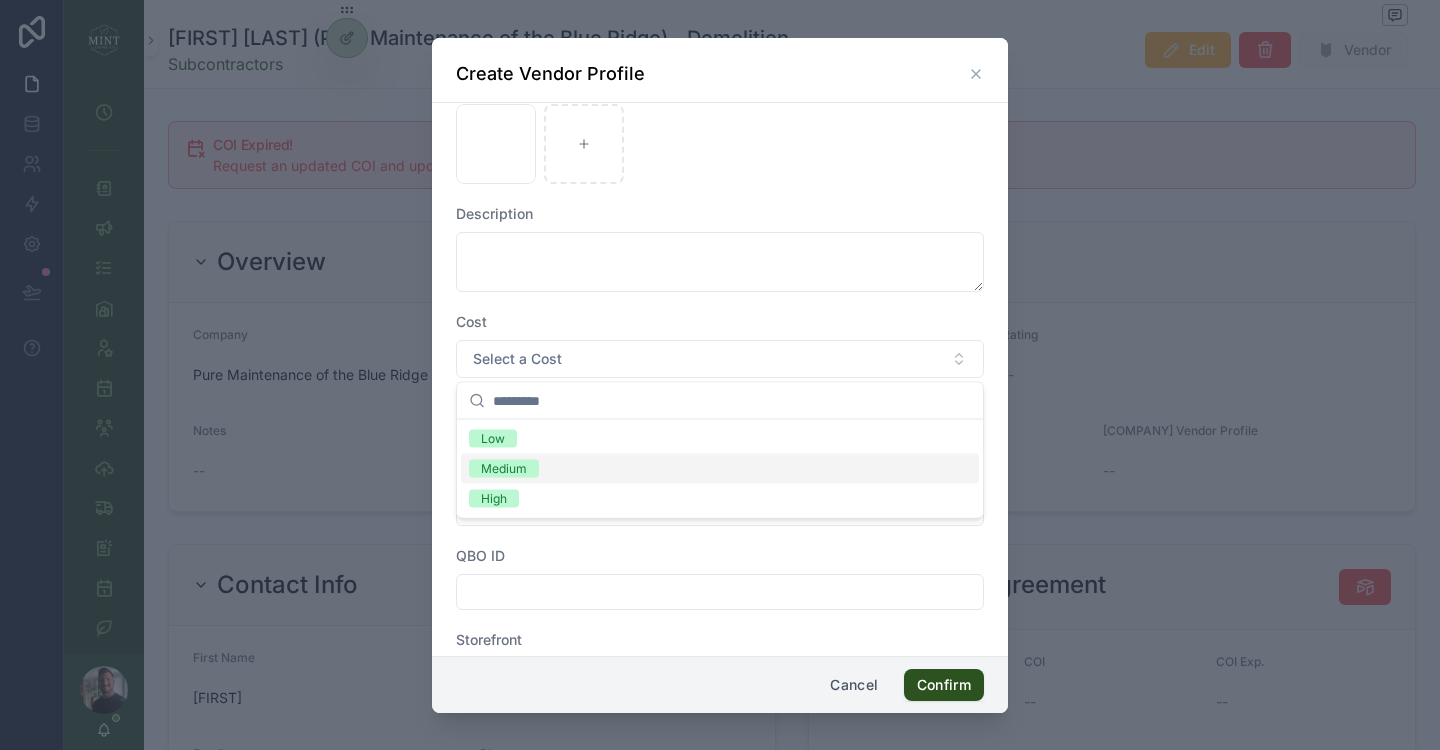click on "Medium" at bounding box center (720, 469) 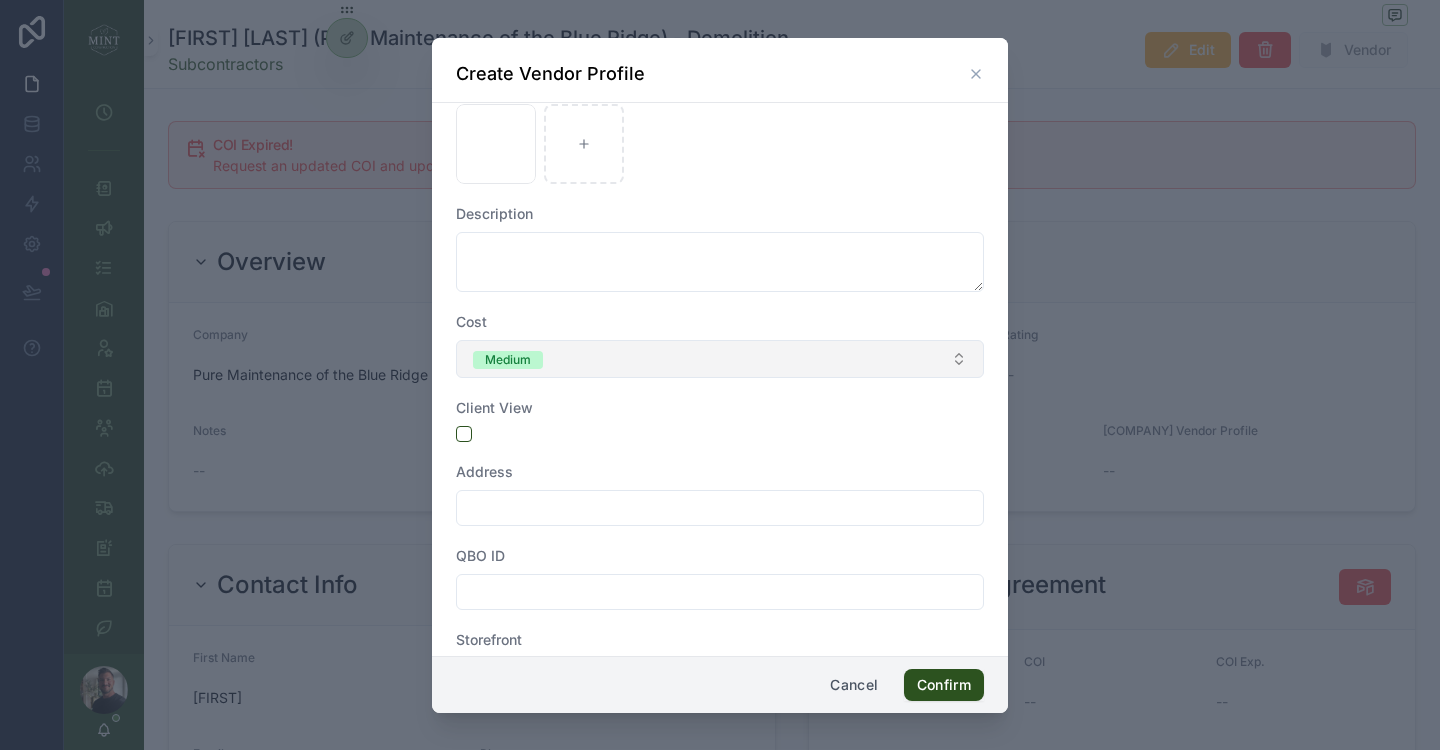 click on "Medium" at bounding box center (720, 359) 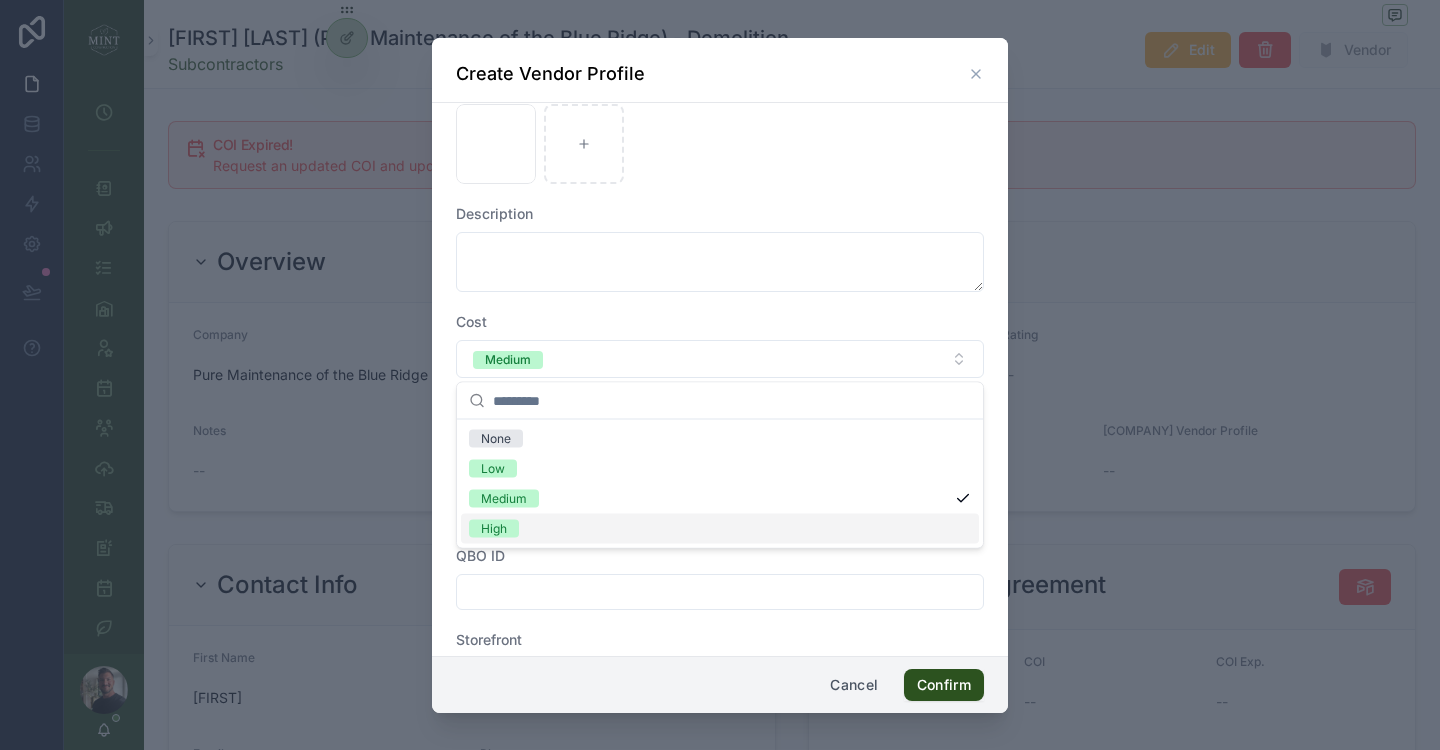 click on "High" at bounding box center [720, 529] 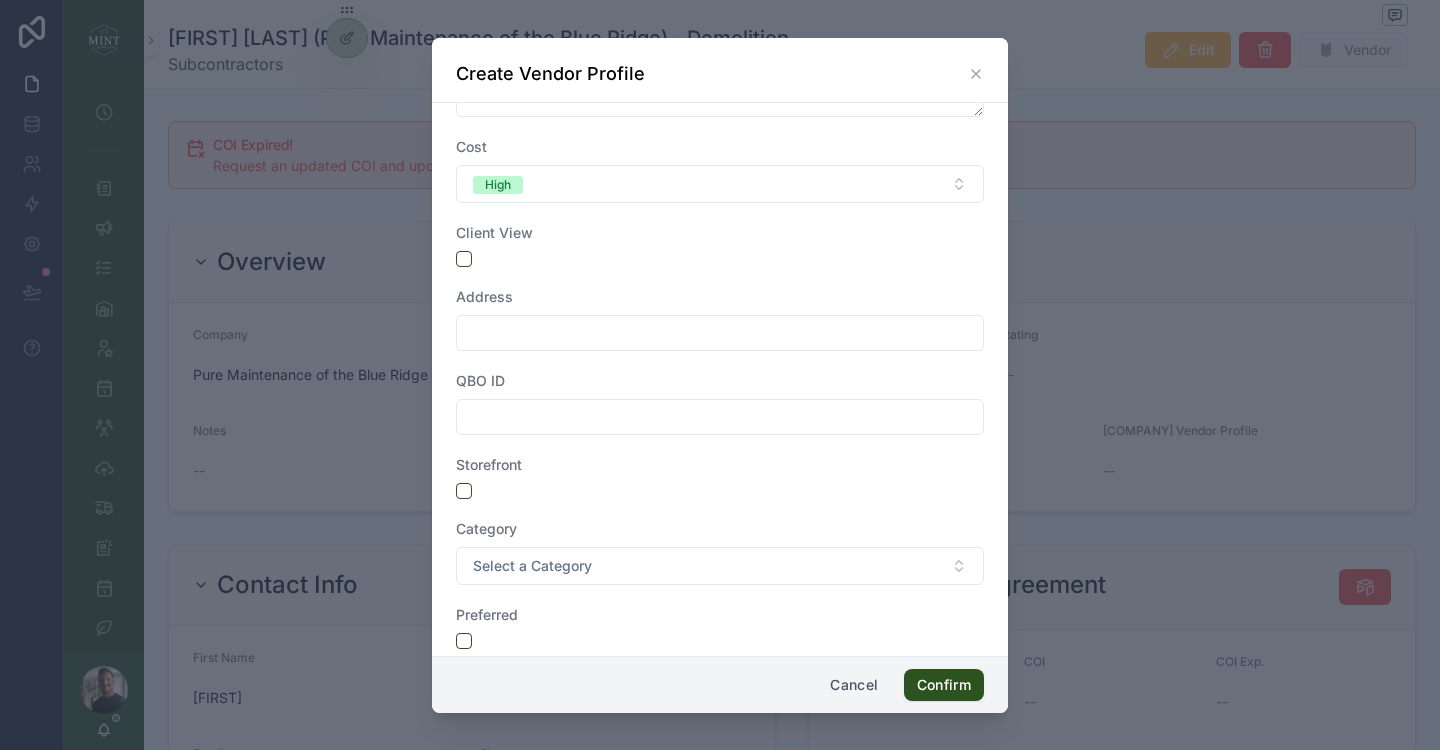 scroll, scrollTop: 470, scrollLeft: 0, axis: vertical 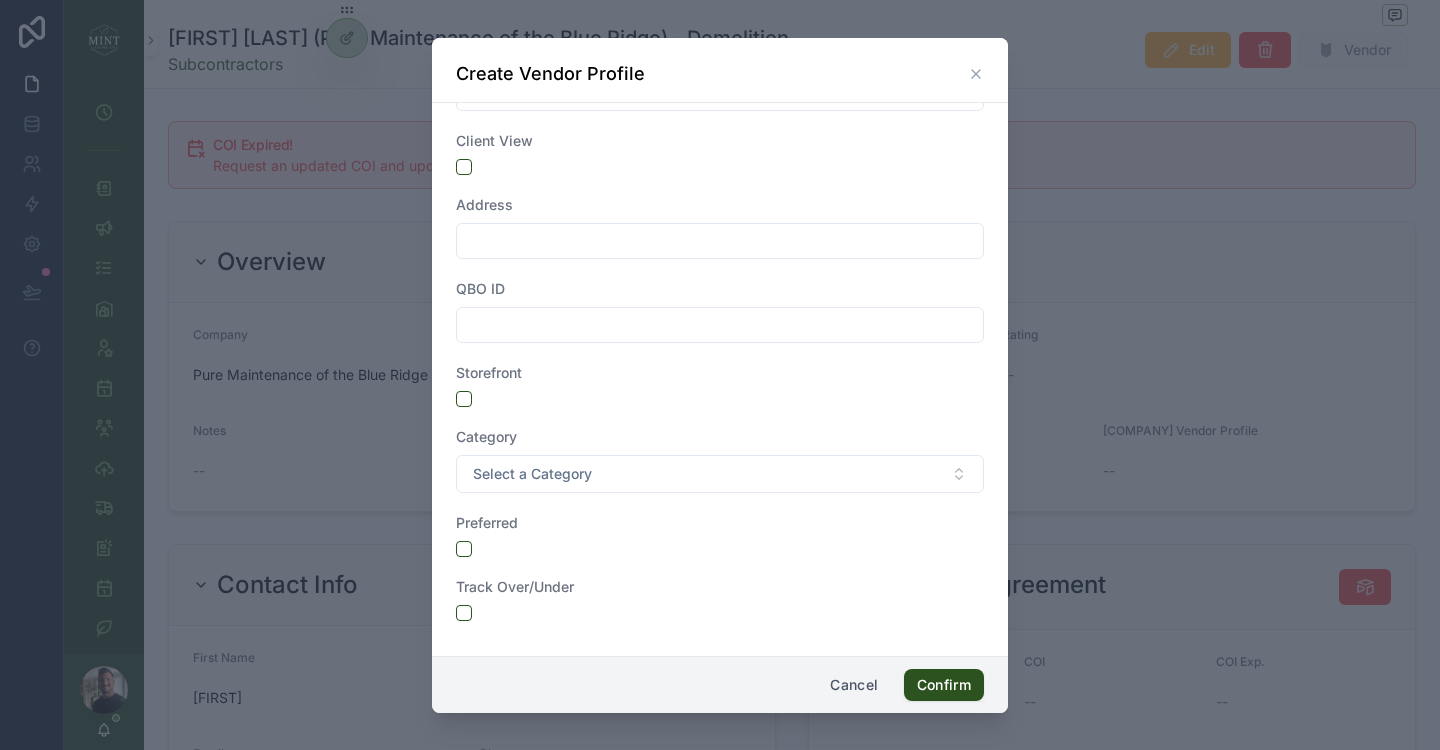 click on "Cancel" at bounding box center (854, 685) 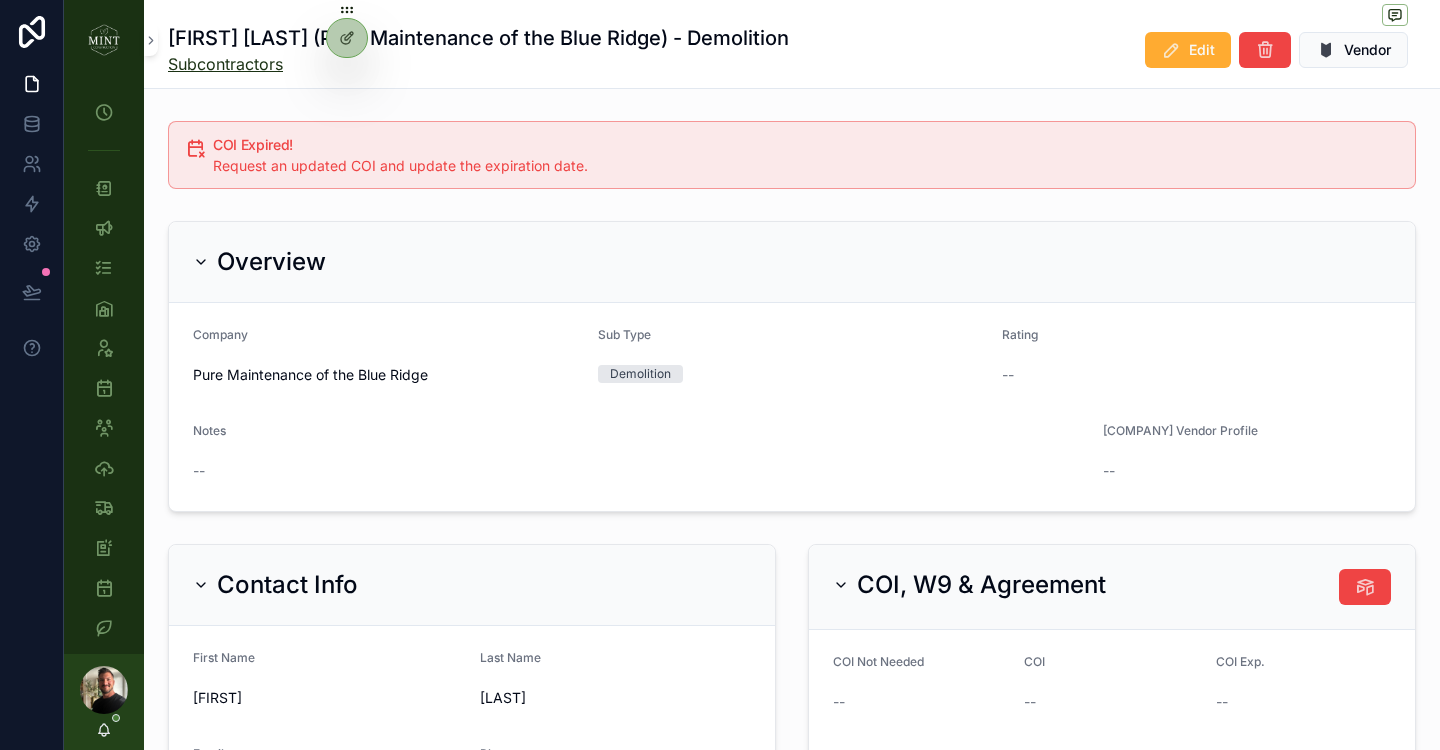click on "Subcontractors" at bounding box center (478, 64) 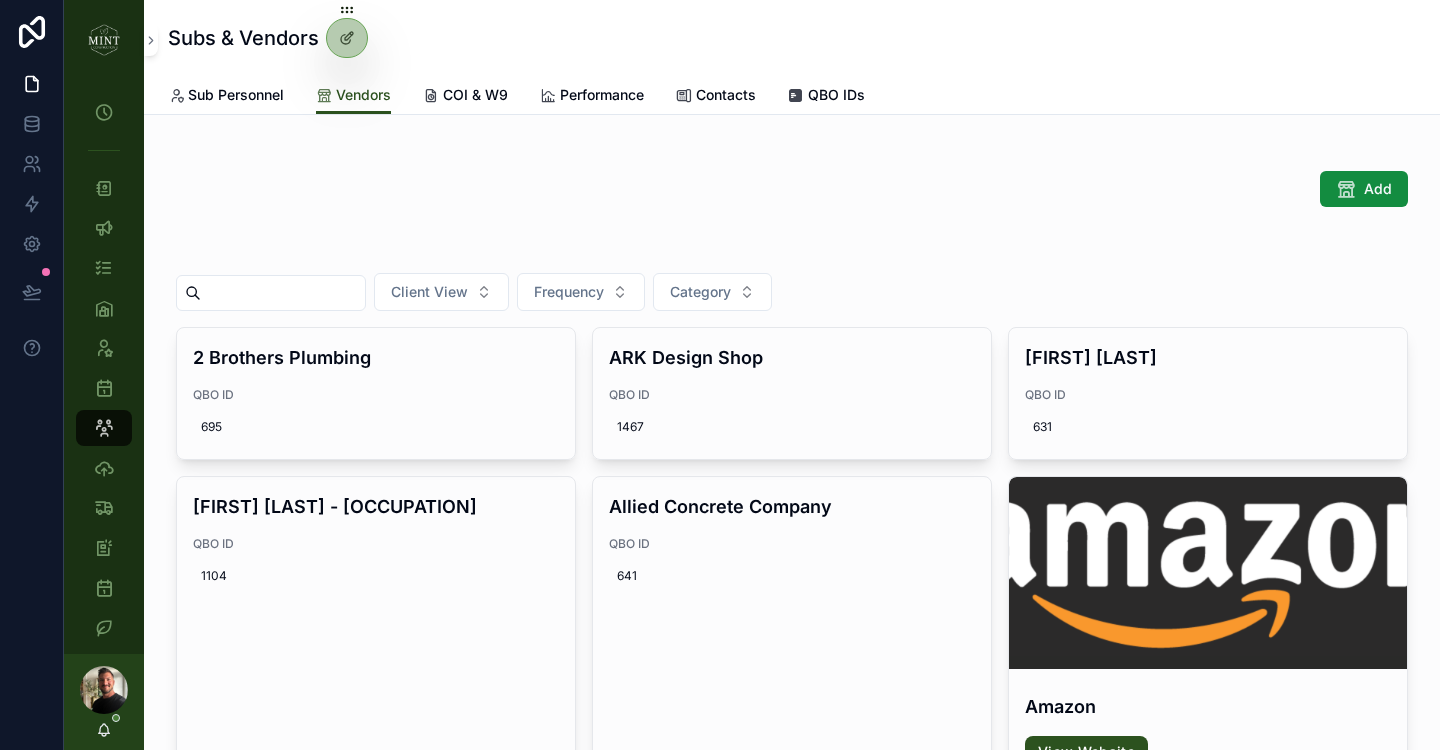 scroll, scrollTop: 0, scrollLeft: 0, axis: both 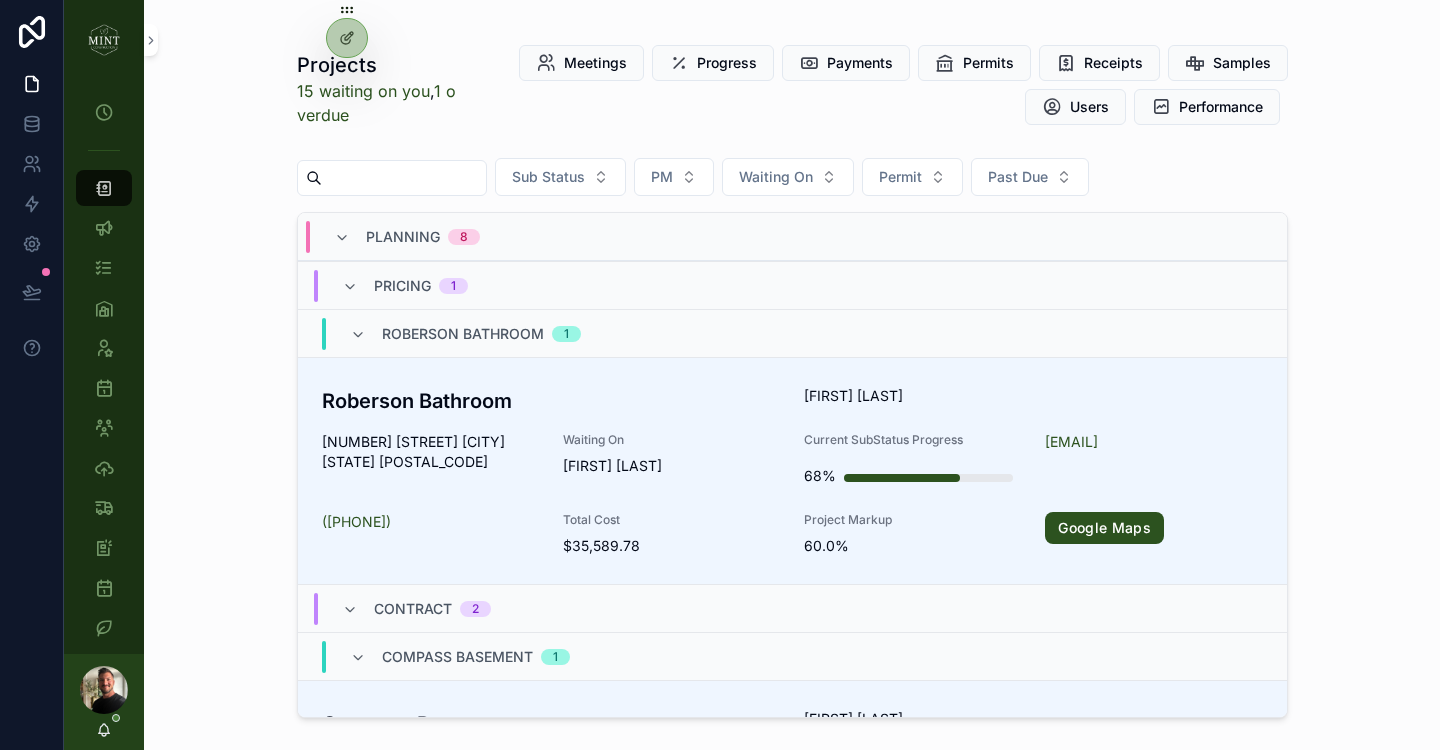 click at bounding box center (404, 178) 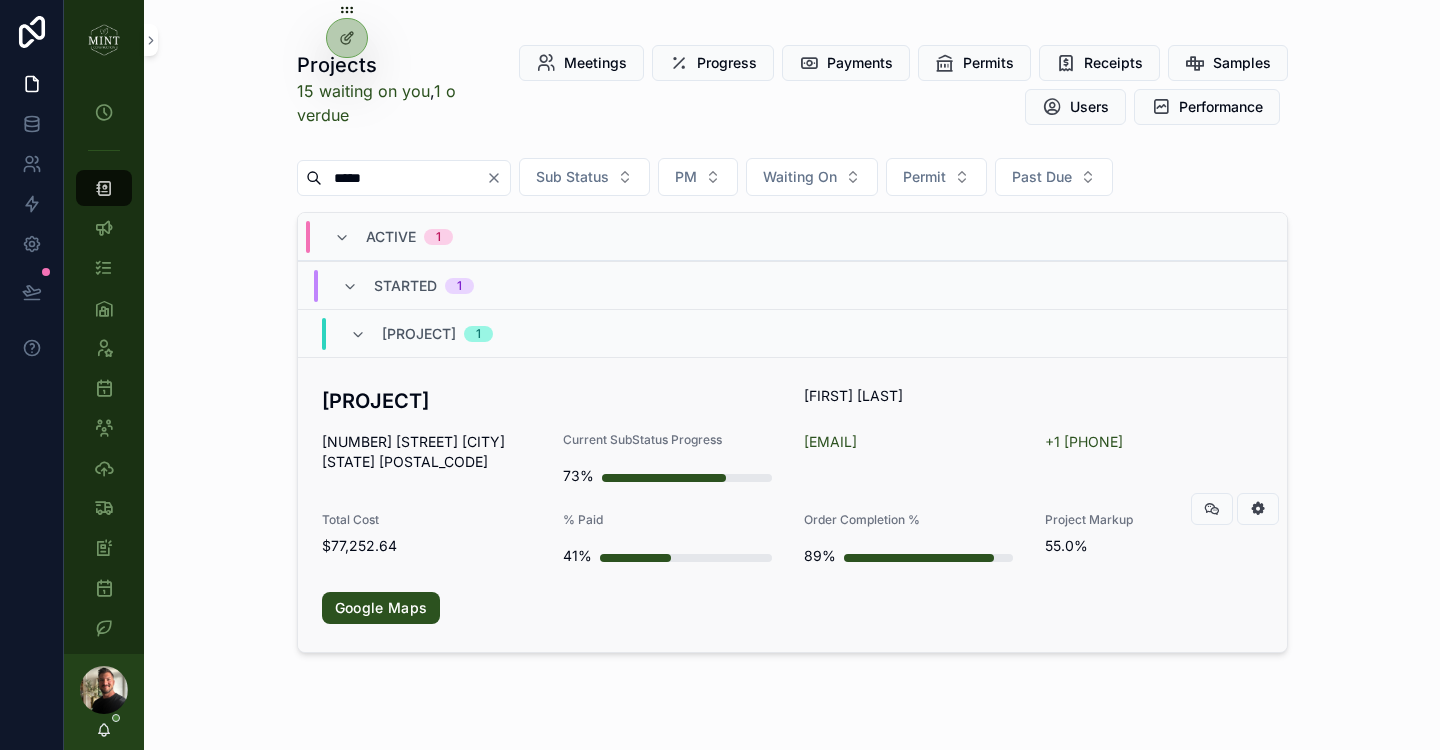 type on "*****" 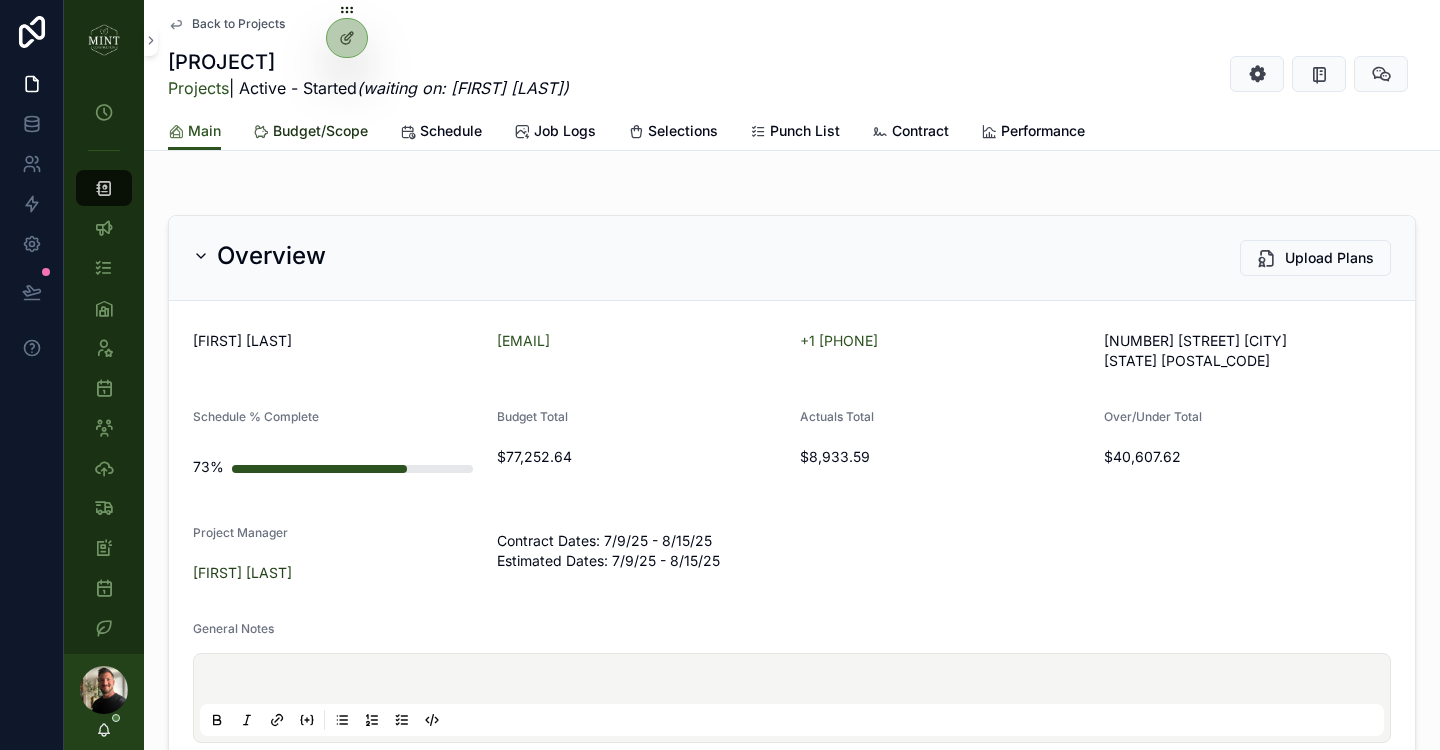 click on "Budget/Scope" at bounding box center (320, 131) 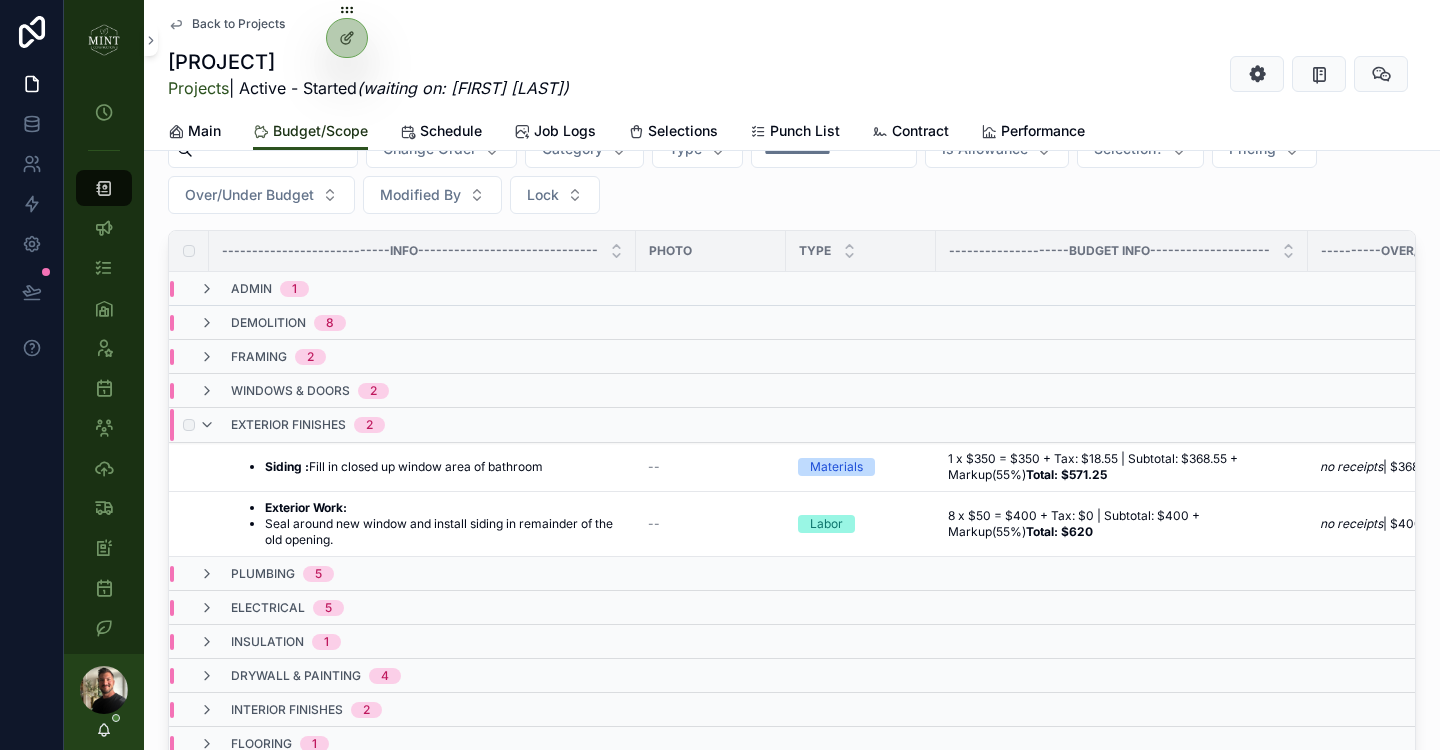 scroll, scrollTop: 330, scrollLeft: 0, axis: vertical 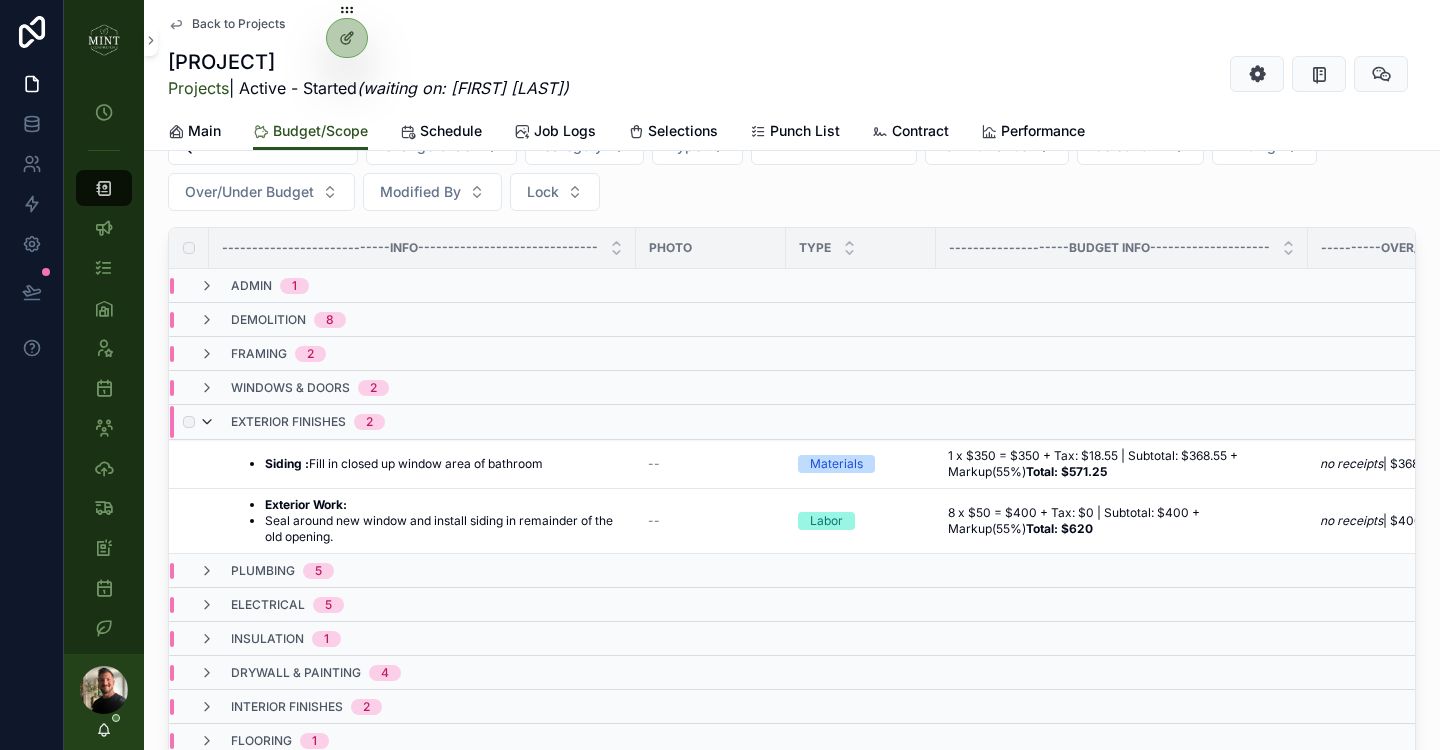 click at bounding box center (207, 422) 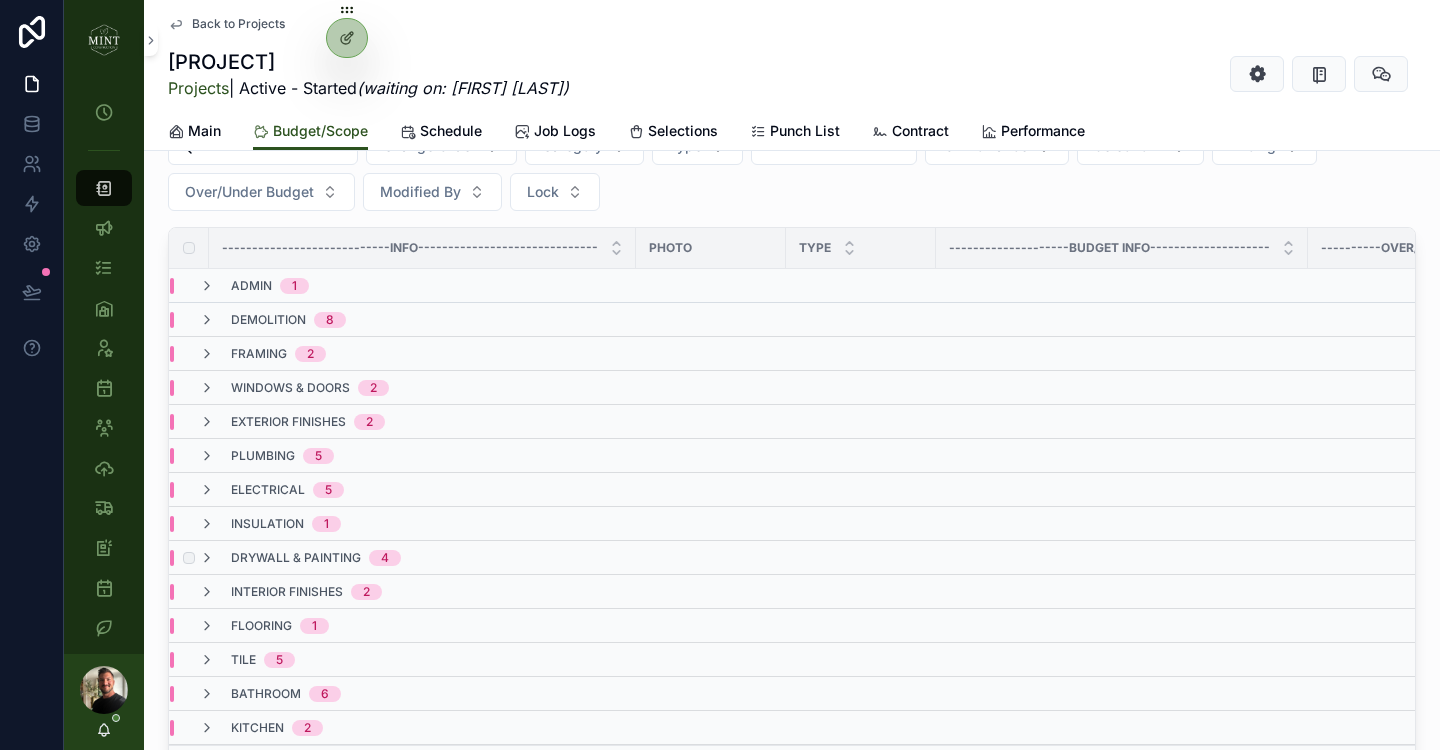 click on "drywall & painting 4" at bounding box center (552, 558) 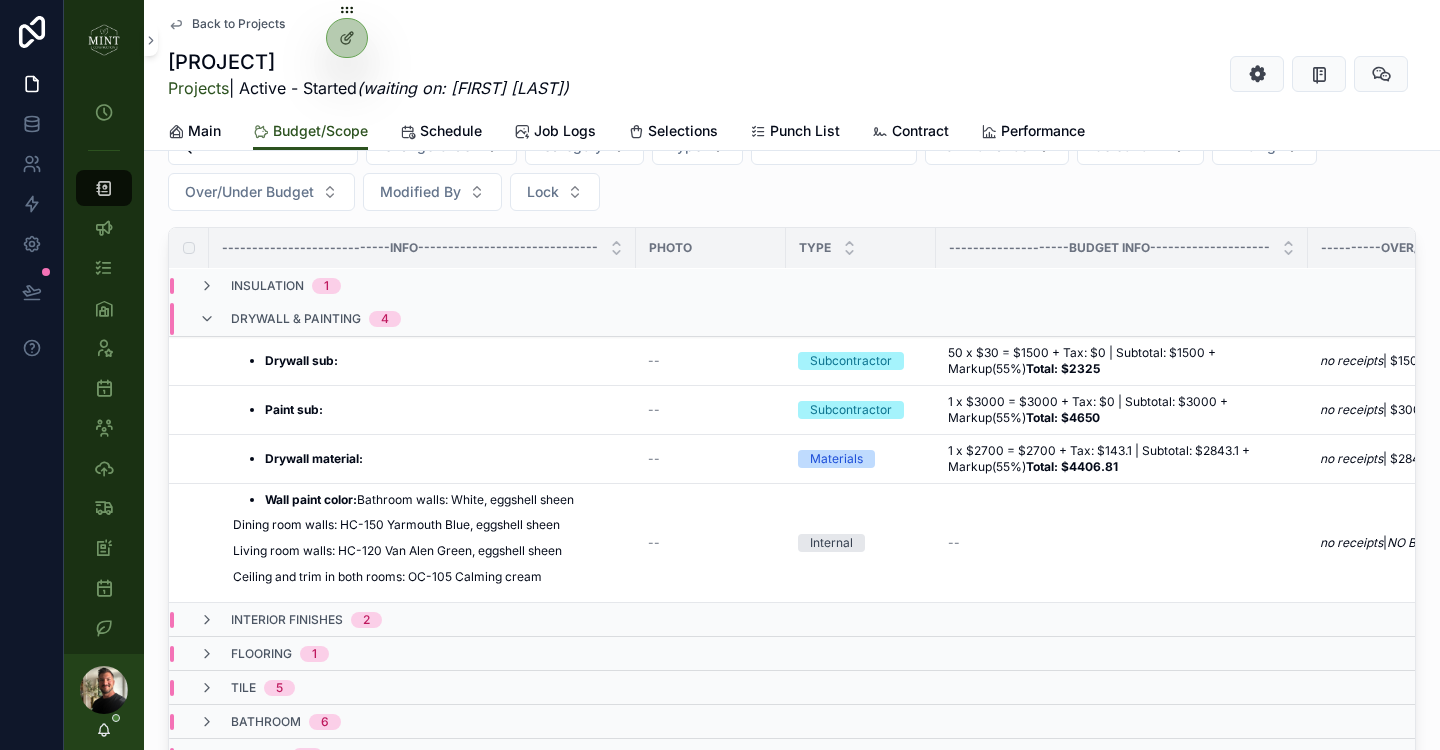 scroll, scrollTop: 203, scrollLeft: 0, axis: vertical 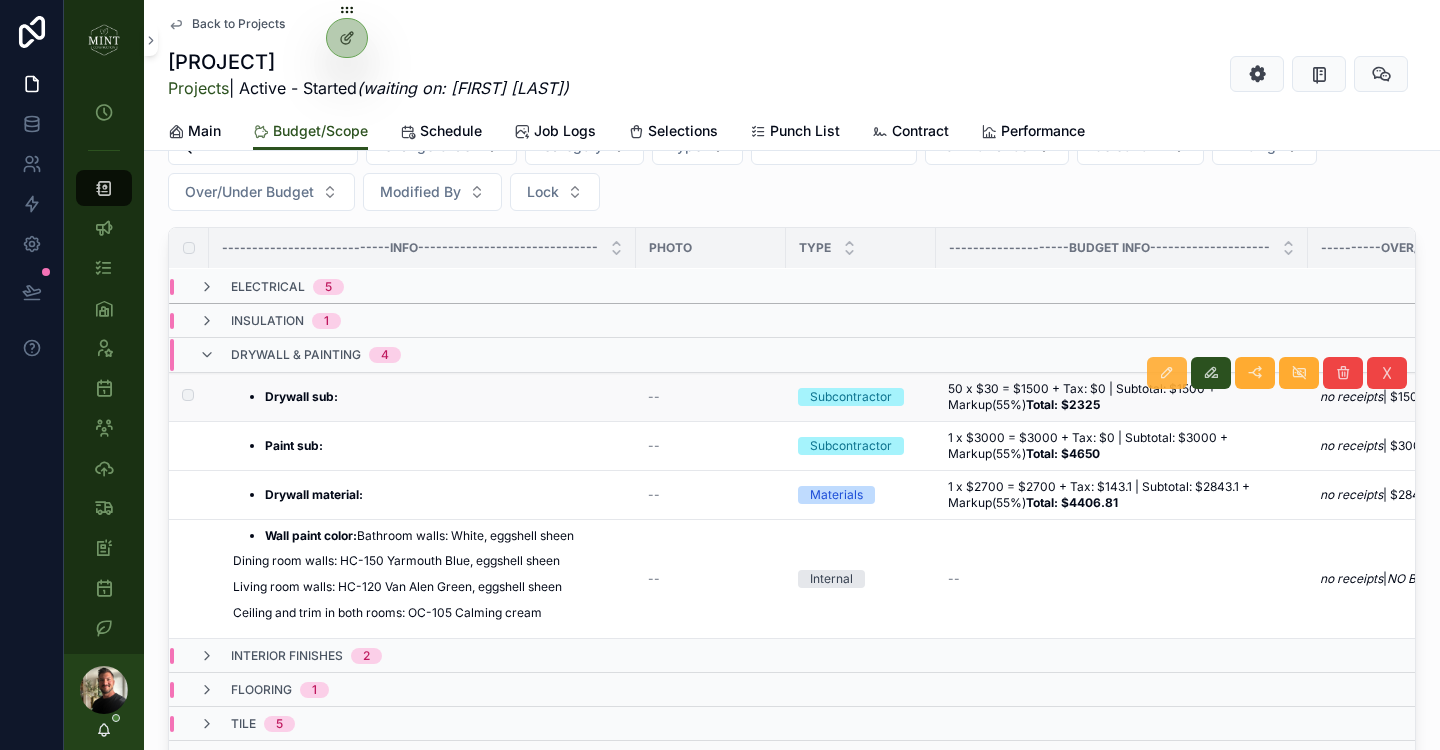click at bounding box center (1167, 373) 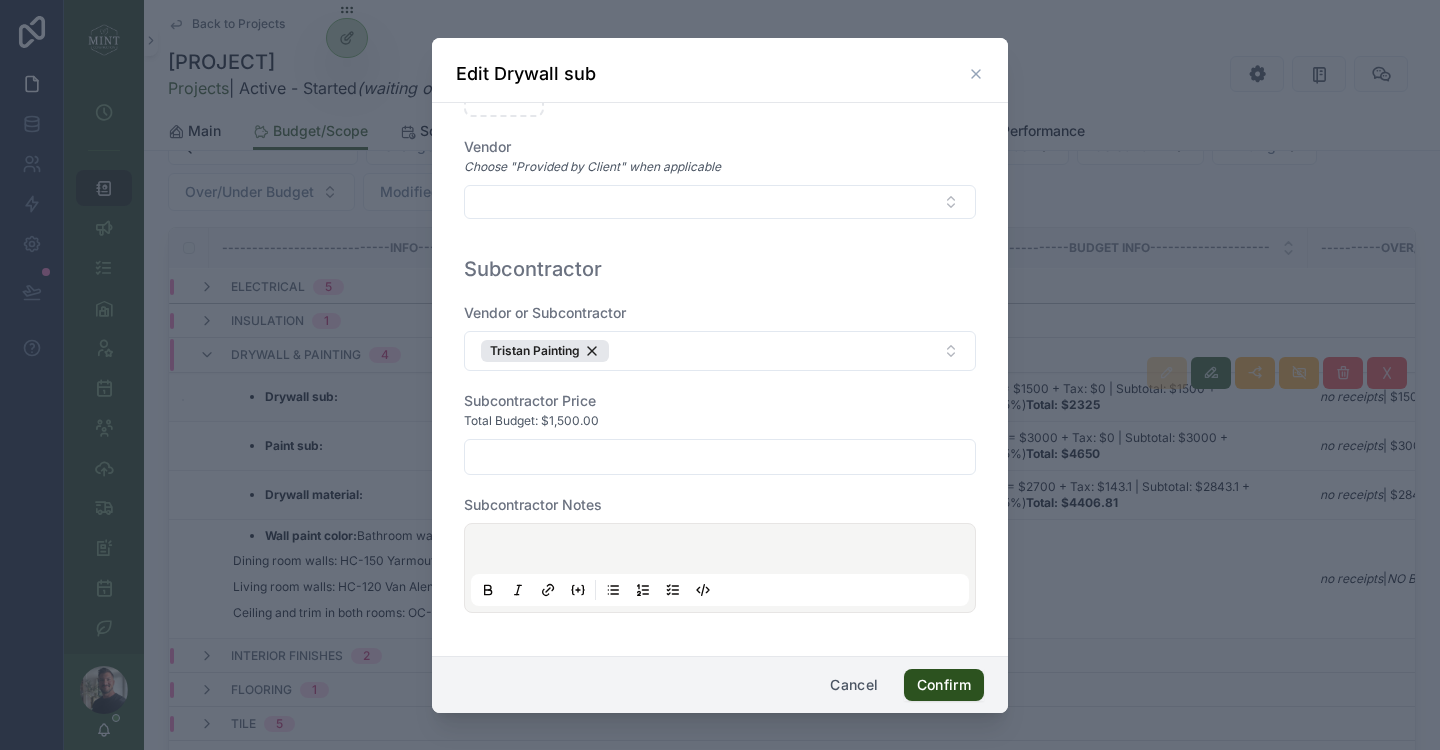 scroll, scrollTop: 1406, scrollLeft: 0, axis: vertical 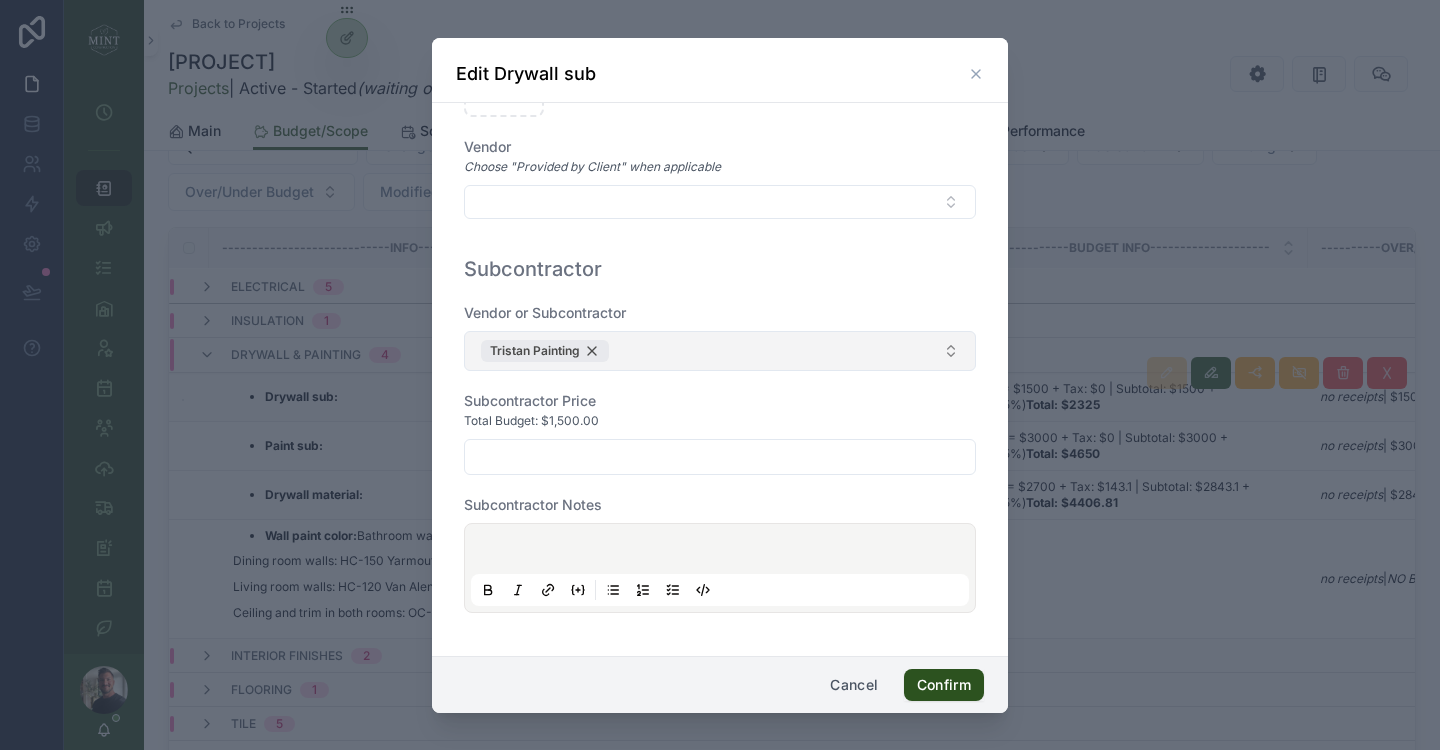 click on "Tristan Painting" at bounding box center (545, 351) 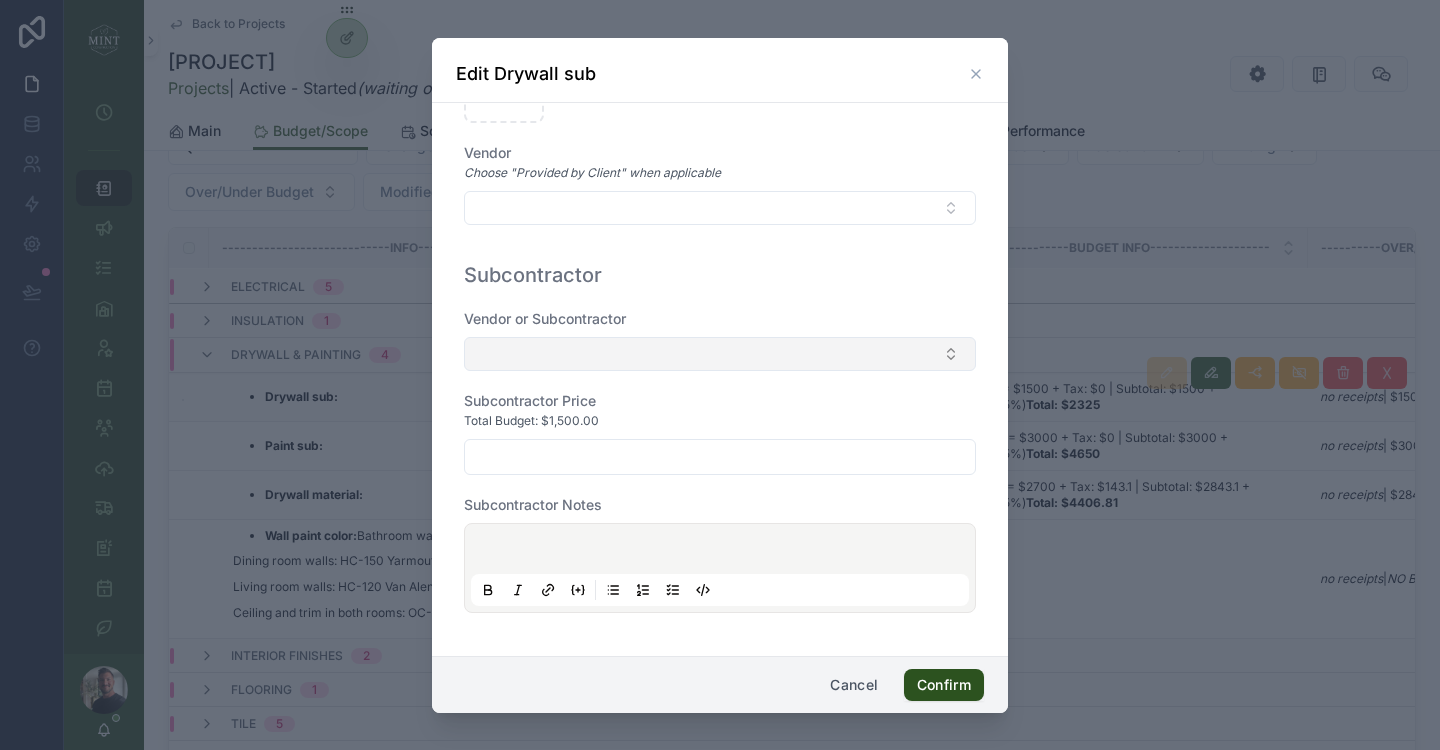 click at bounding box center (720, 354) 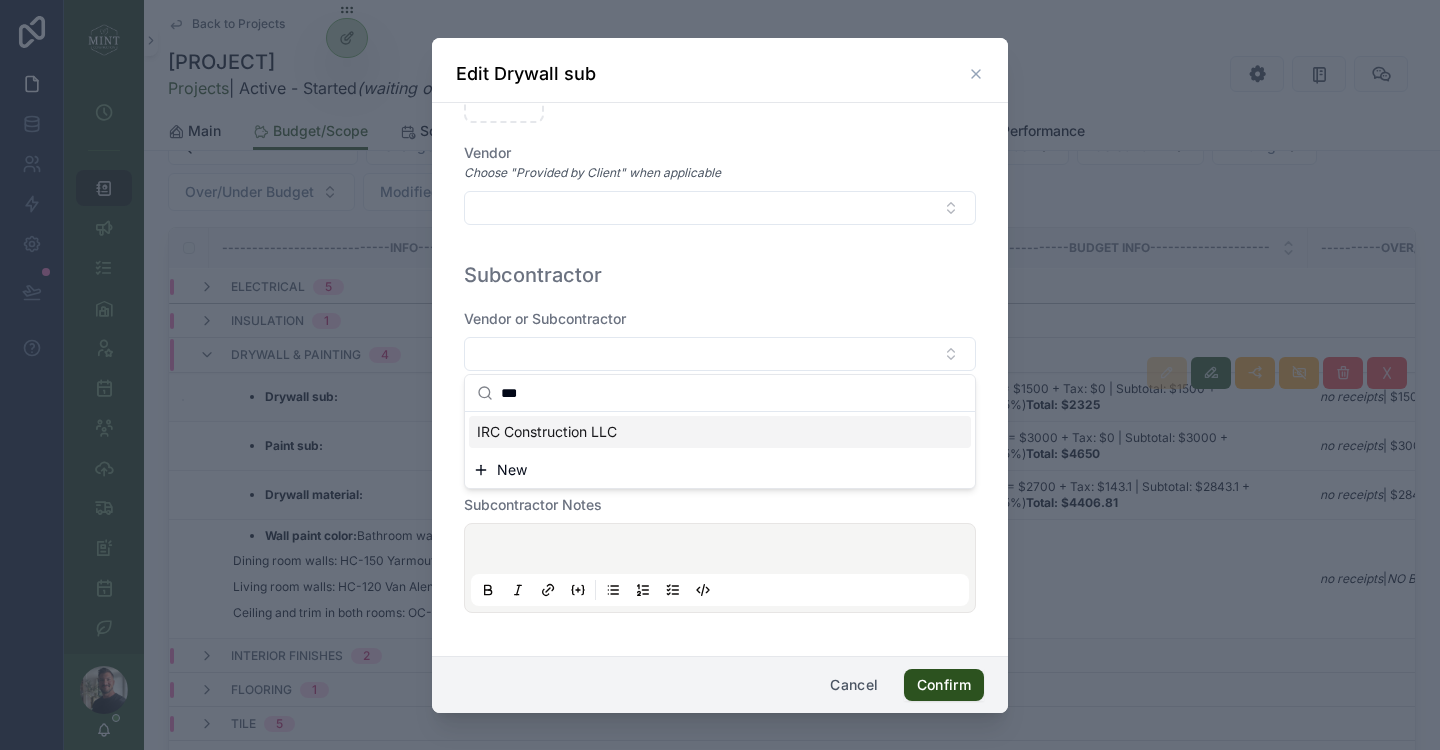 type on "***" 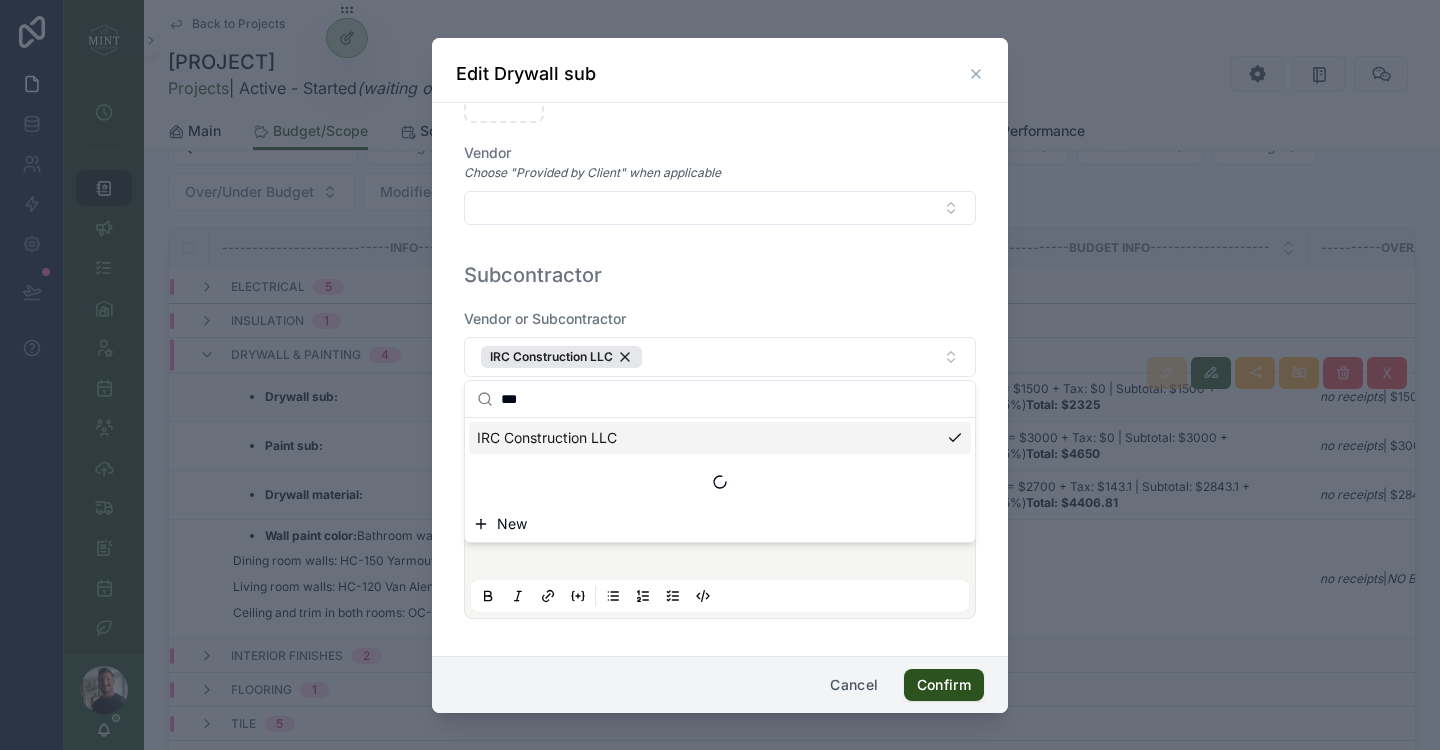 click on "**********" at bounding box center (720, 380) 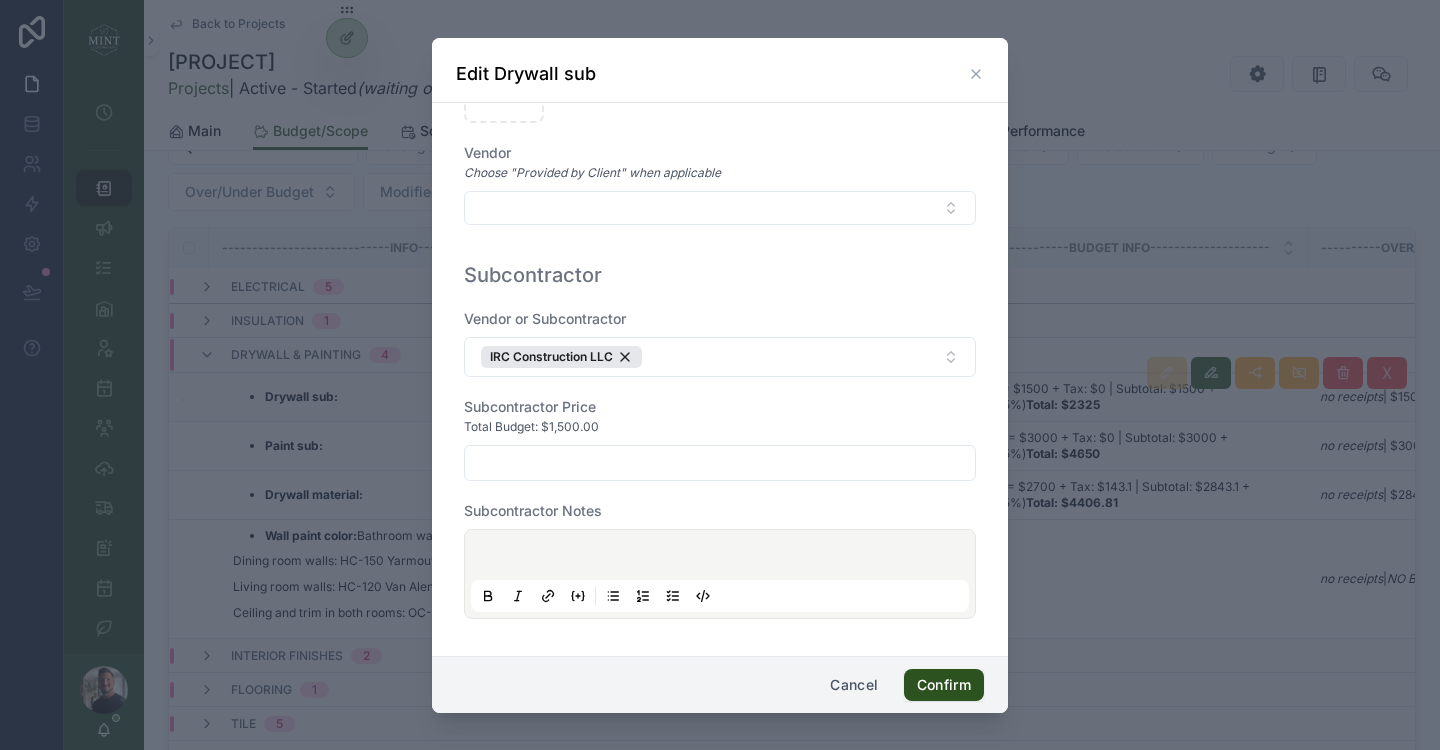 click at bounding box center [720, 463] 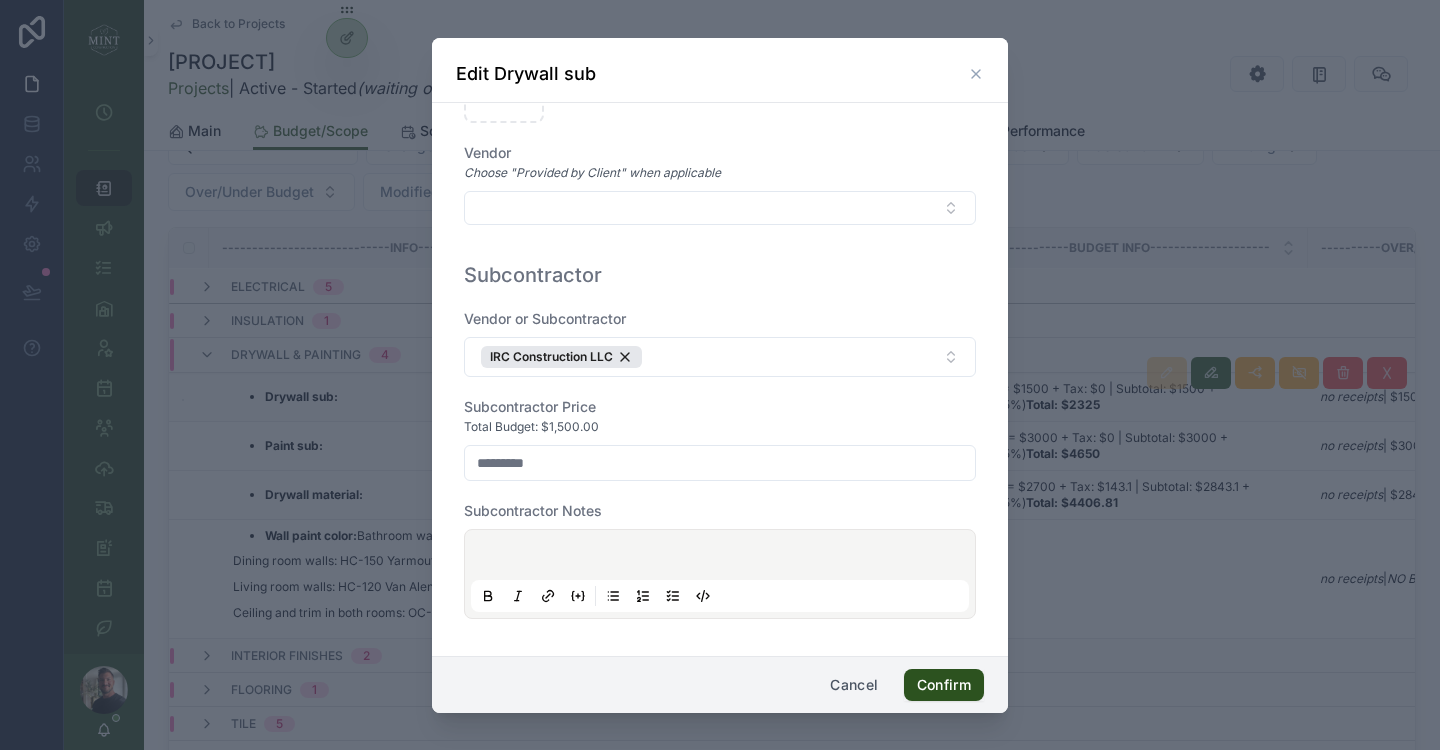 type on "*********" 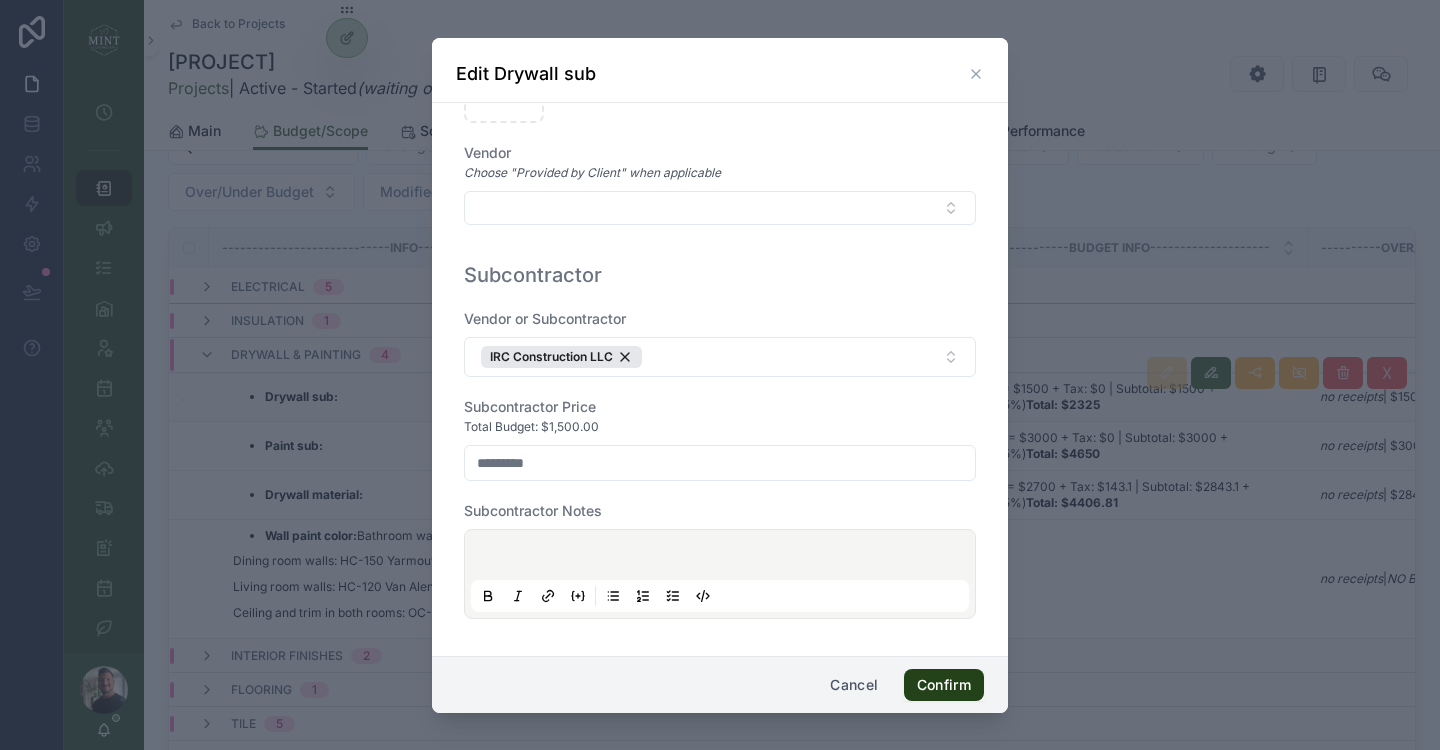 click on "Confirm" at bounding box center [944, 685] 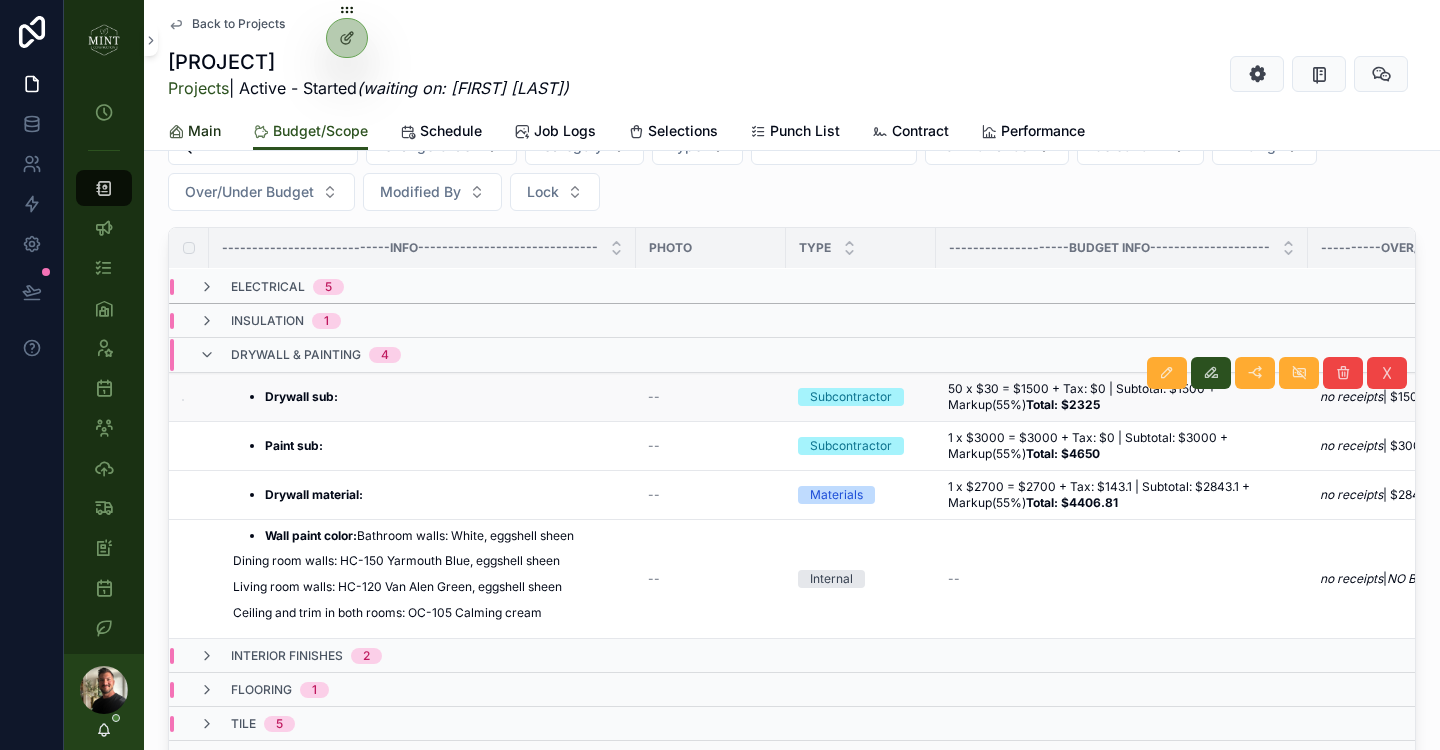click at bounding box center [176, 132] 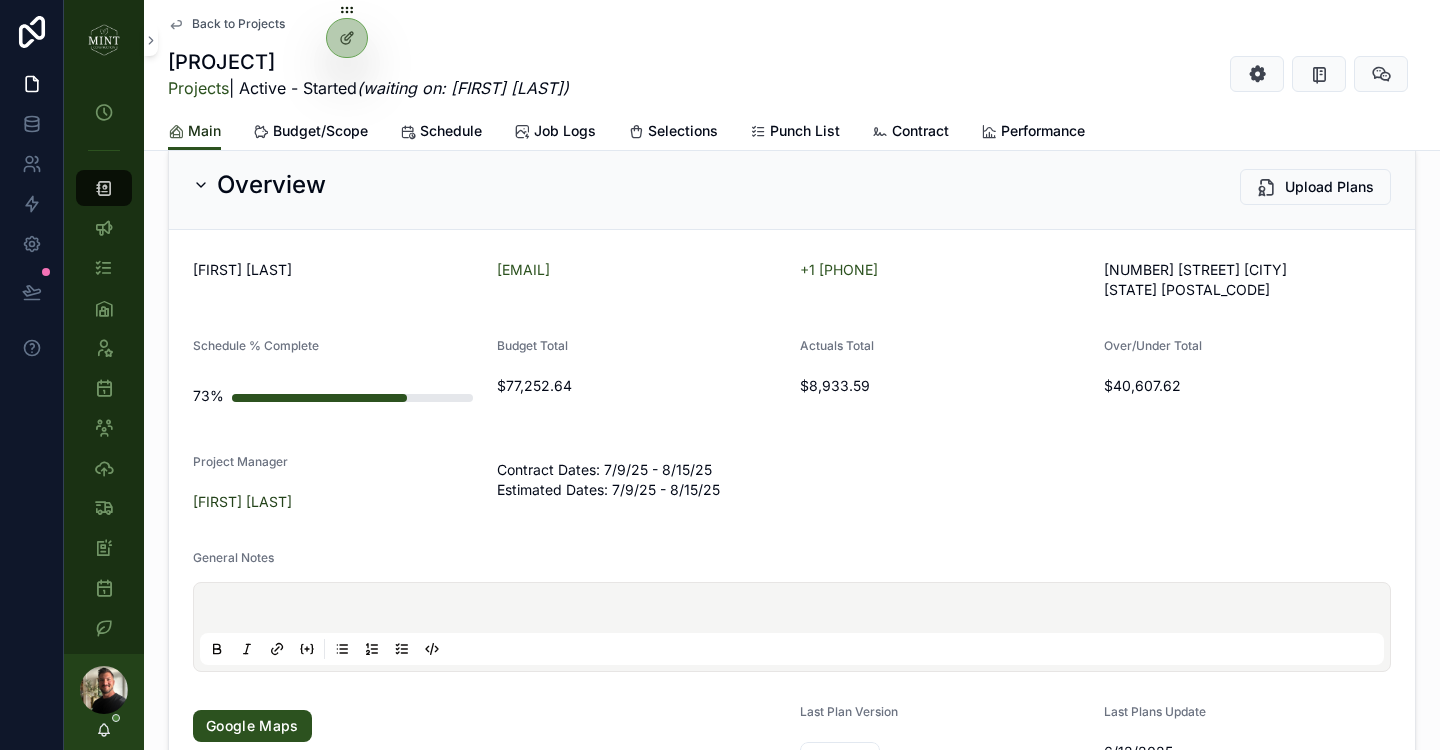 scroll, scrollTop: 74, scrollLeft: 0, axis: vertical 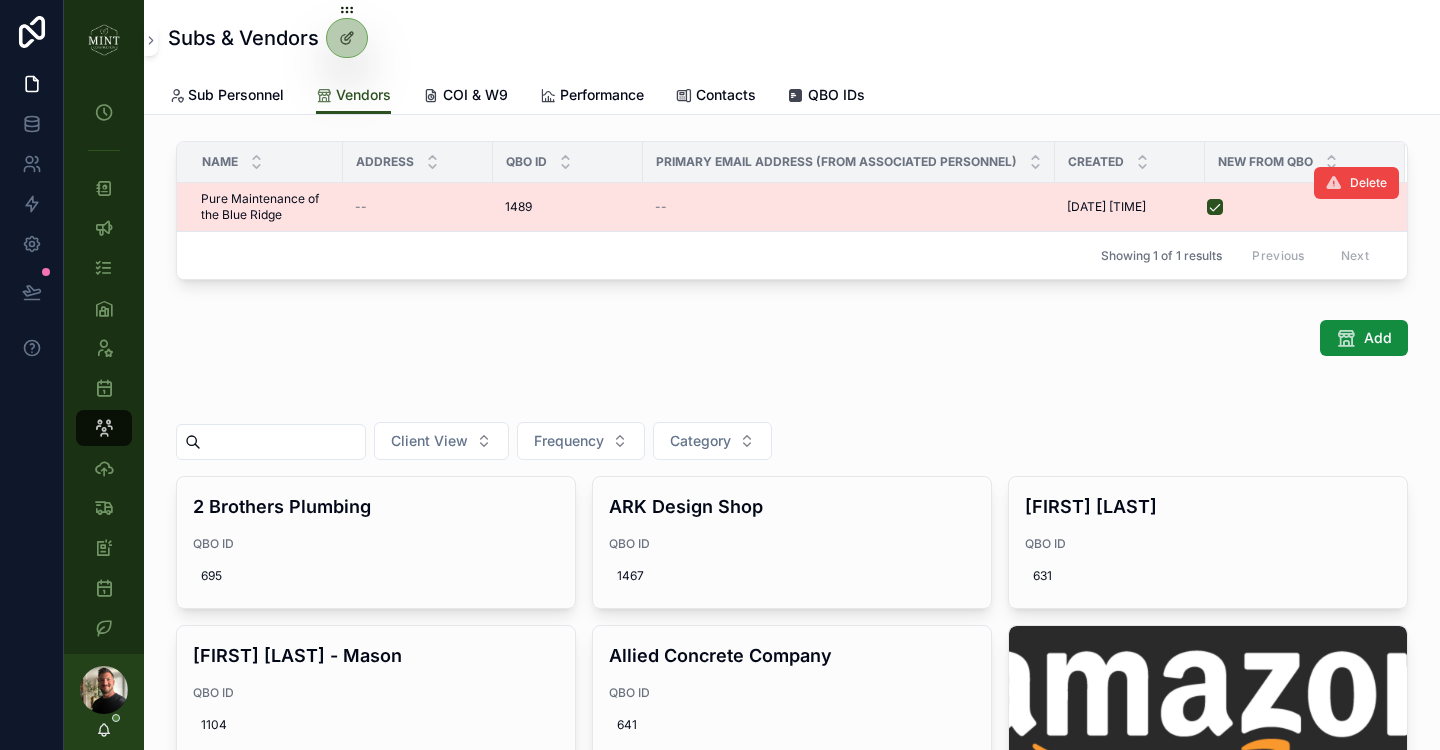 click on "--" at bounding box center [849, 207] 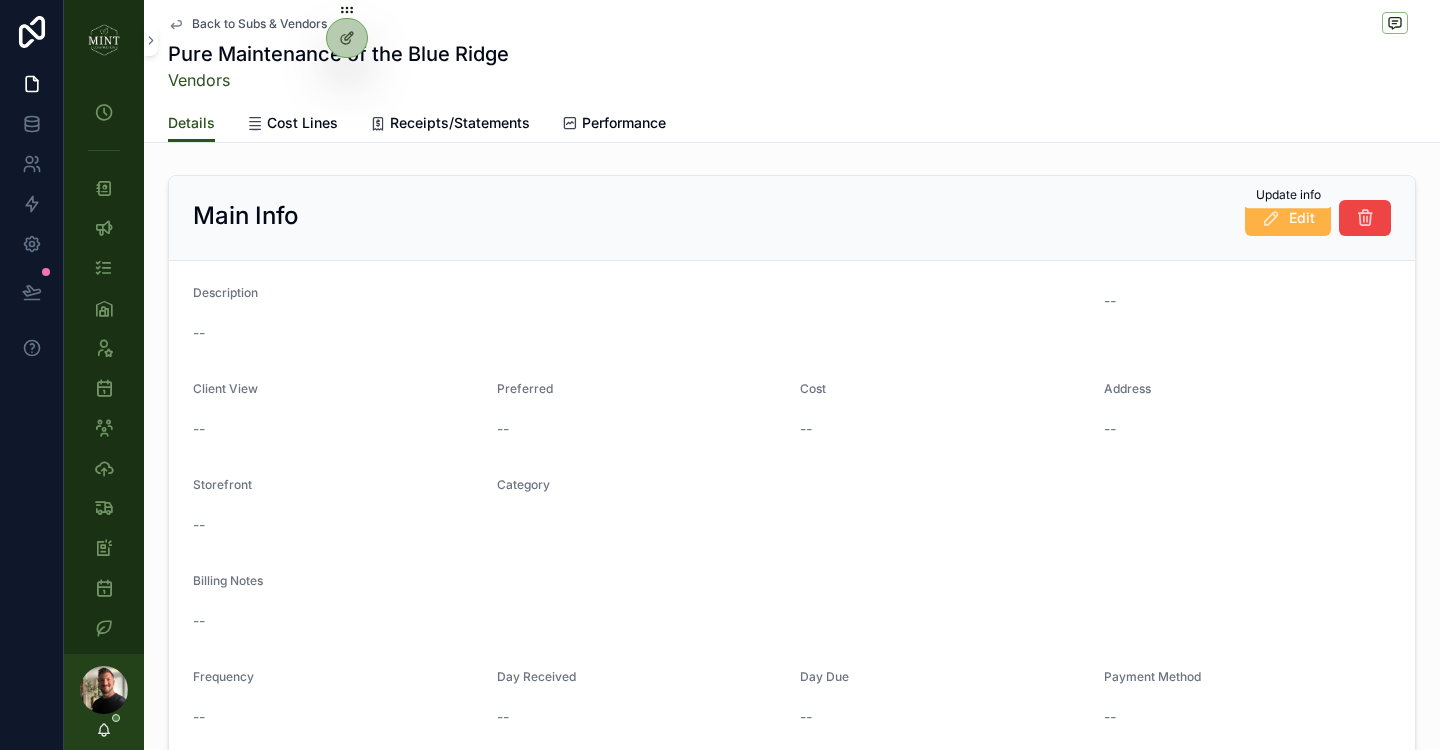 click at bounding box center (1271, 218) 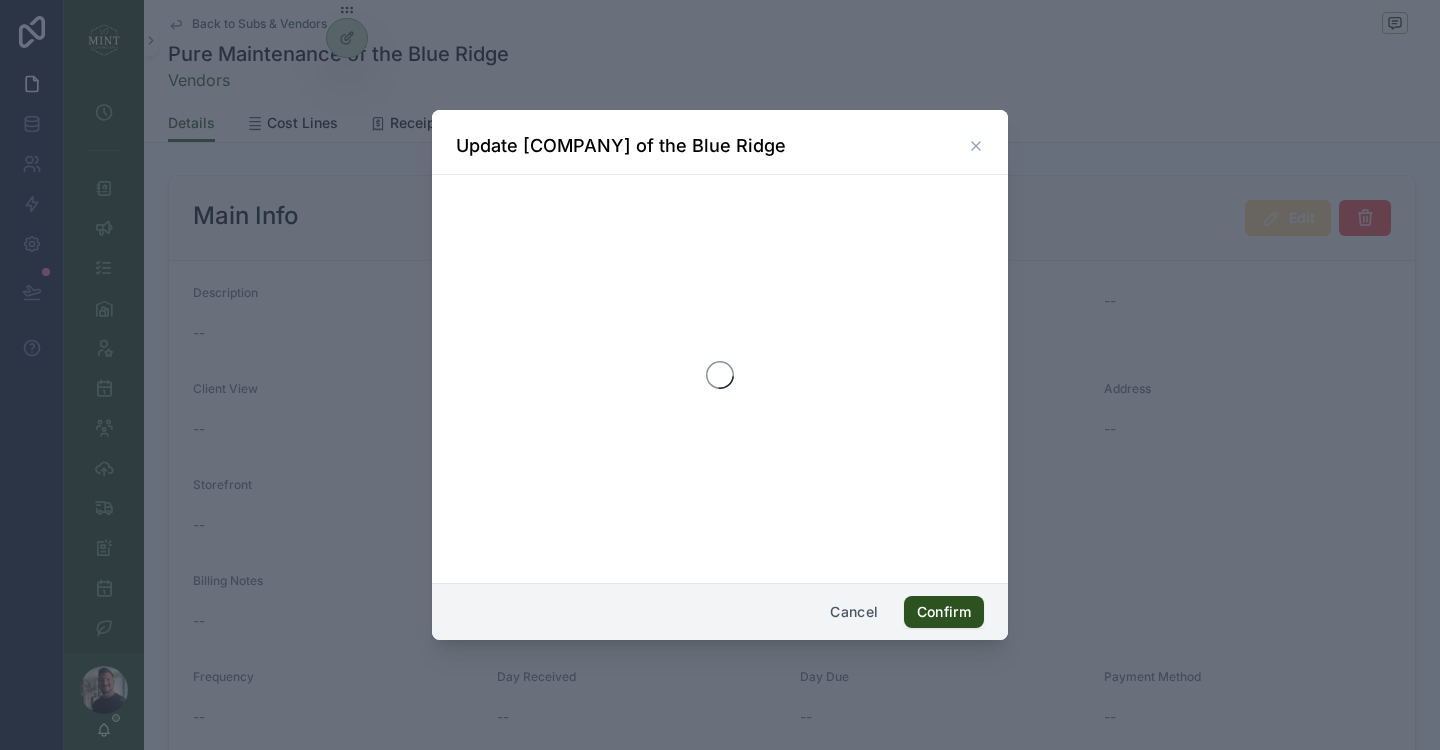 click at bounding box center (720, 375) 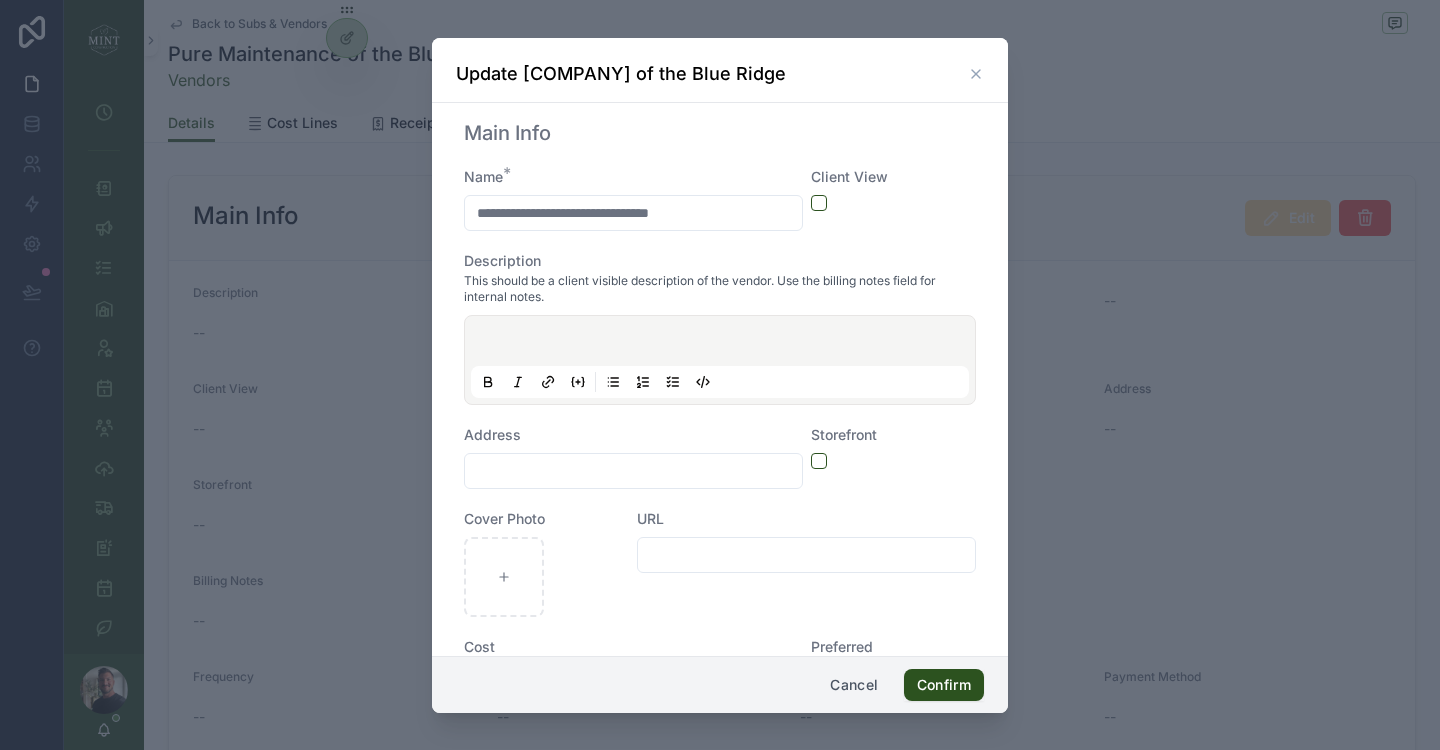 click at bounding box center [806, 555] 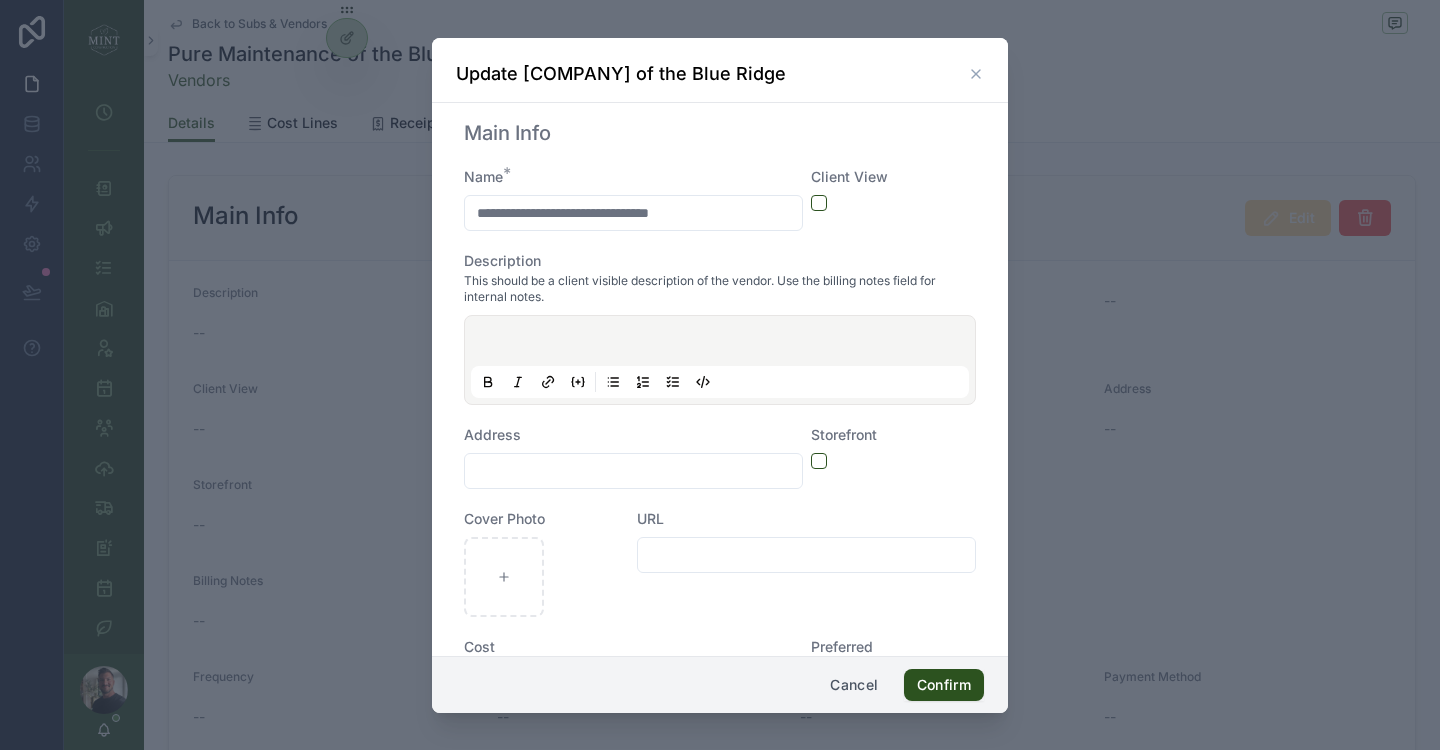 paste on "**********" 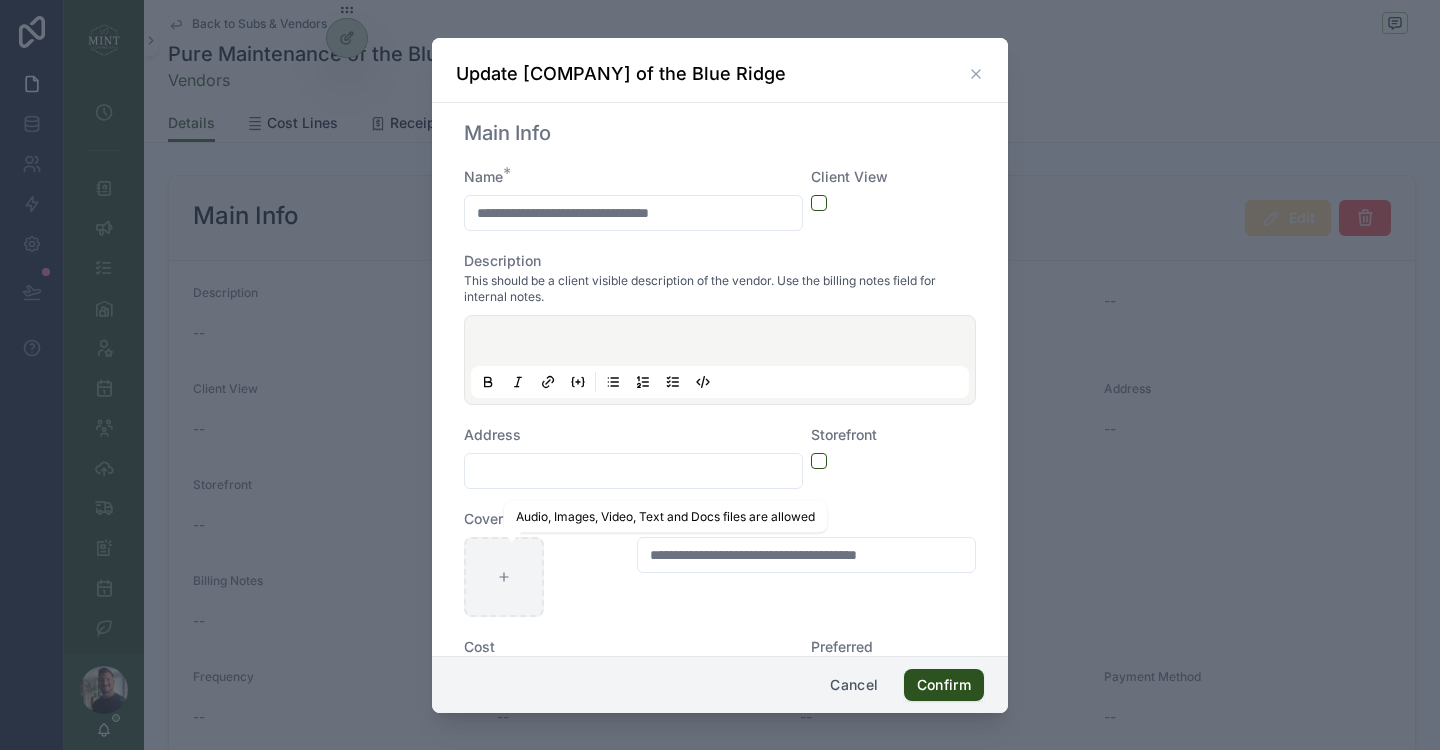 type on "**********" 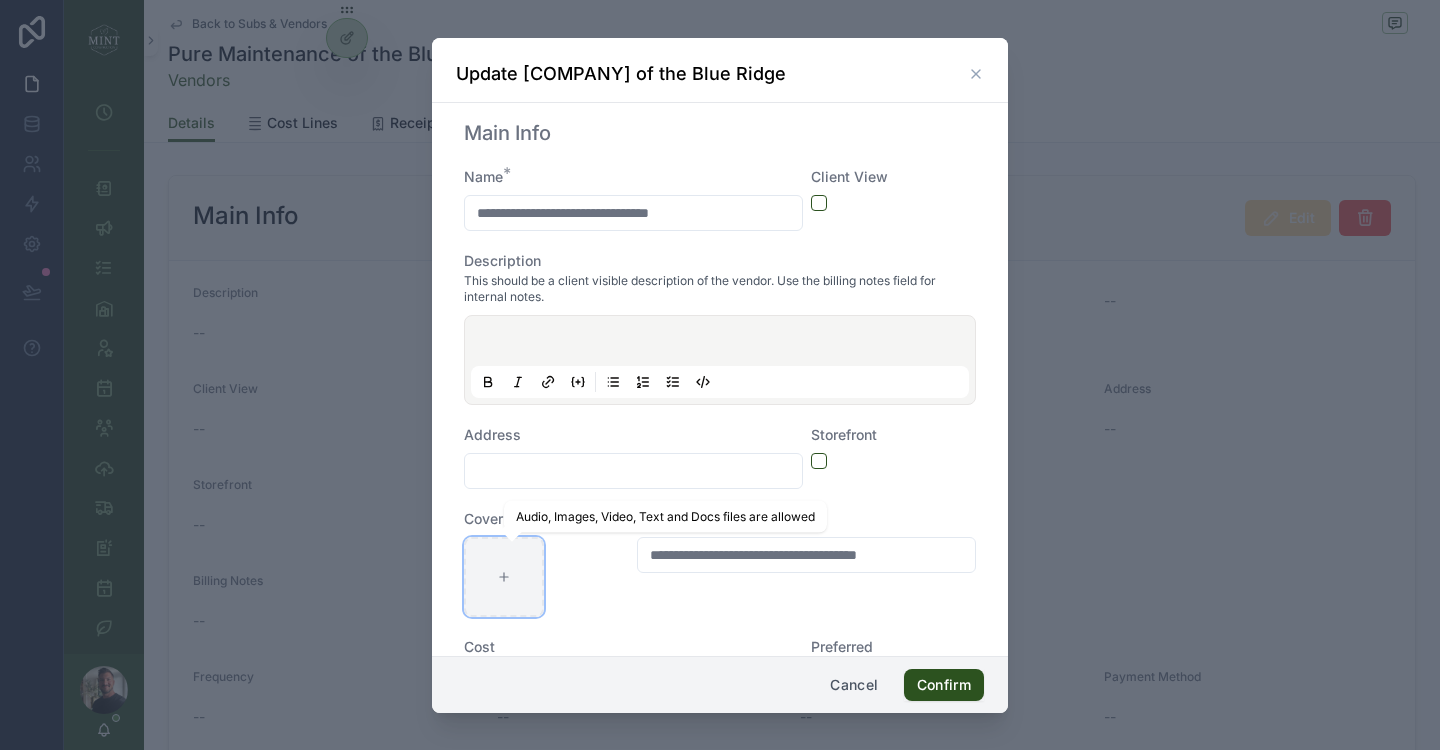click 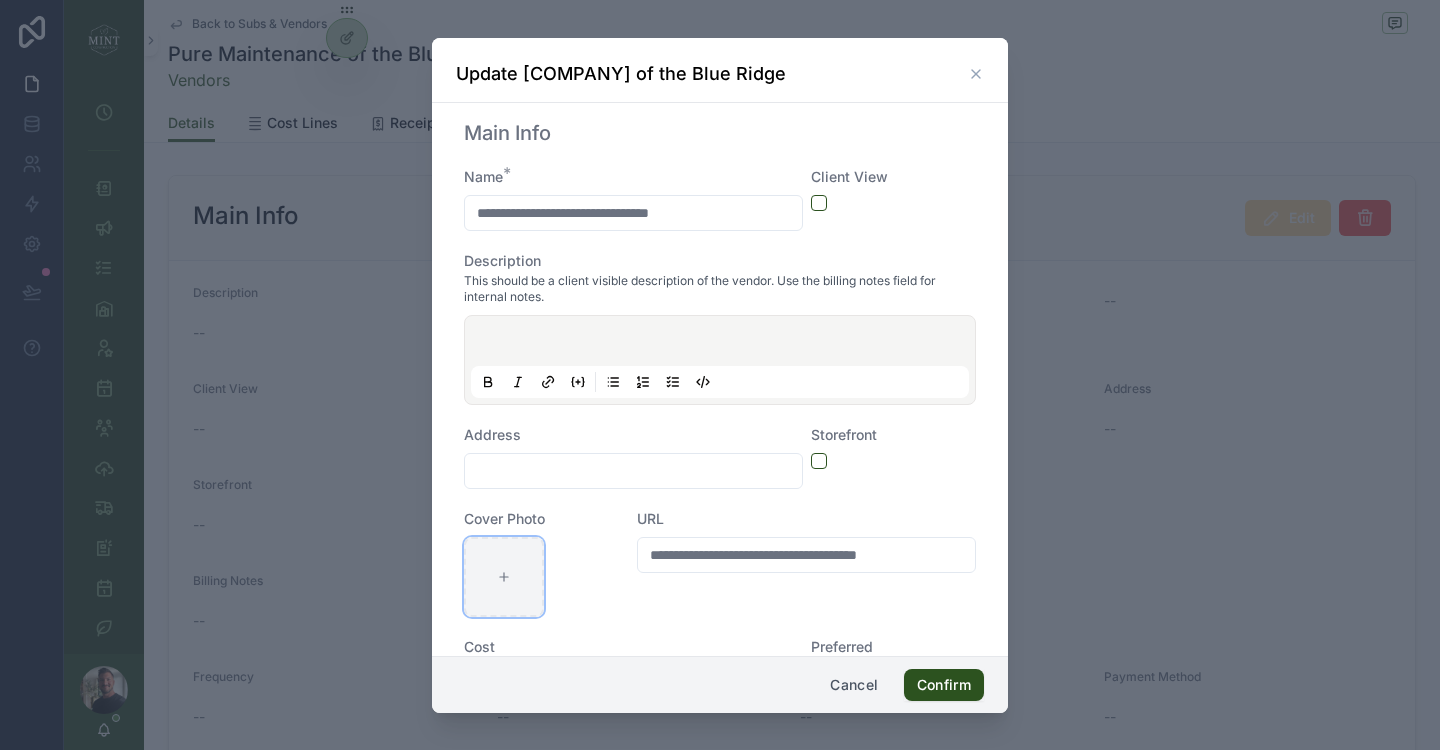 type on "**********" 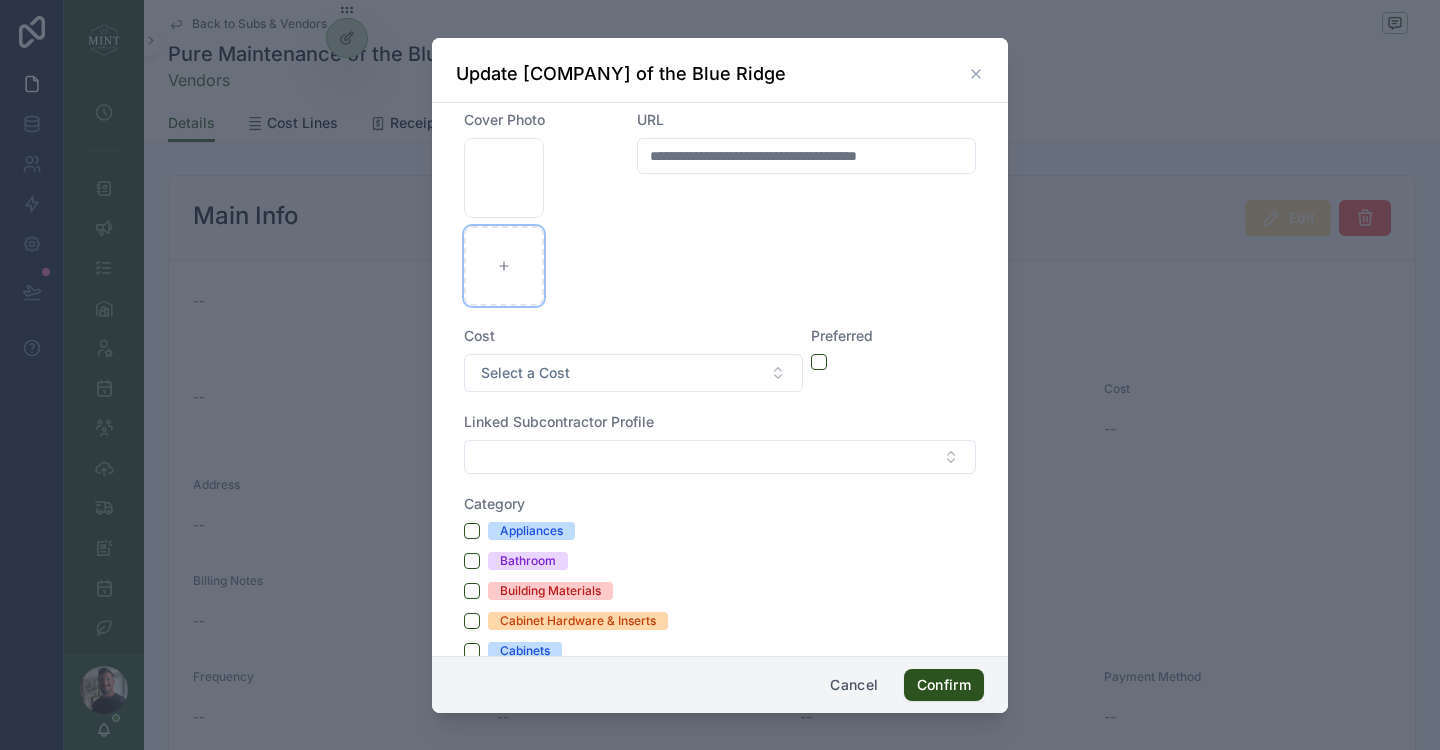 scroll, scrollTop: 400, scrollLeft: 0, axis: vertical 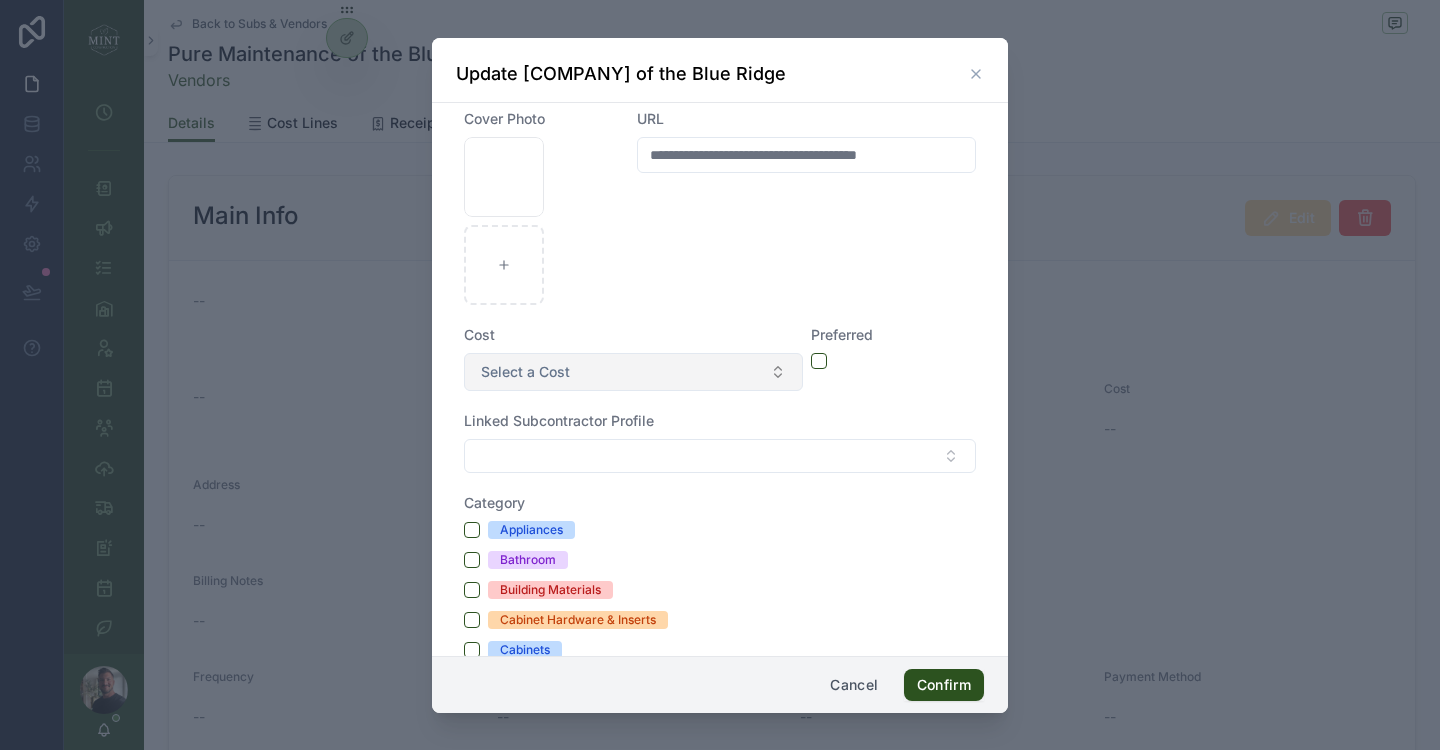 click on "Select a Cost" at bounding box center (633, 372) 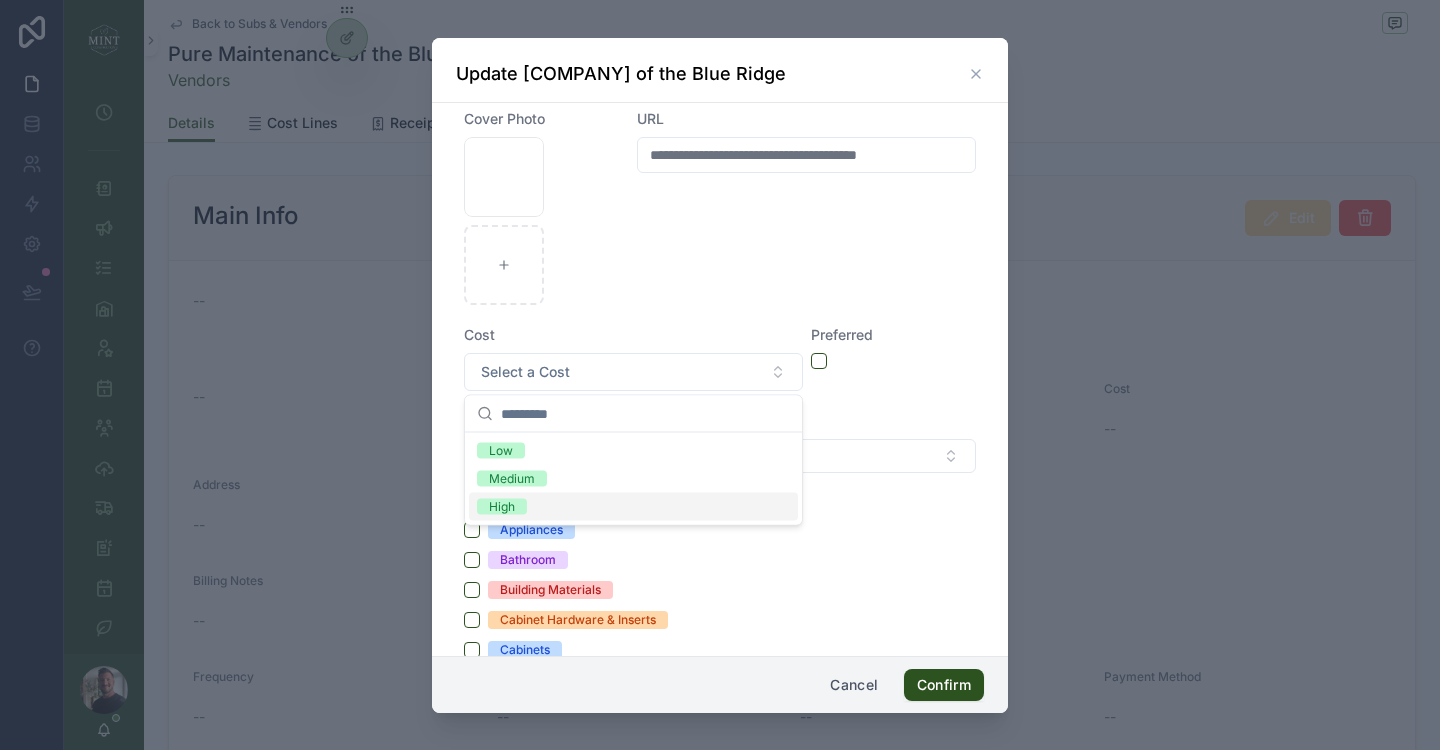 click on "High" at bounding box center (633, 507) 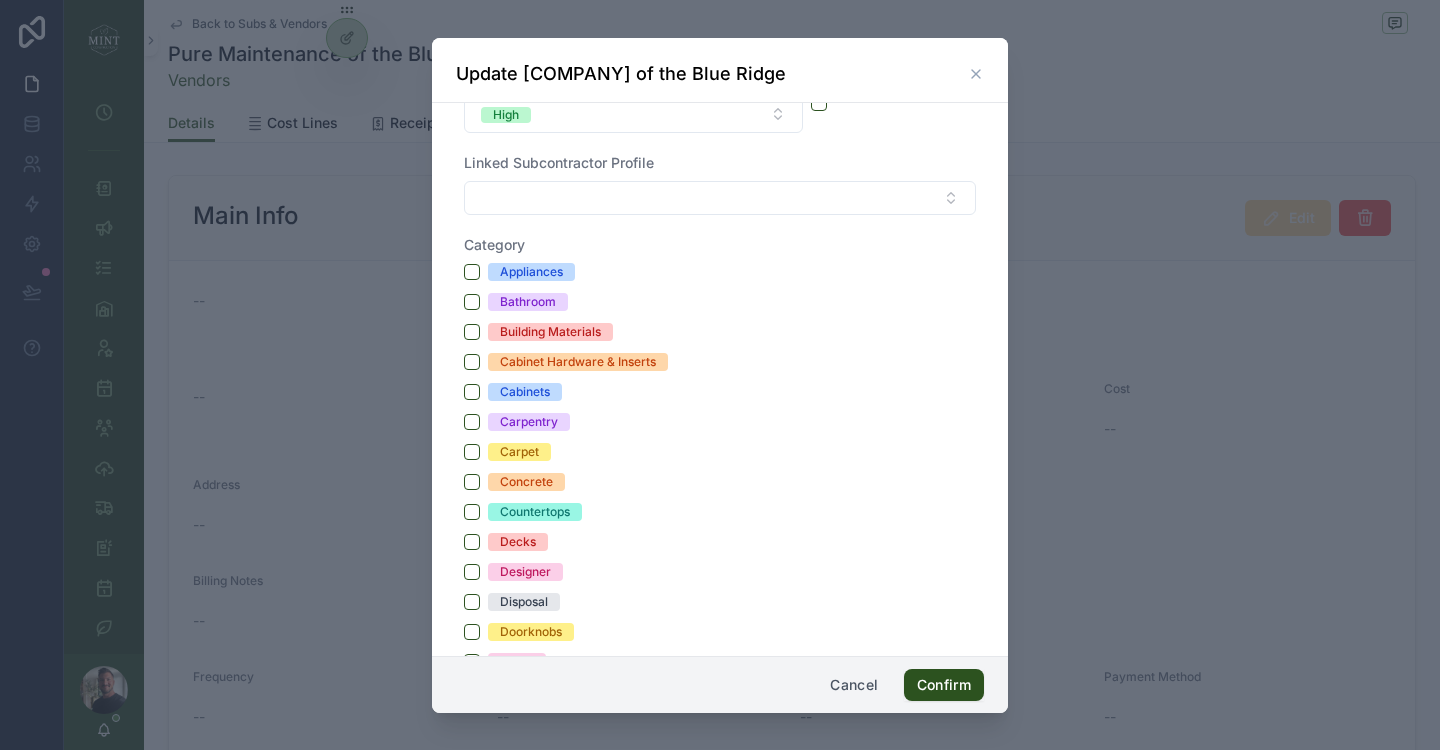 scroll, scrollTop: 671, scrollLeft: 0, axis: vertical 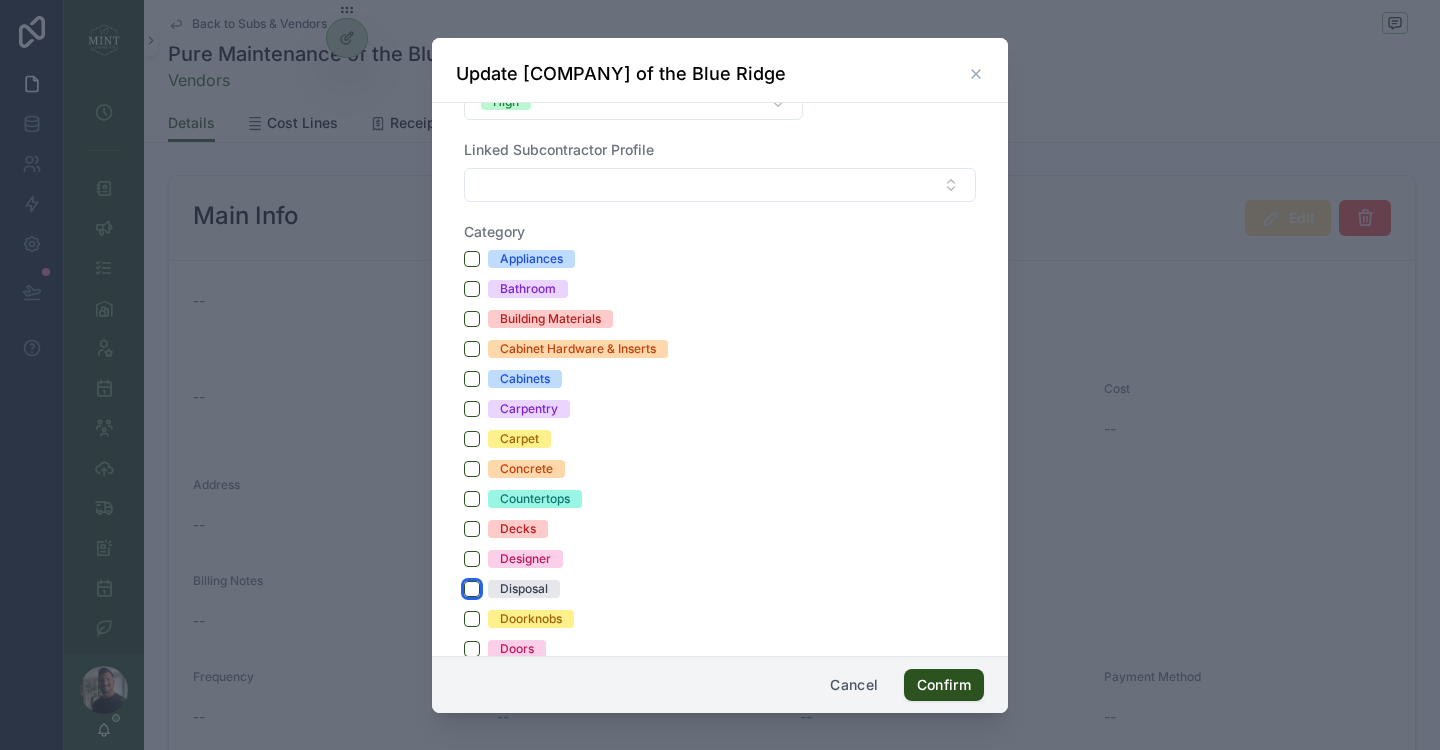 click on "Disposal" at bounding box center (472, 589) 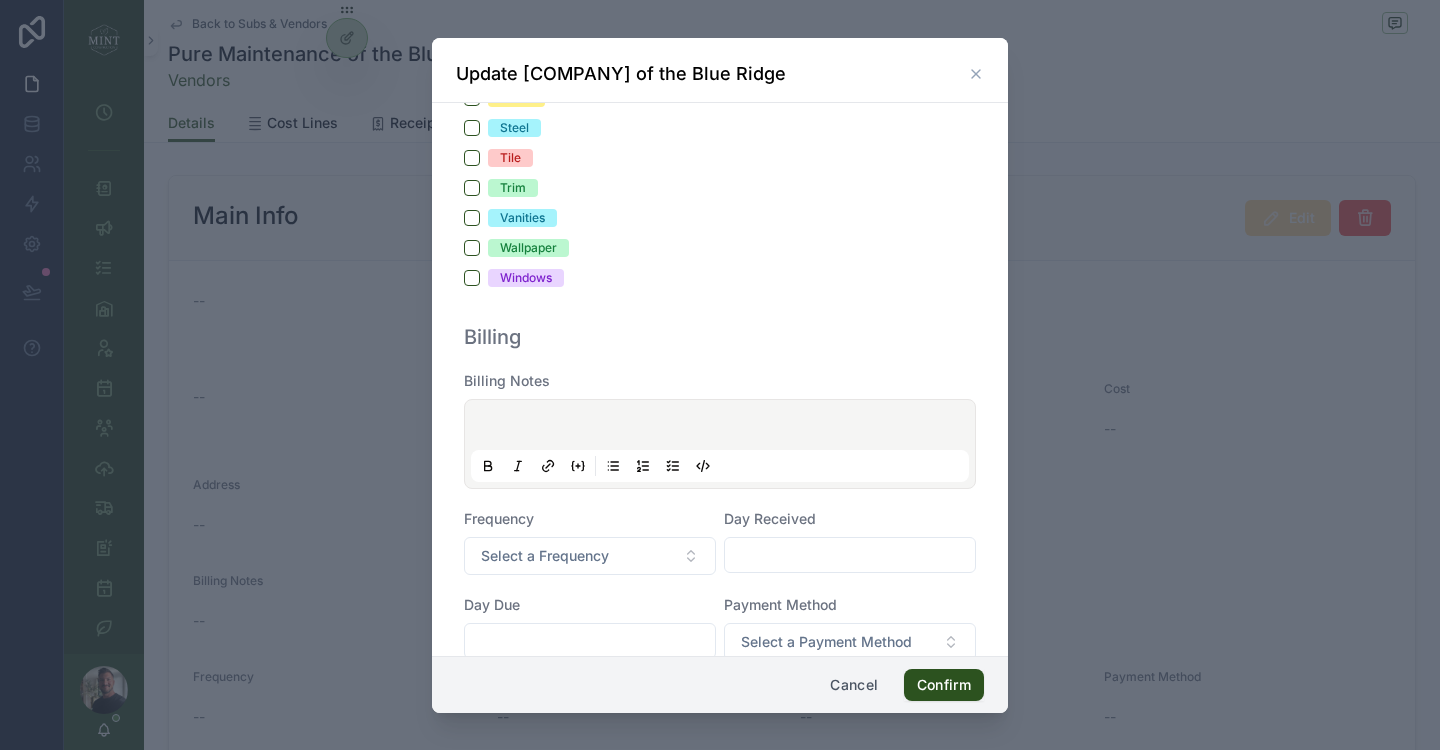 scroll, scrollTop: 1763, scrollLeft: 0, axis: vertical 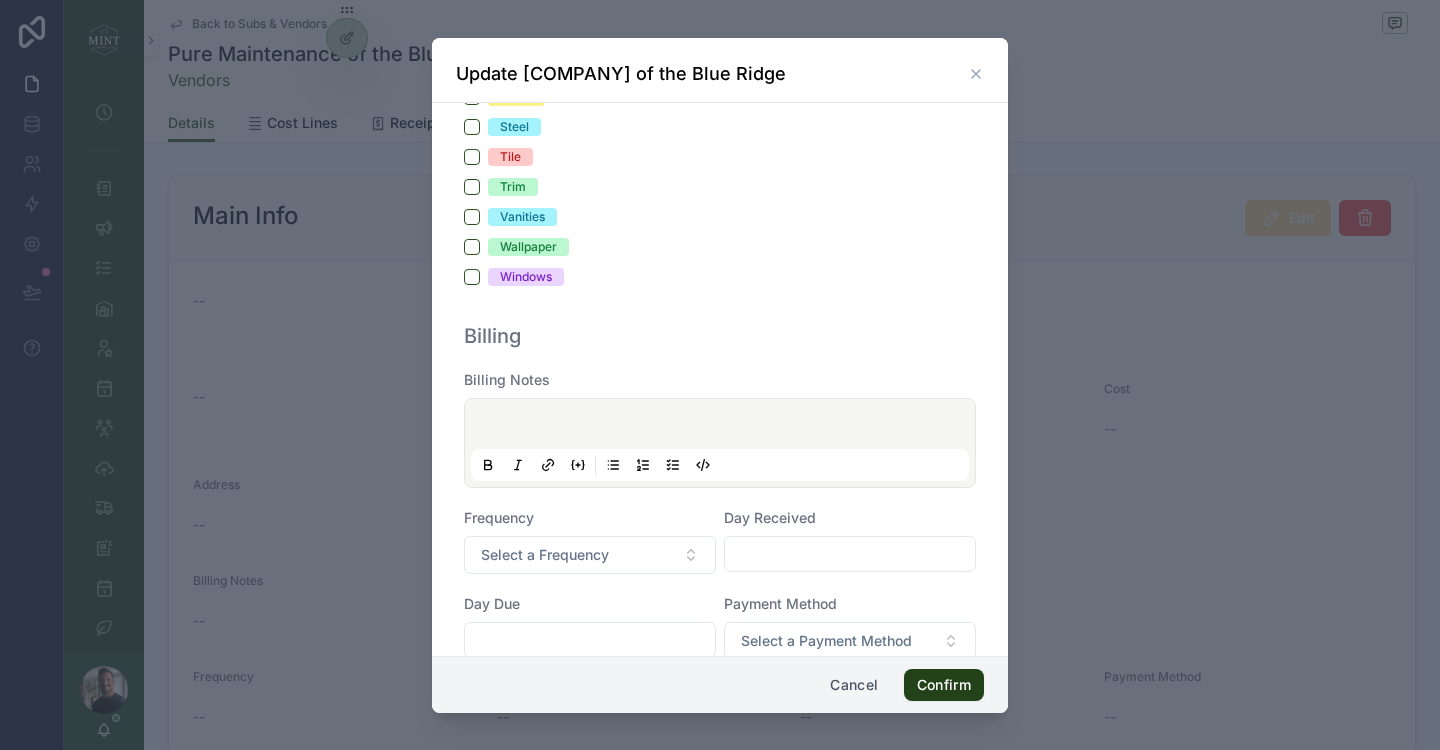 click on "Confirm" at bounding box center (944, 685) 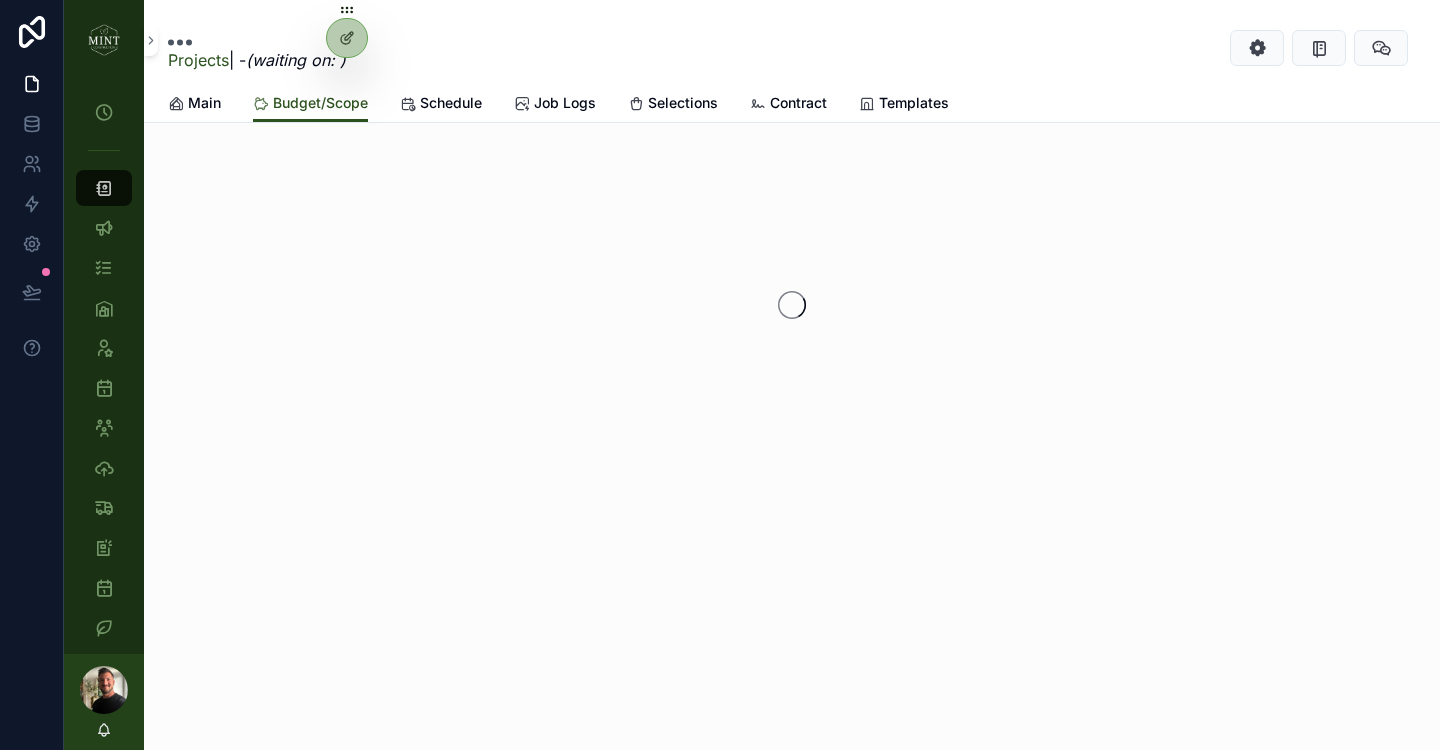 scroll, scrollTop: 0, scrollLeft: 0, axis: both 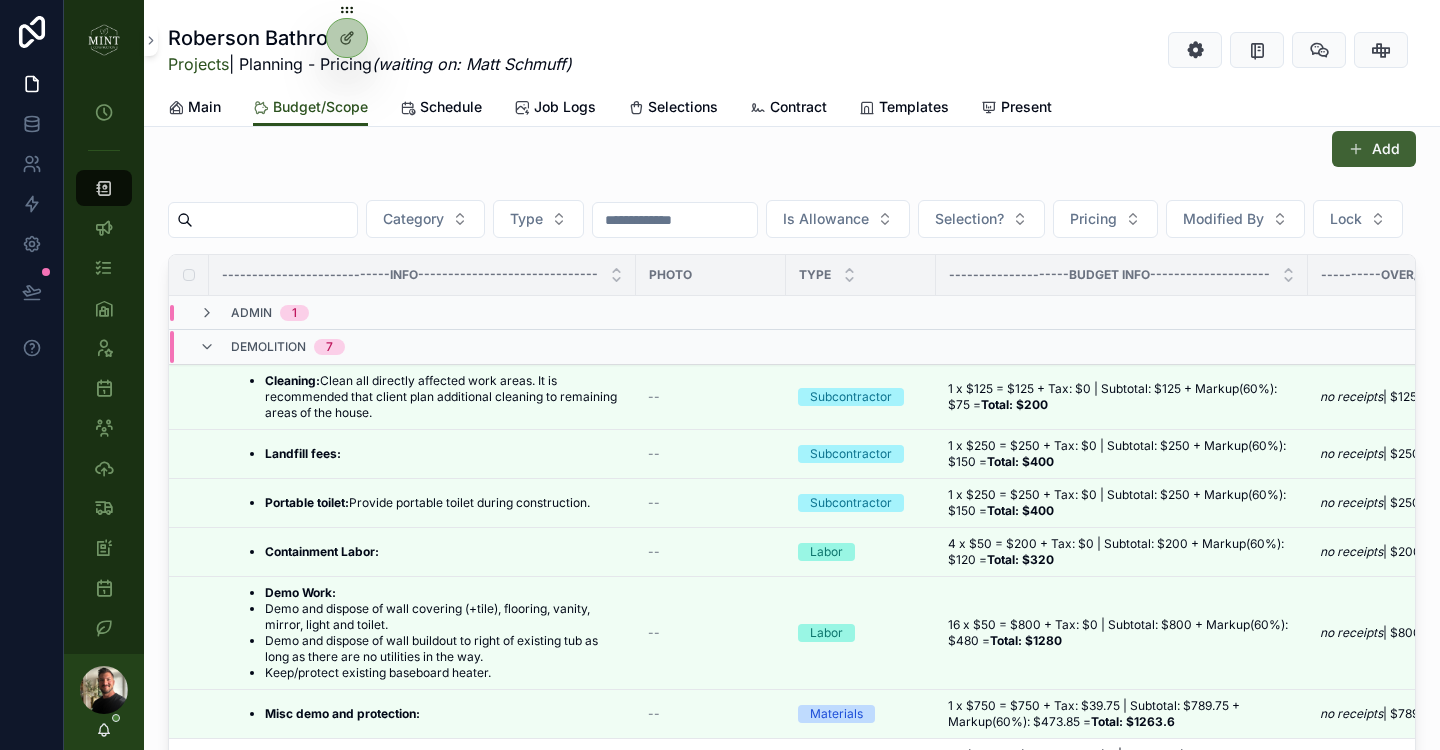 click on "Add" at bounding box center (1374, 149) 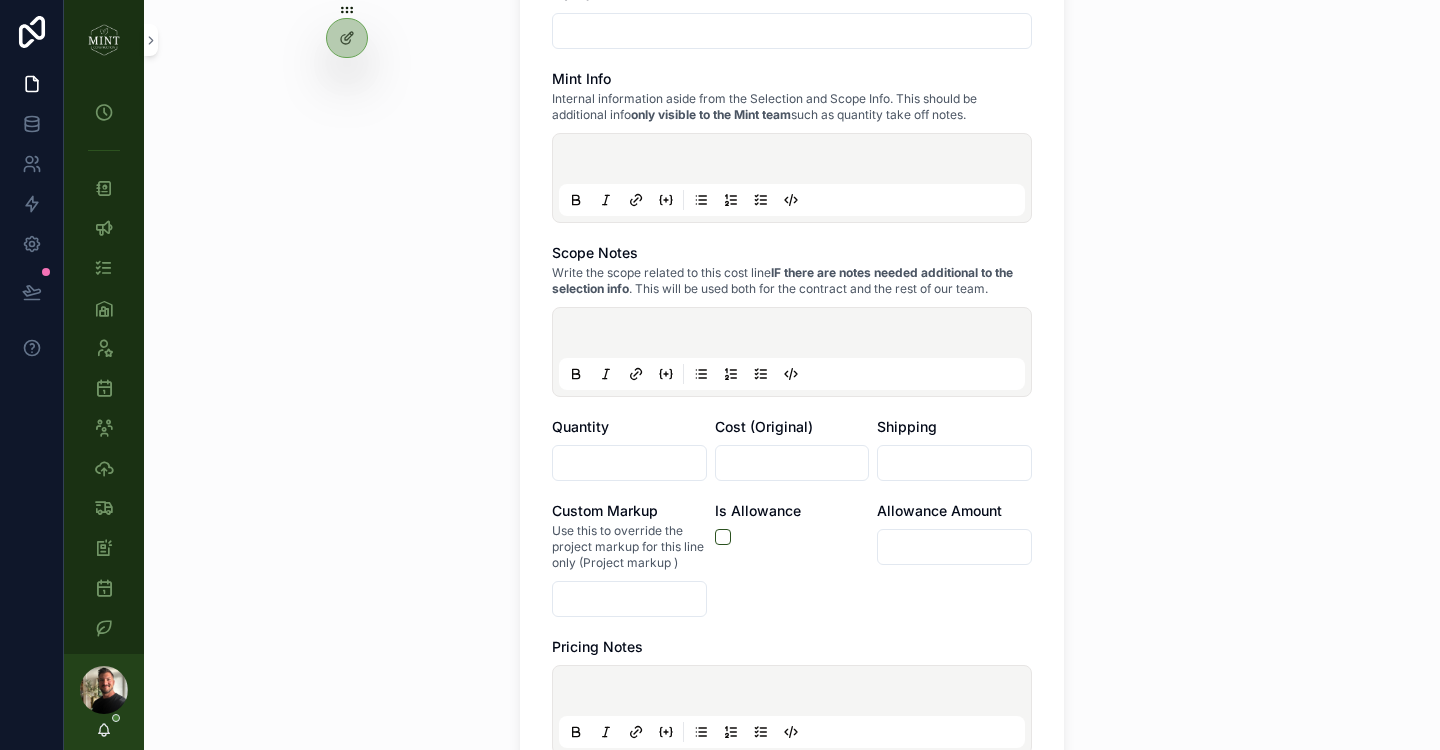 scroll, scrollTop: 0, scrollLeft: 0, axis: both 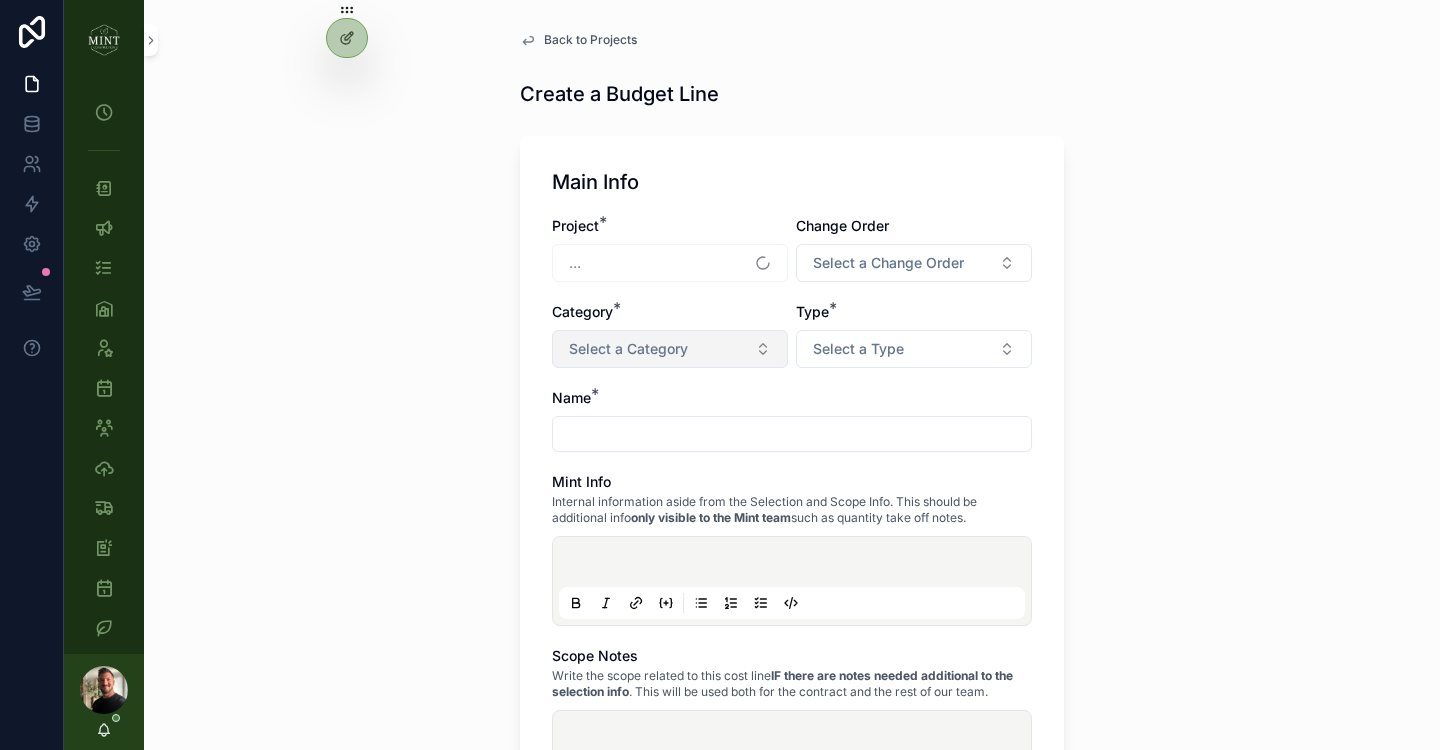 click on "Select a Category" at bounding box center (670, 349) 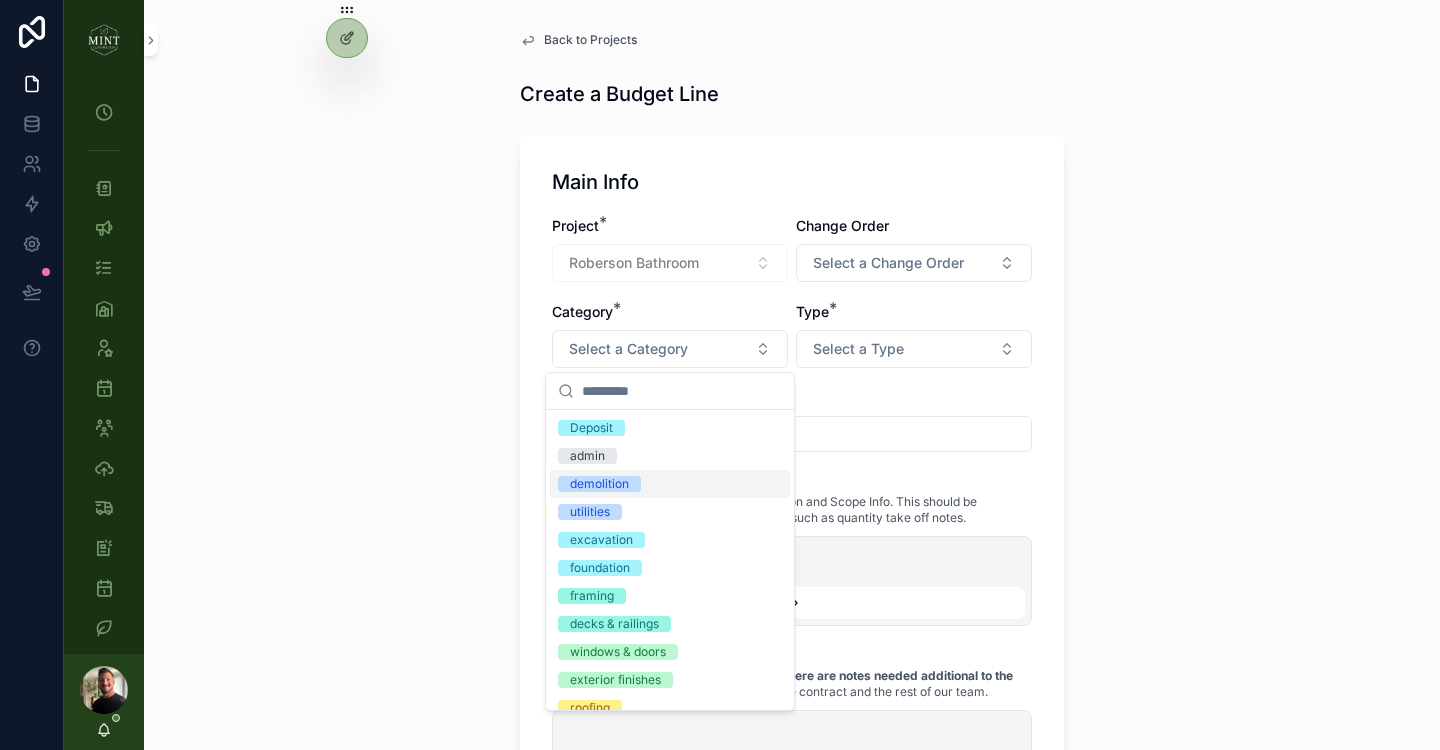 click on "demolition" at bounding box center [670, 484] 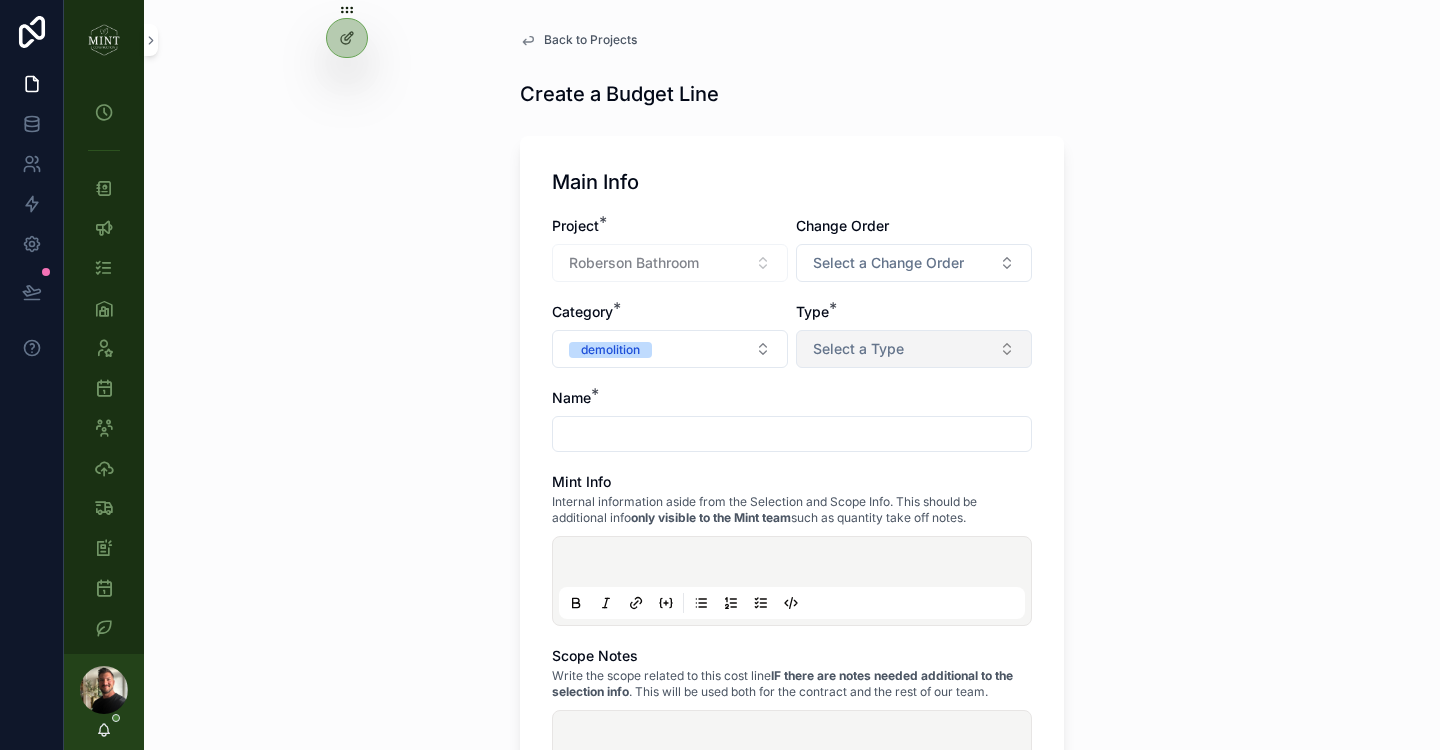 click on "Select a Type" at bounding box center (914, 349) 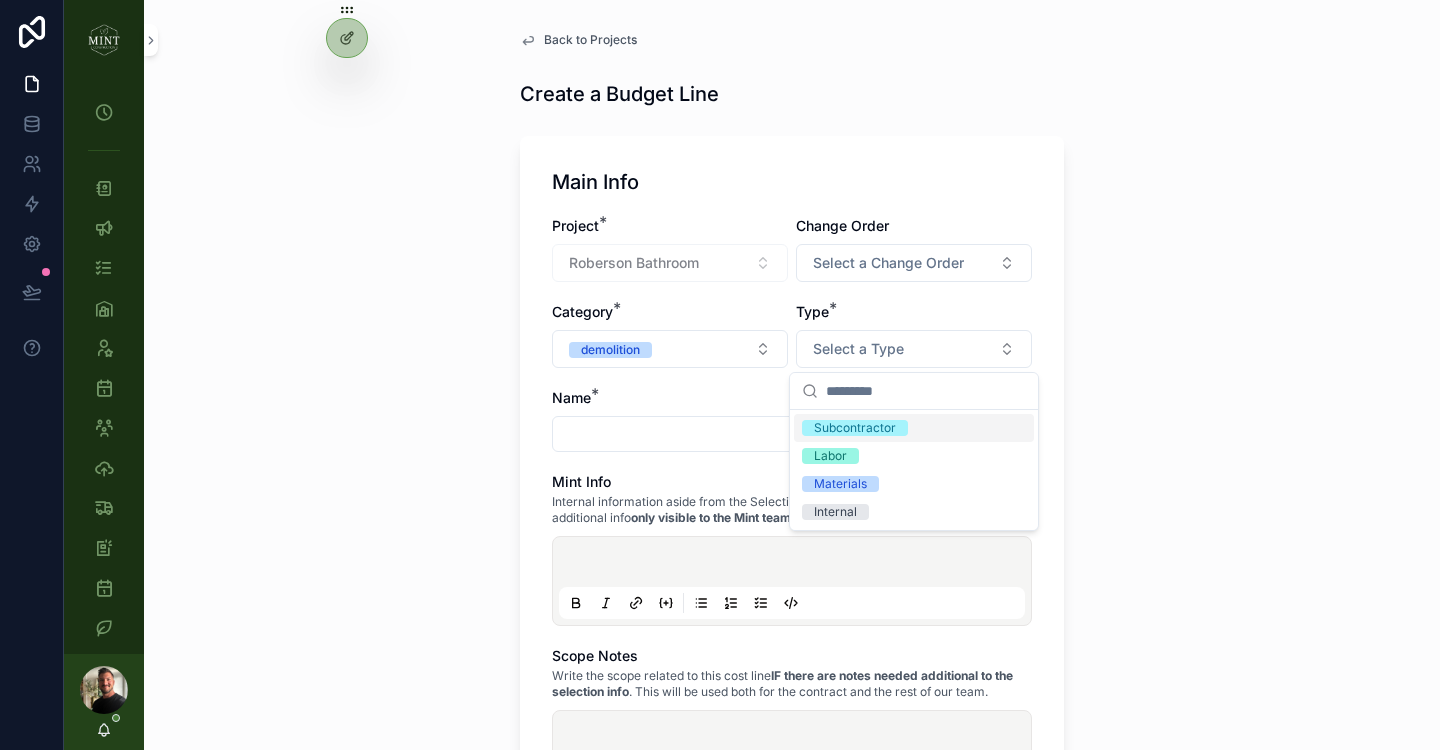 click on "Subcontractor" at bounding box center [855, 428] 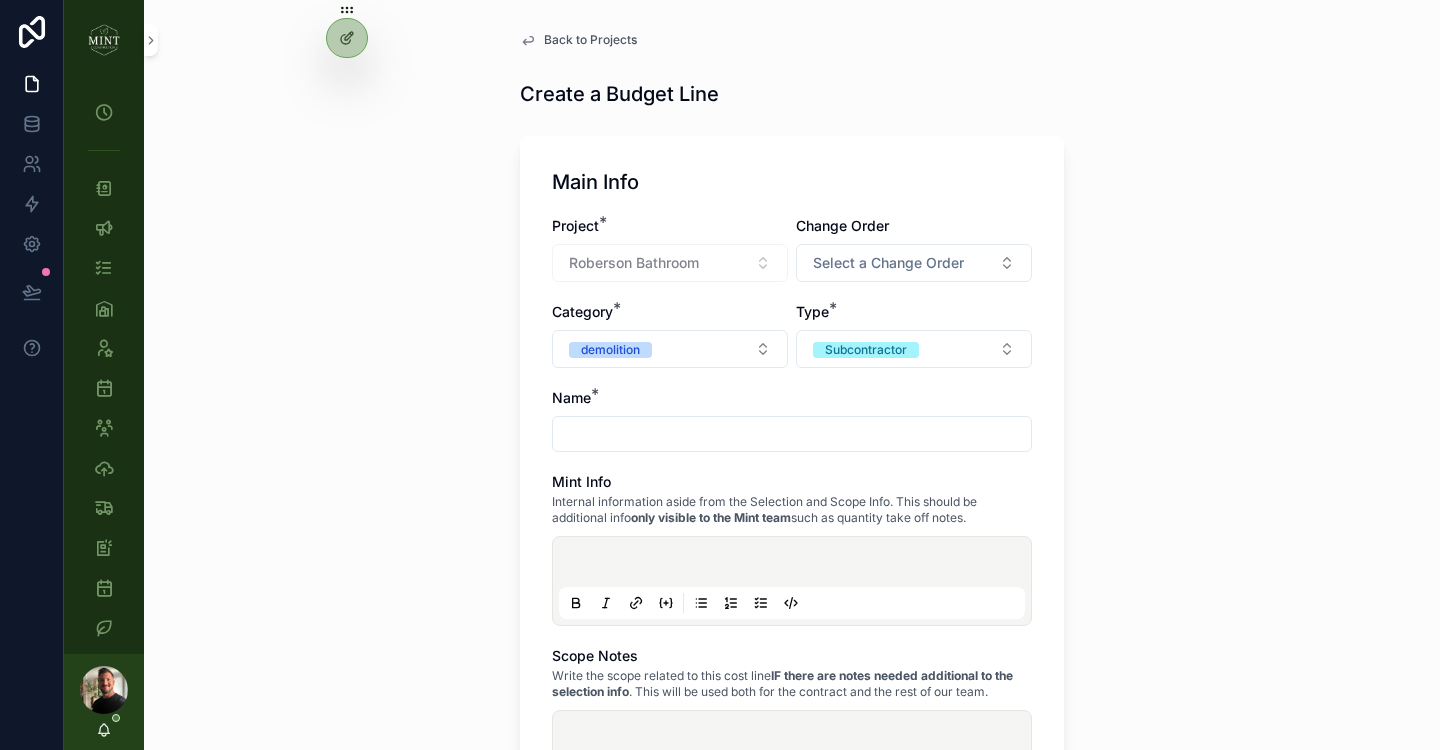 click at bounding box center [792, 434] 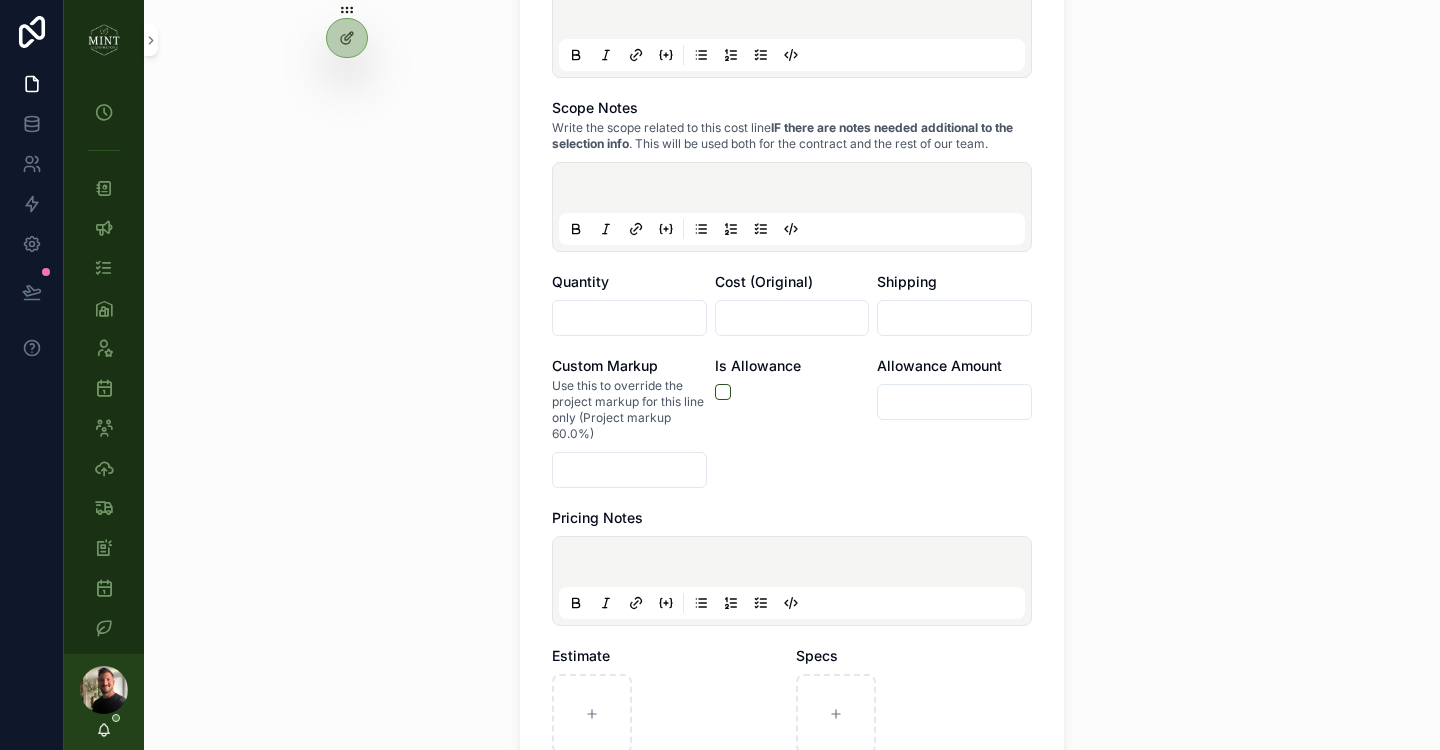 scroll, scrollTop: 552, scrollLeft: 0, axis: vertical 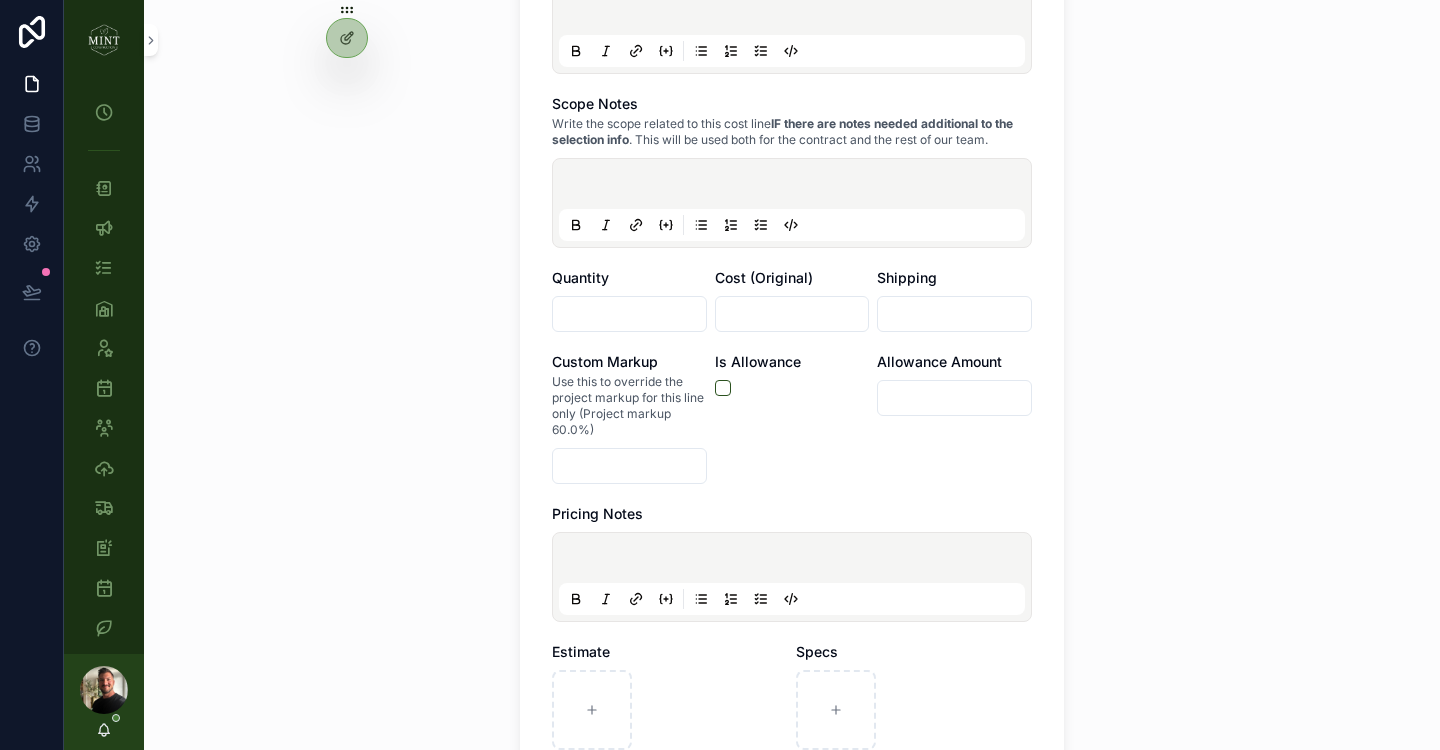 type on "**********" 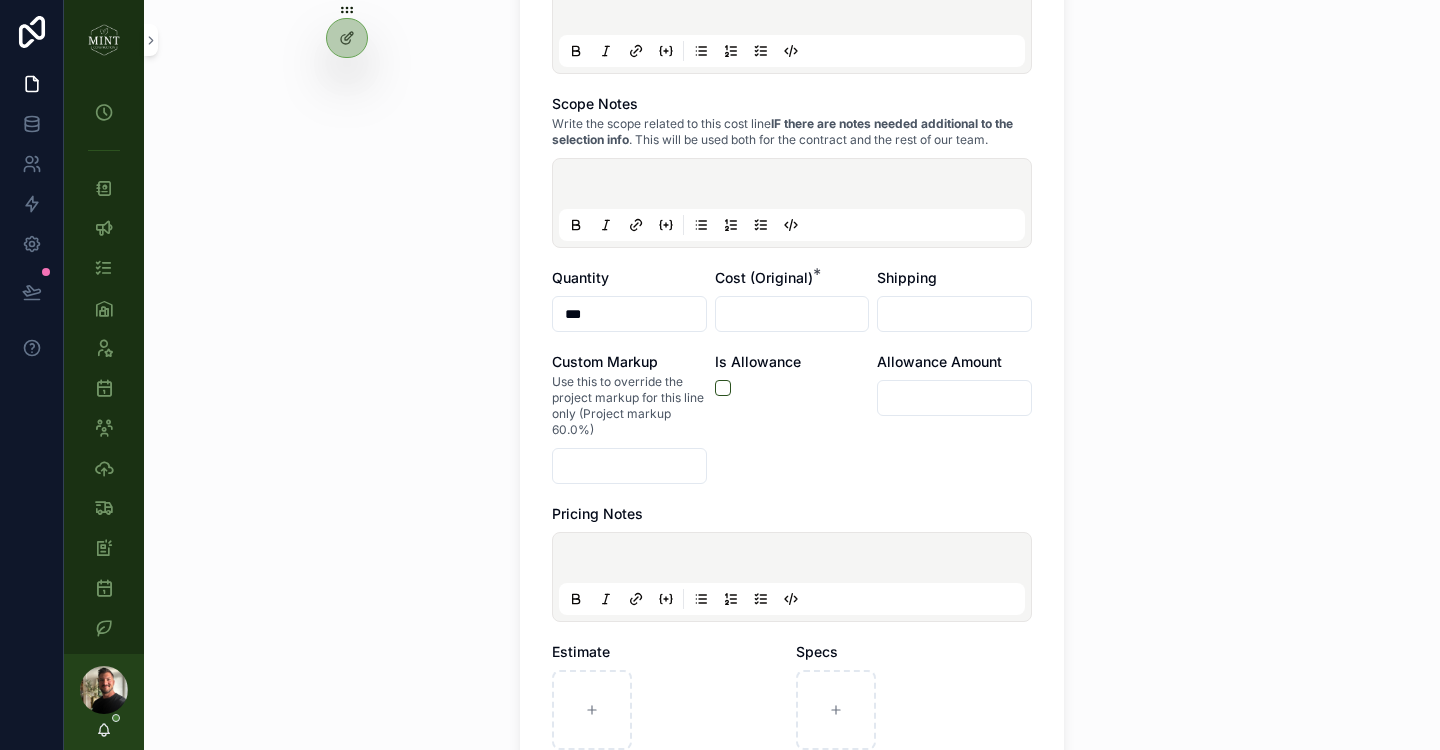 type on "***" 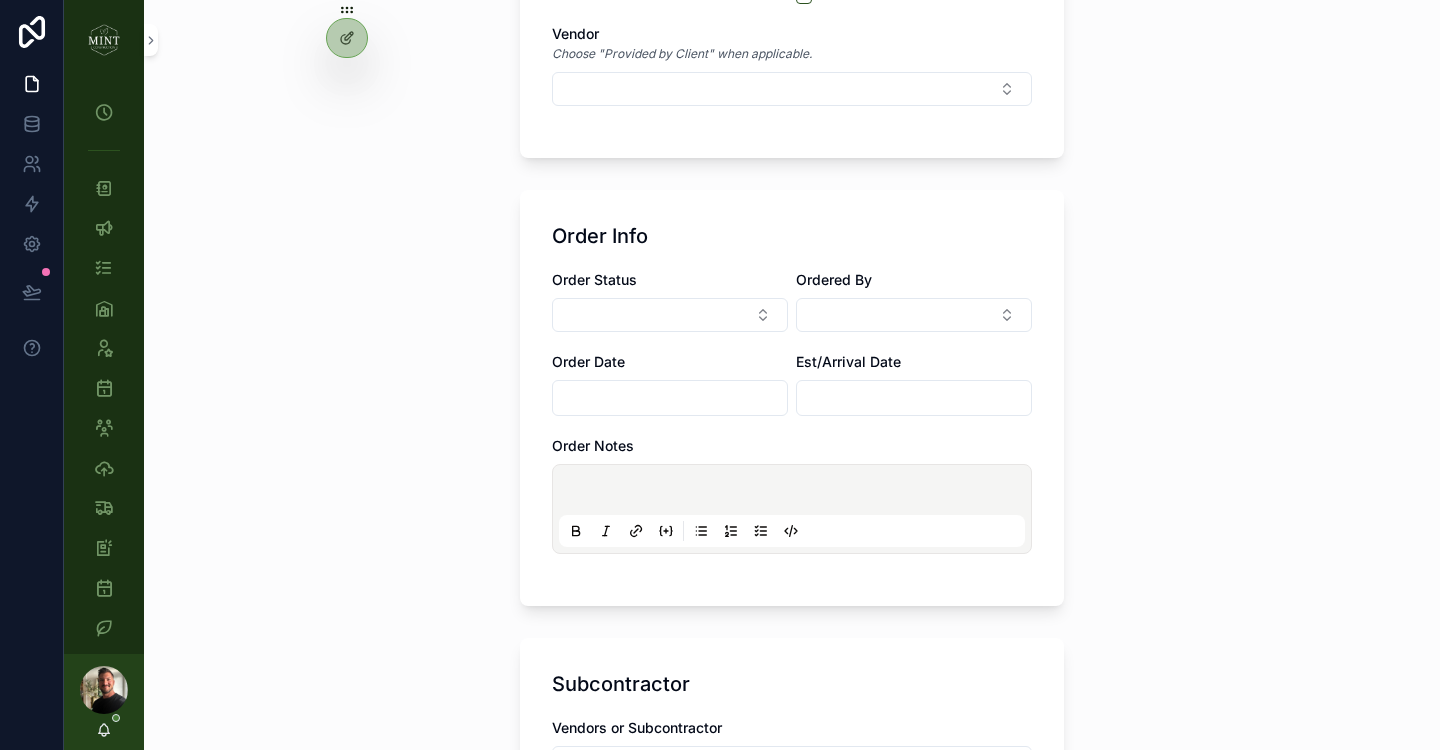 scroll, scrollTop: 2089, scrollLeft: 0, axis: vertical 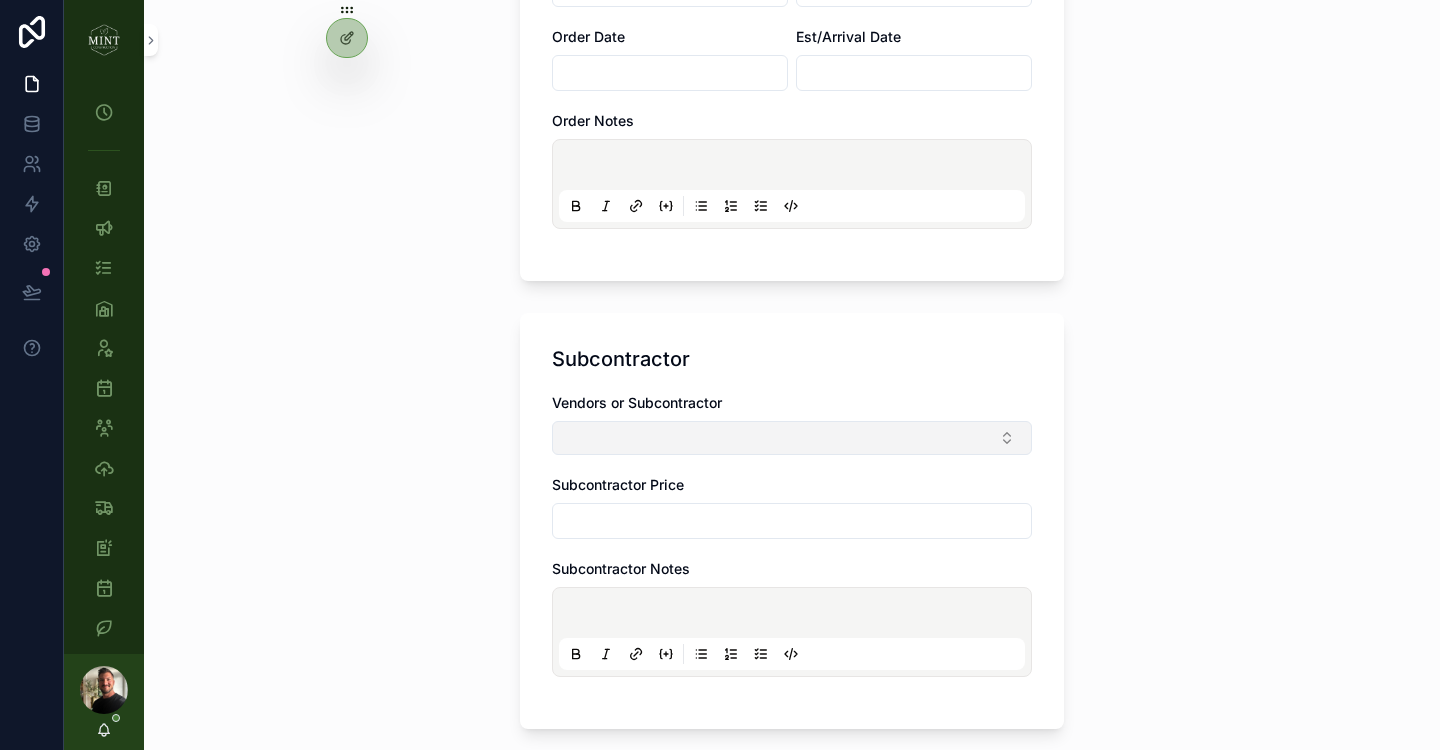 type on "*********" 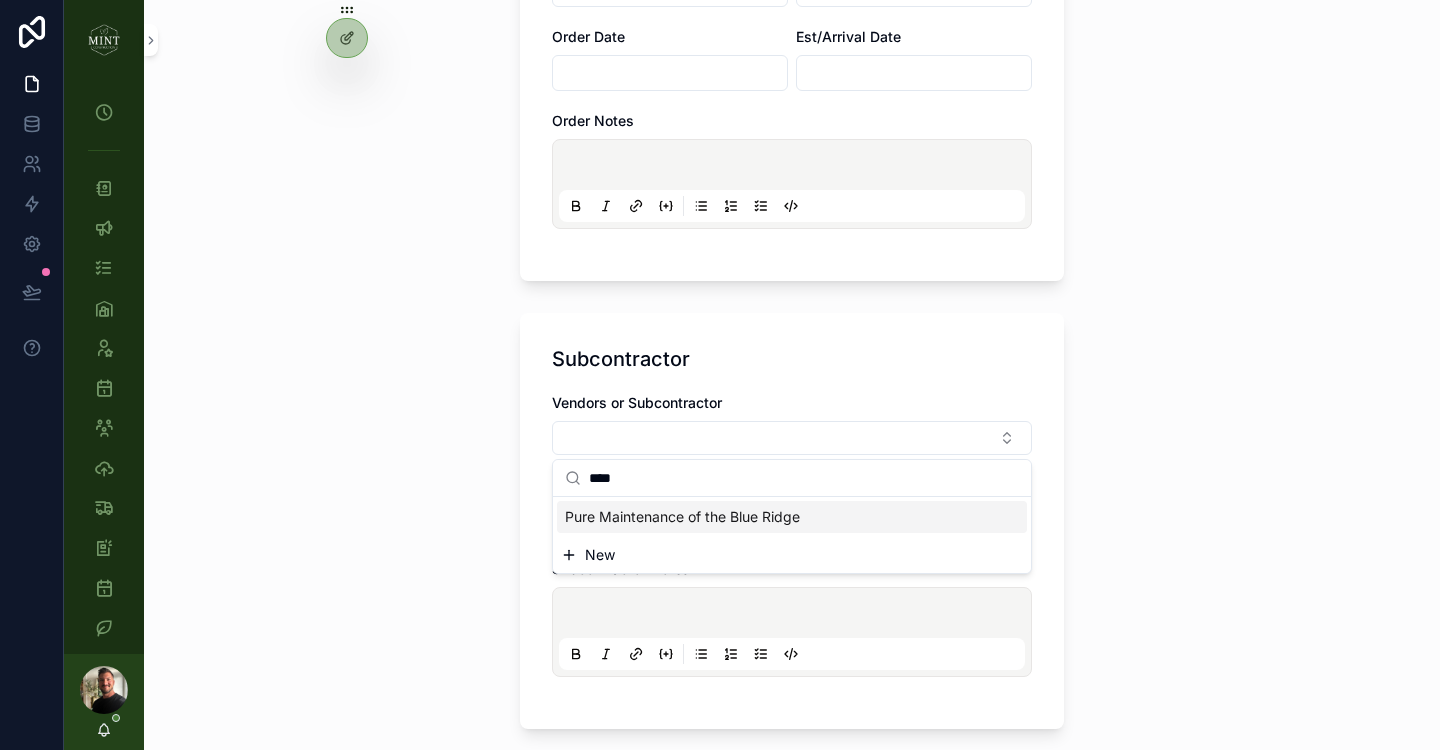 type on "****" 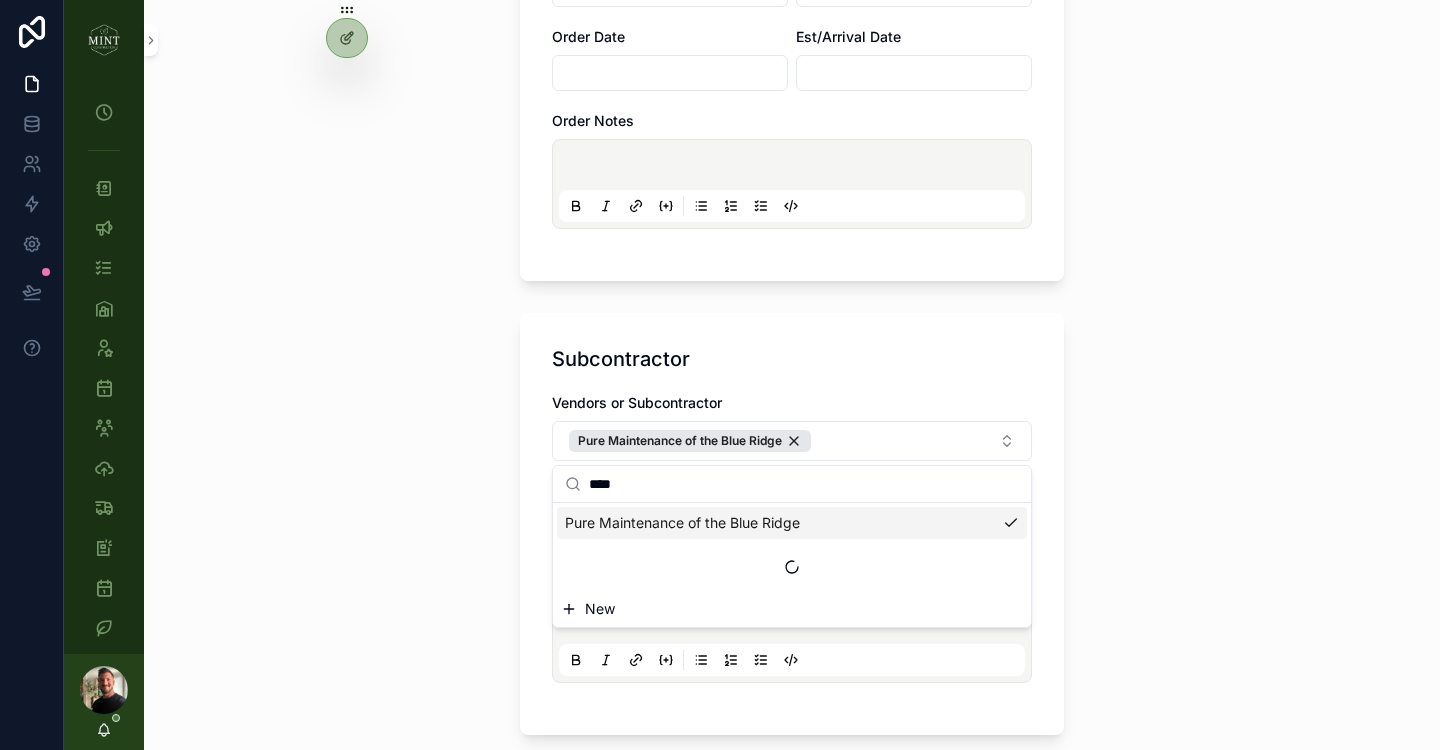 click on "**********" at bounding box center (792, 375) 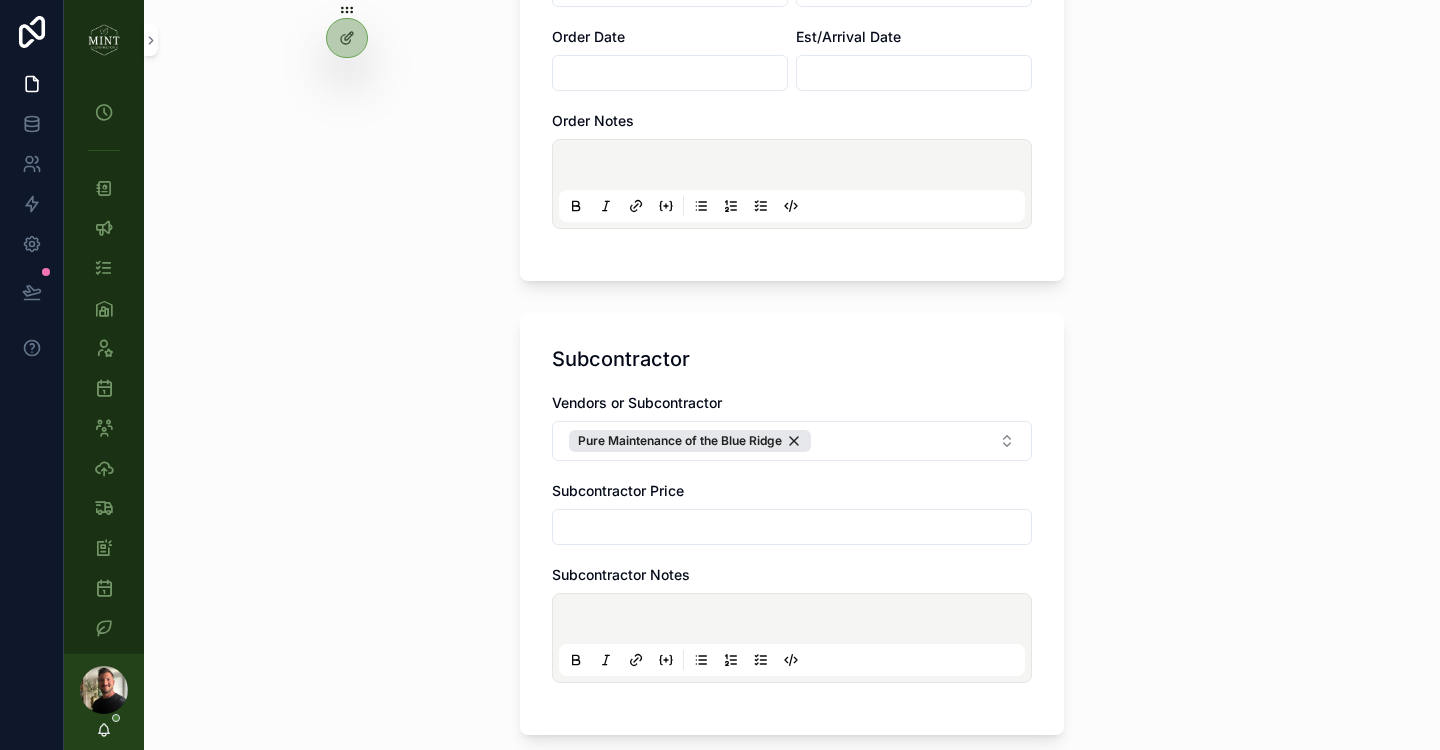 scroll, scrollTop: 2270, scrollLeft: 0, axis: vertical 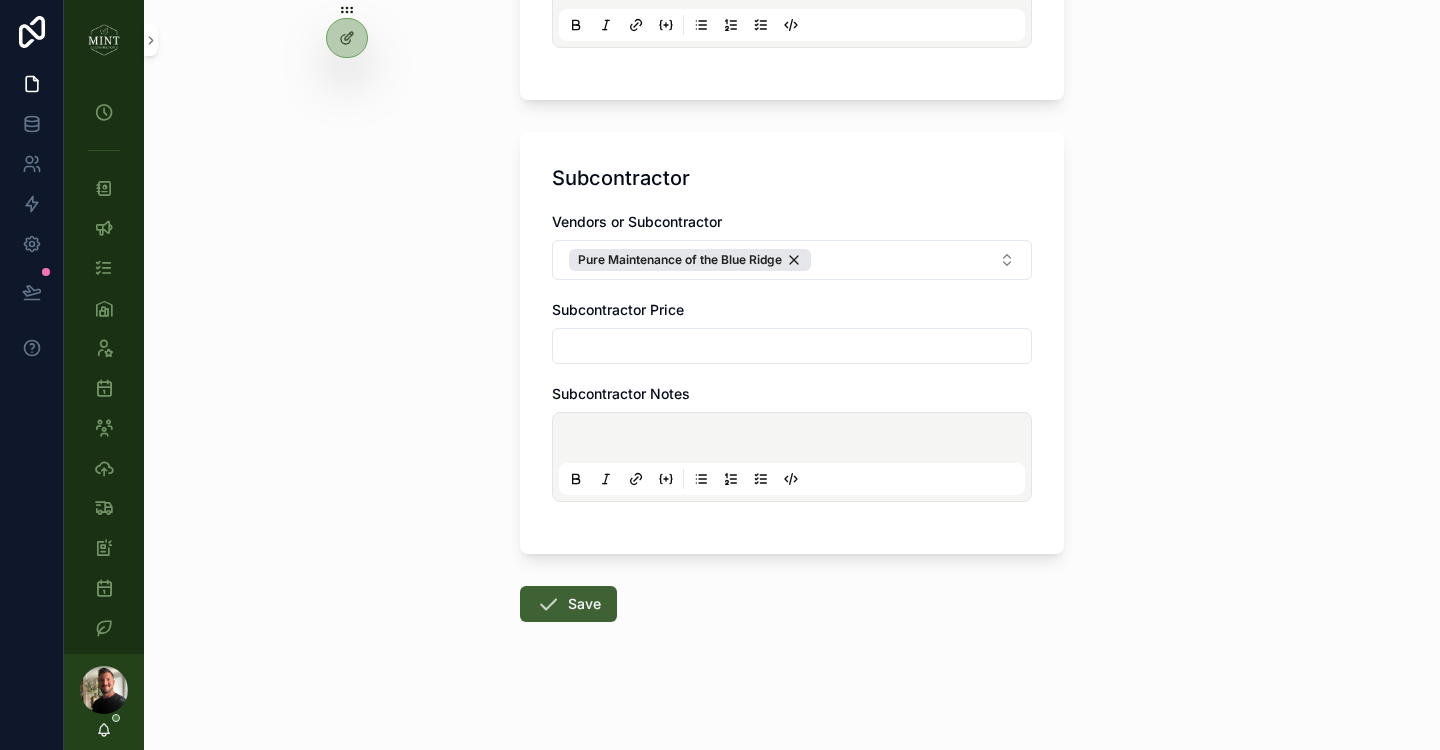 click on "Save" at bounding box center [568, 604] 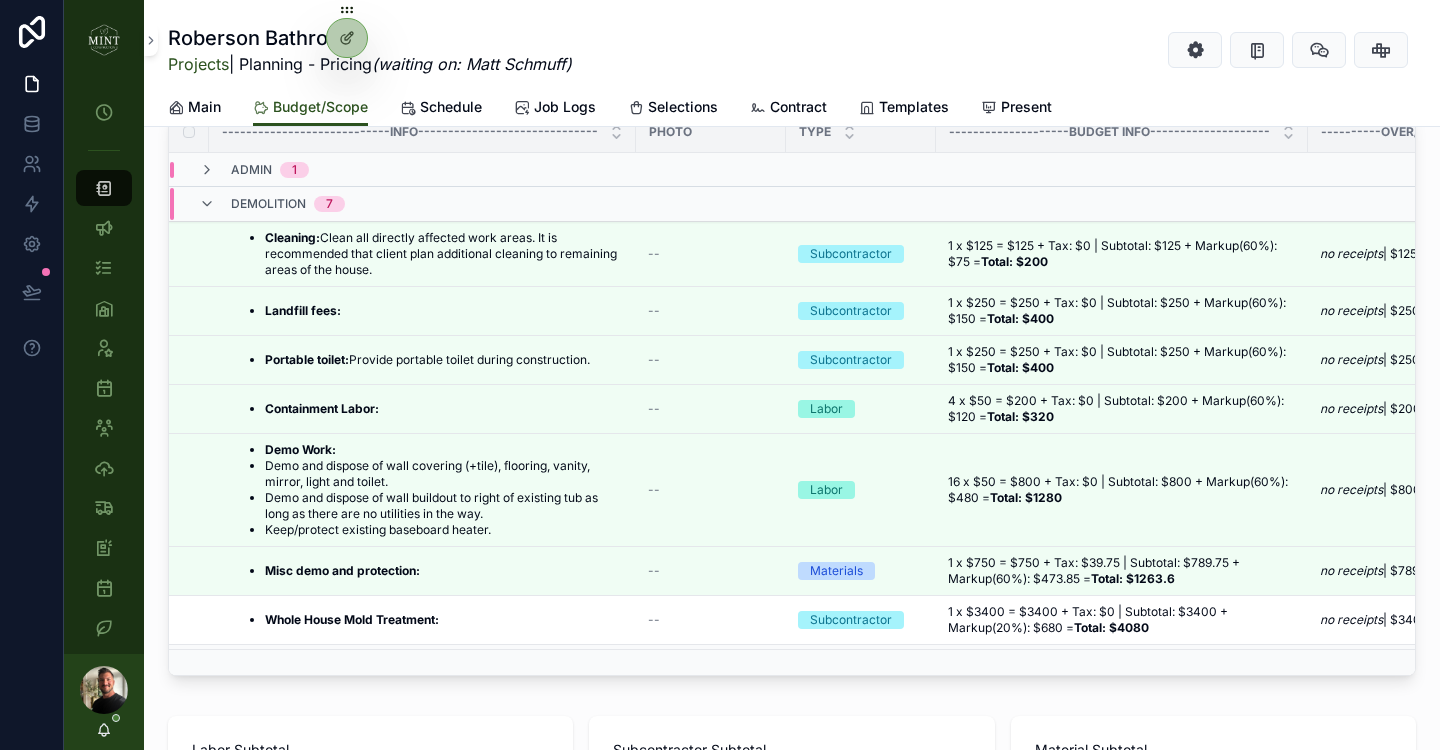 scroll, scrollTop: 364, scrollLeft: 0, axis: vertical 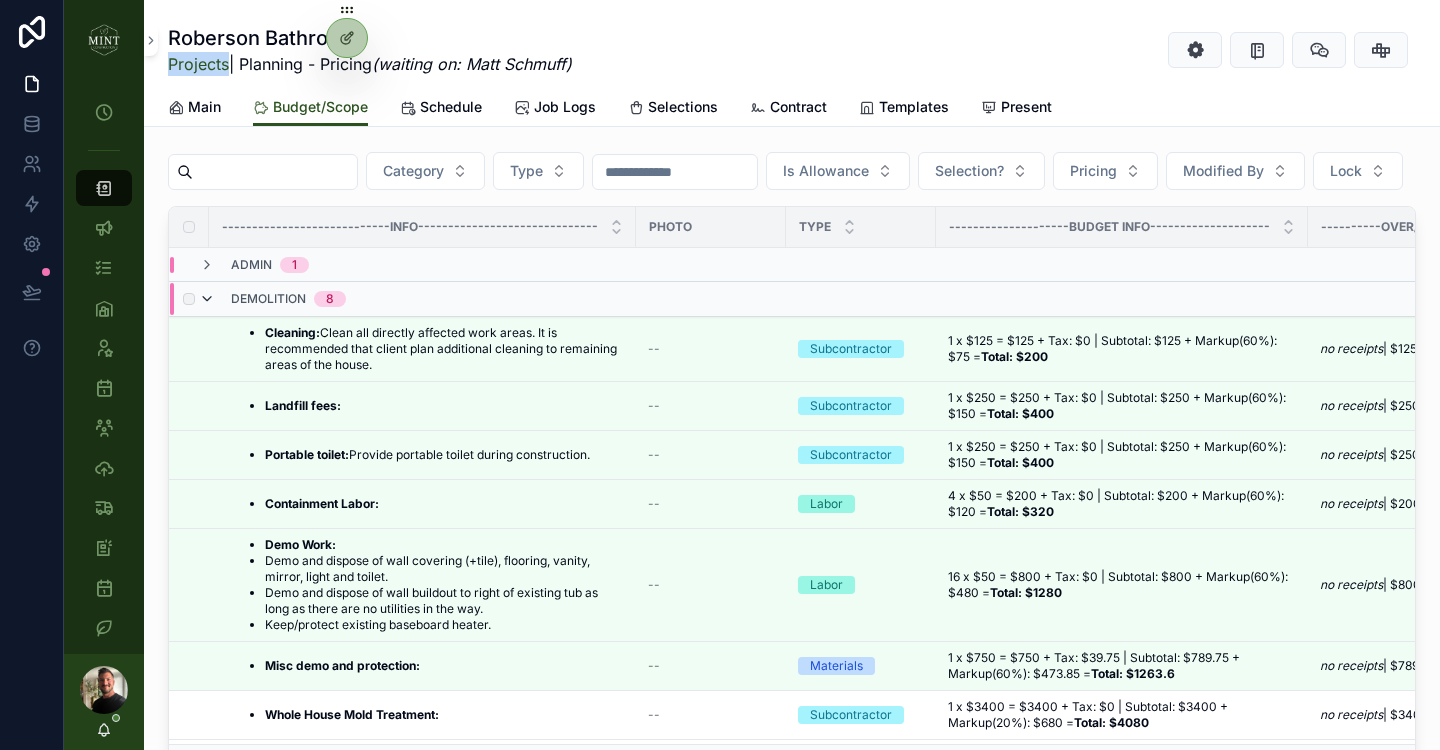 click at bounding box center [207, 299] 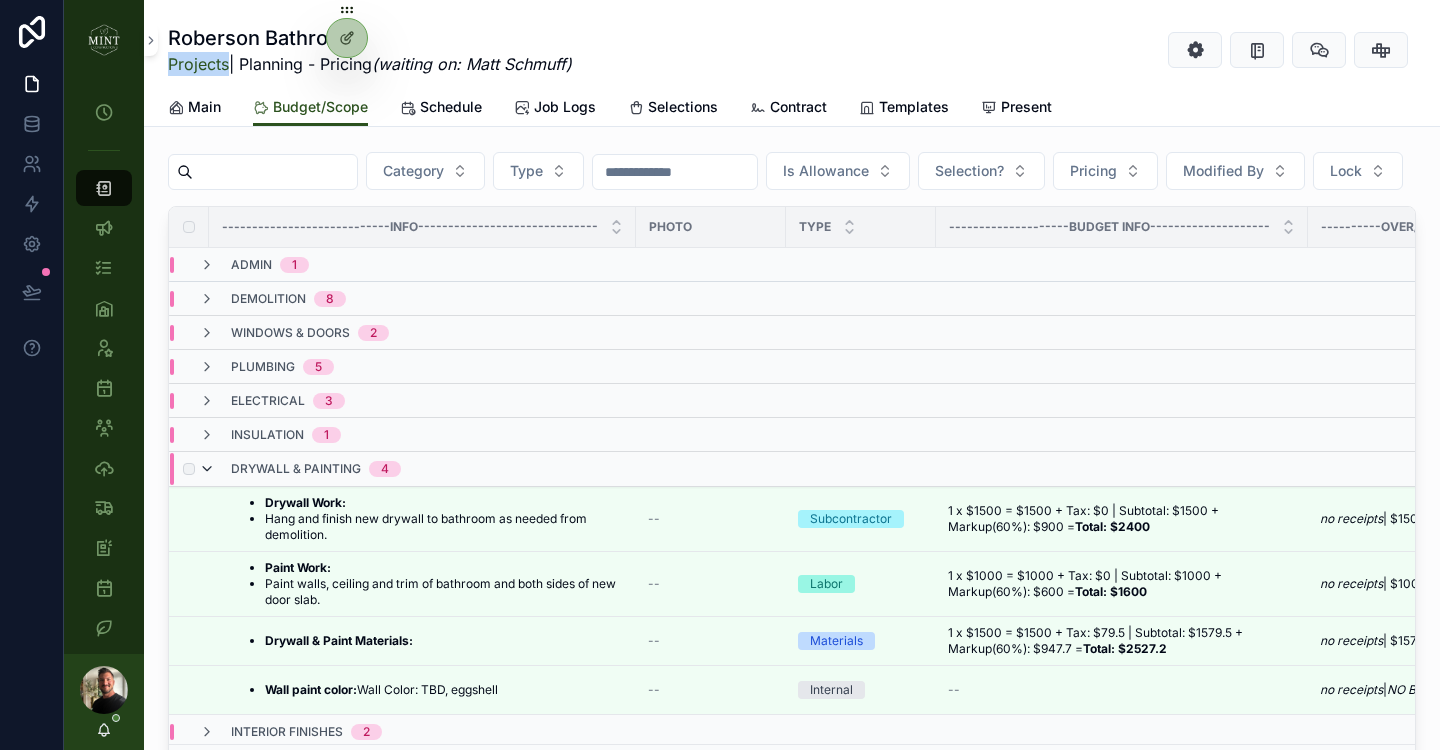 click at bounding box center (207, 469) 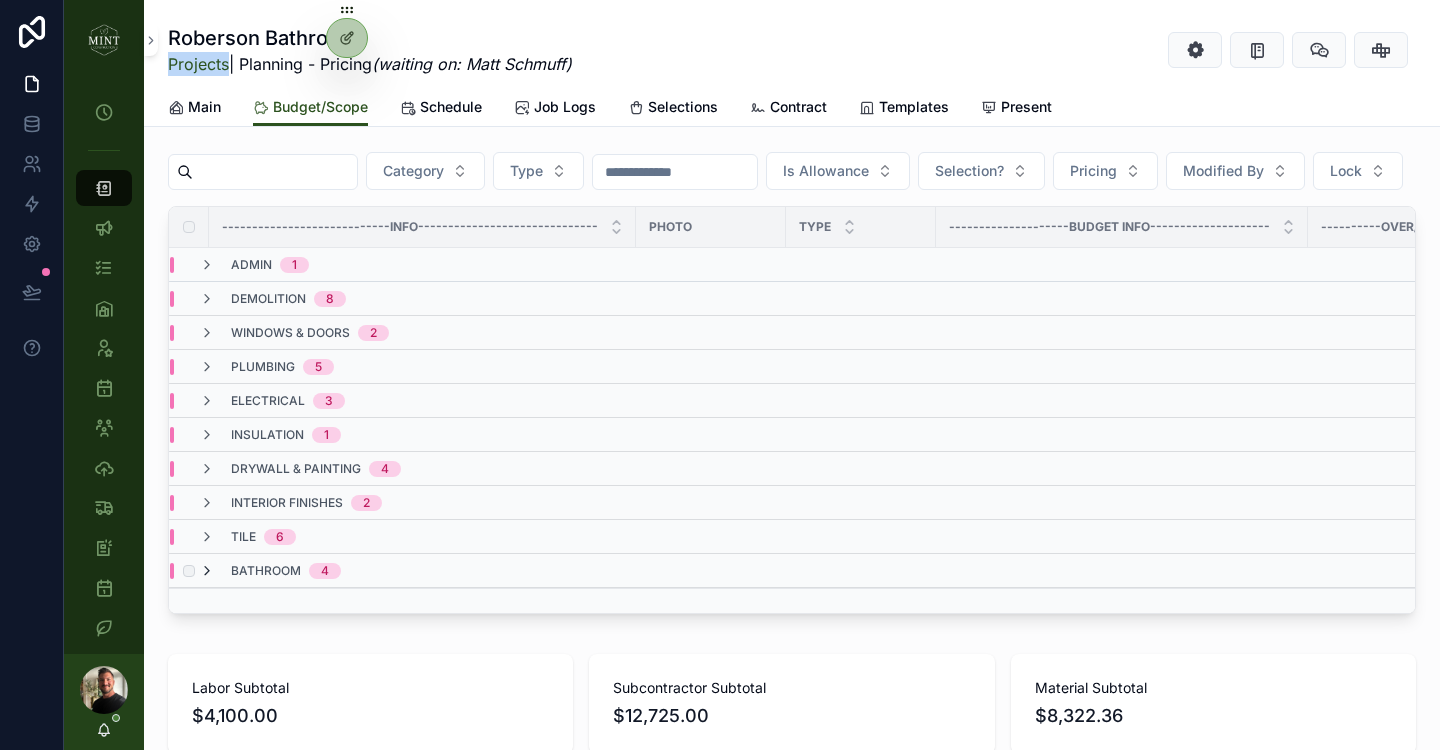 click at bounding box center [207, 571] 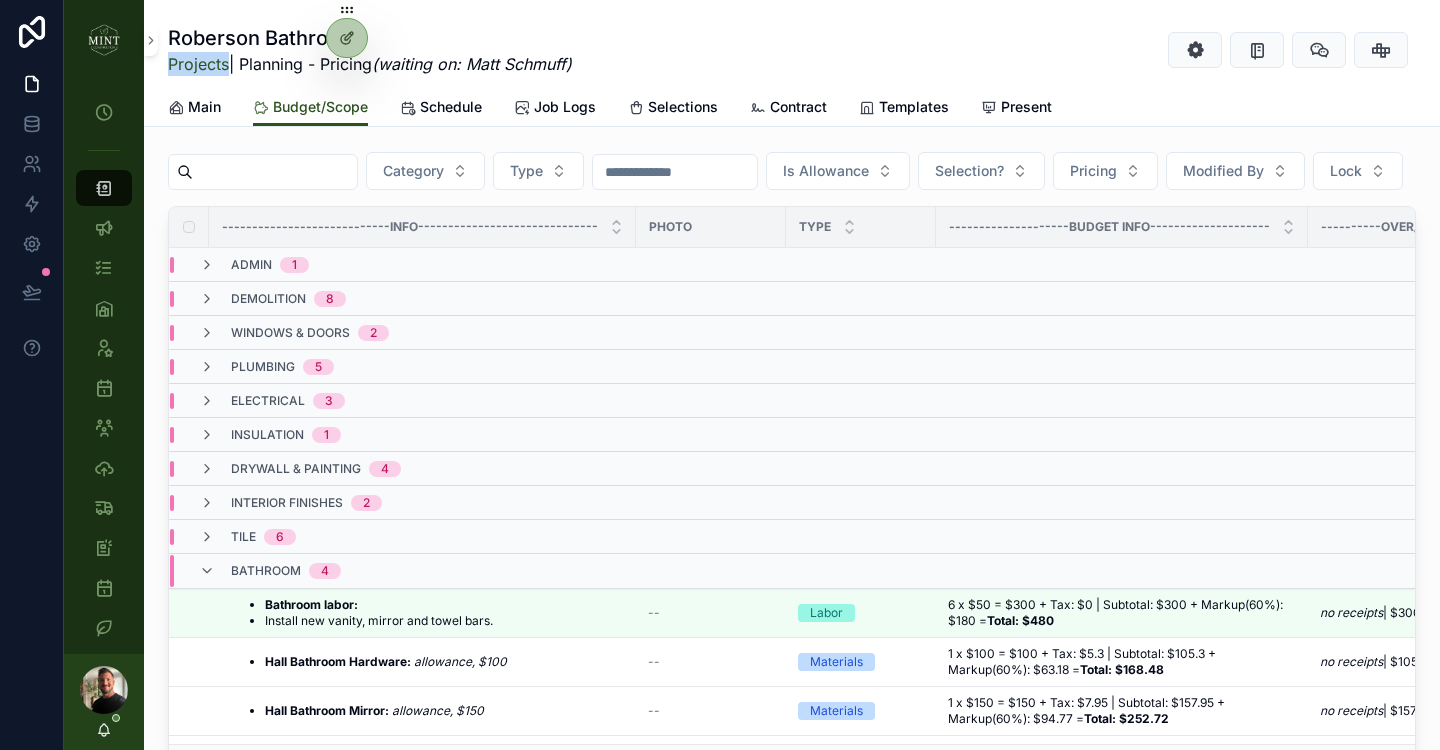 scroll, scrollTop: 35, scrollLeft: 0, axis: vertical 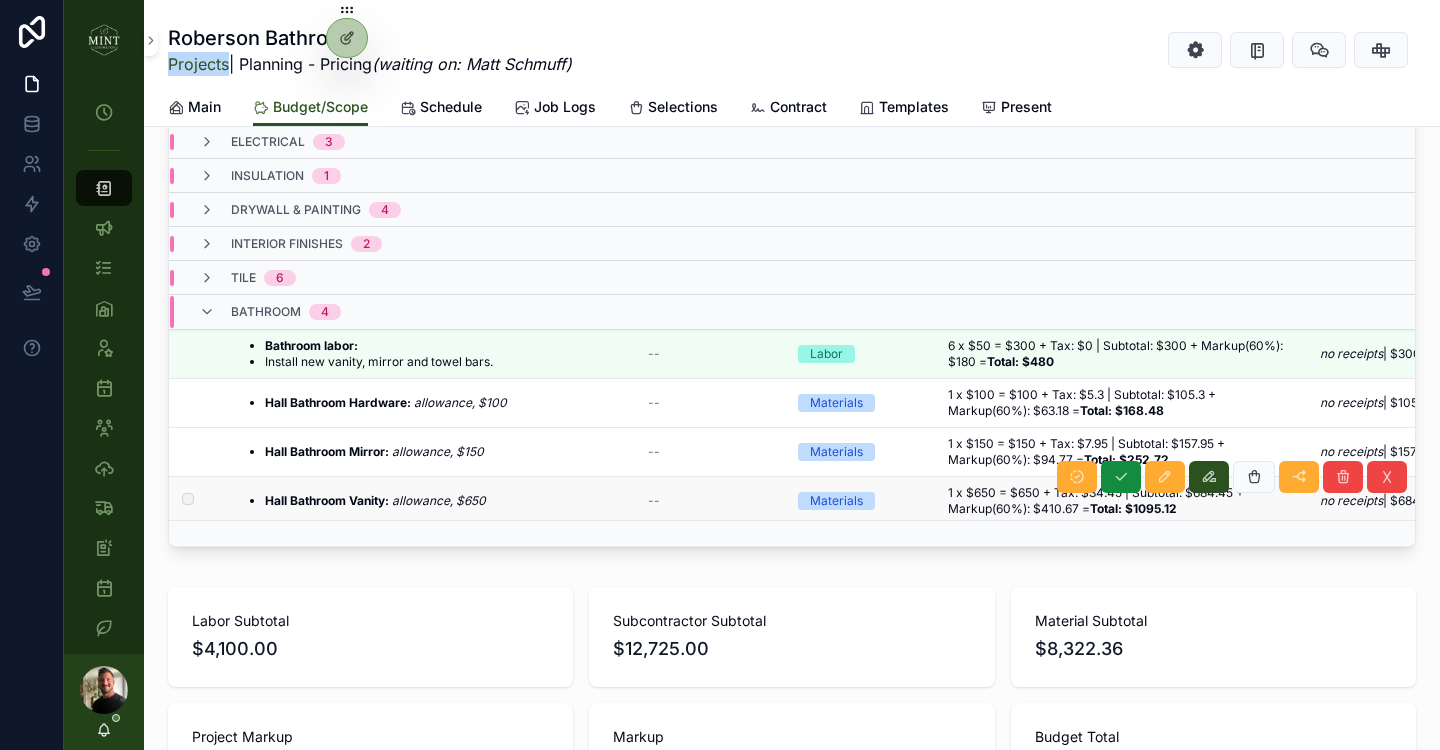 click on "Hall Bathroom Vanity:" at bounding box center [327, 500] 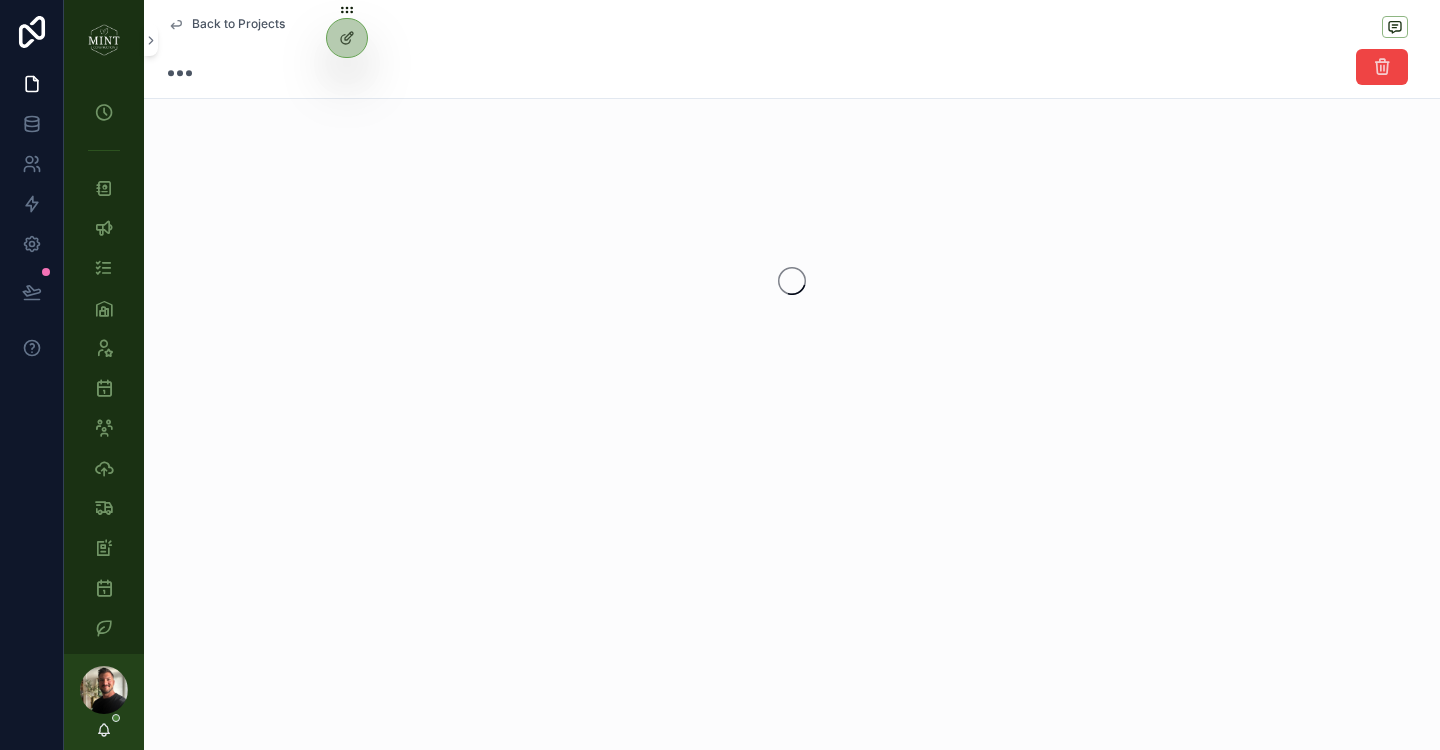 scroll, scrollTop: 0, scrollLeft: 0, axis: both 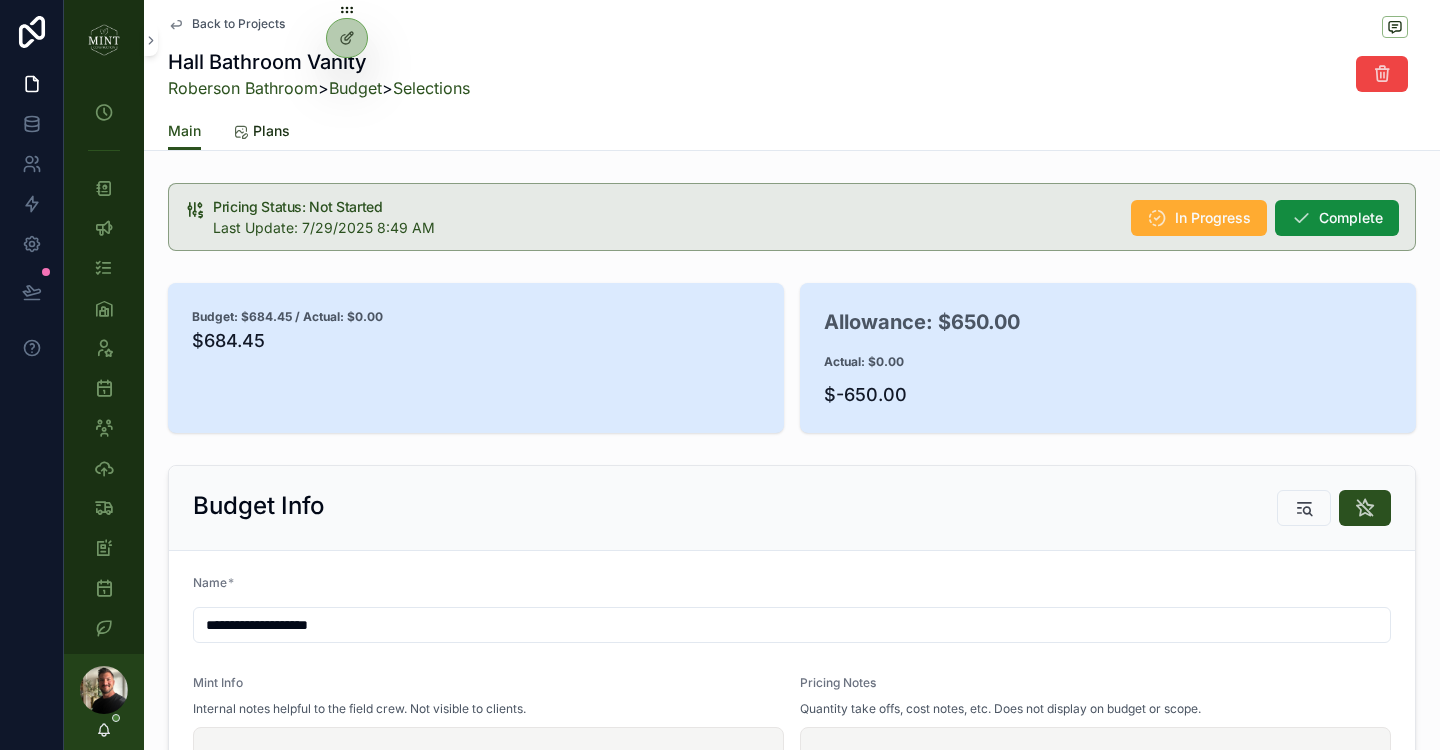 click on "Plans" at bounding box center (271, 131) 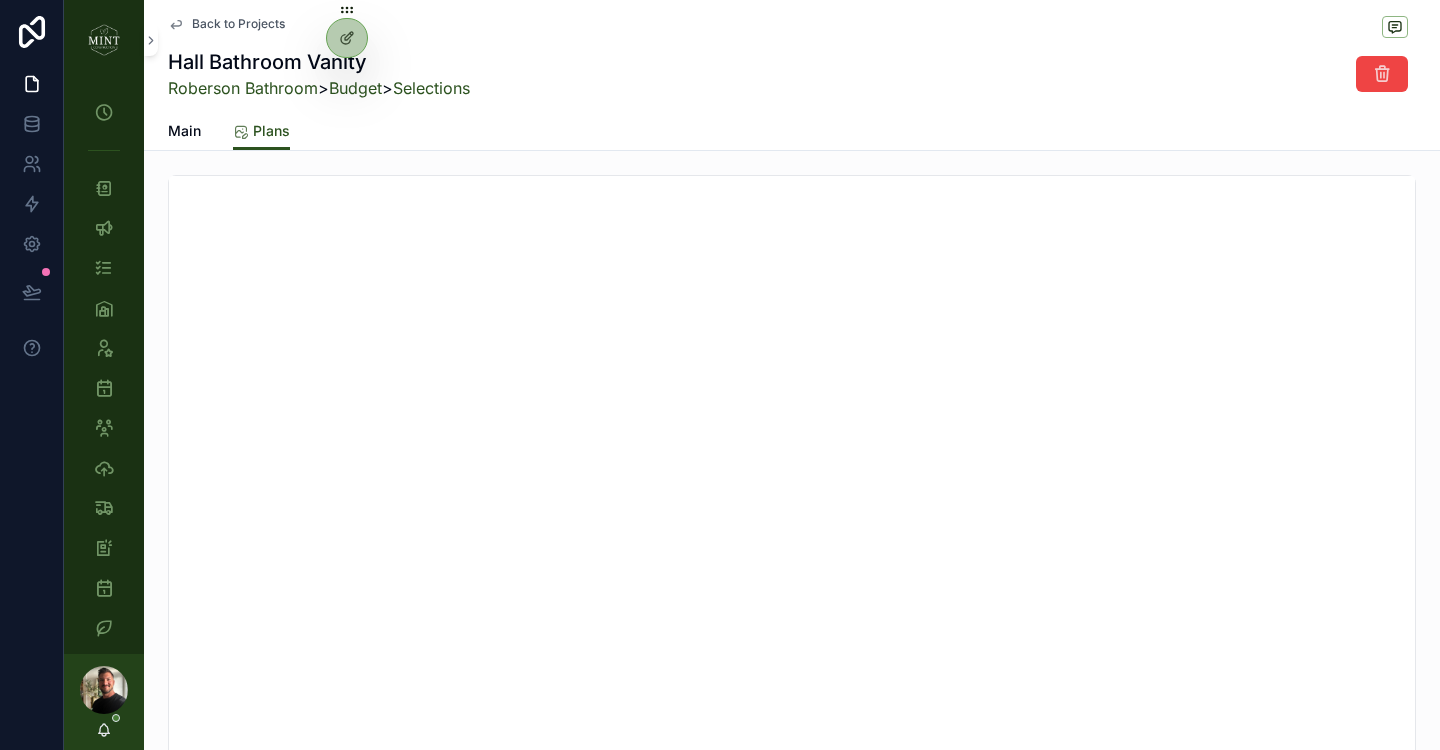 scroll, scrollTop: 0, scrollLeft: 0, axis: both 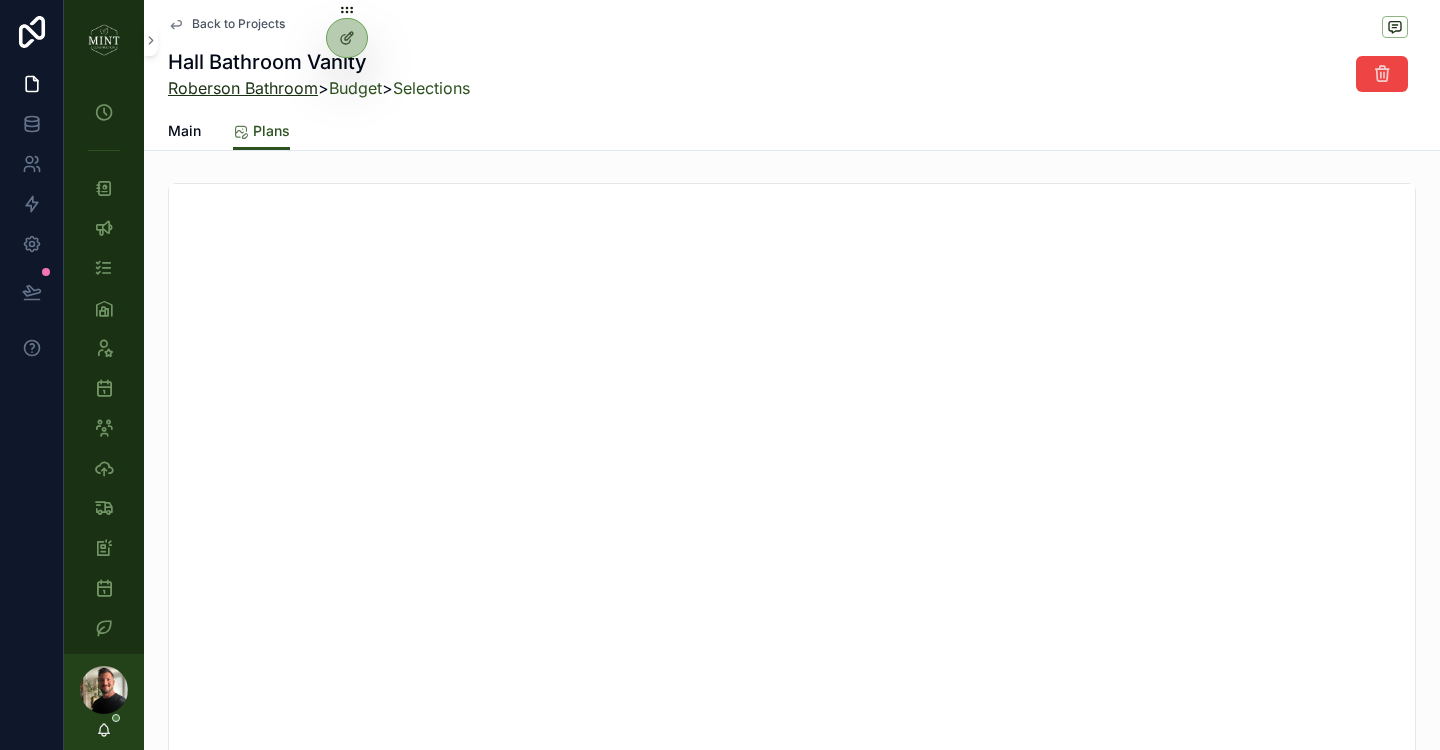click on "Roberson Bathroom" at bounding box center [243, 88] 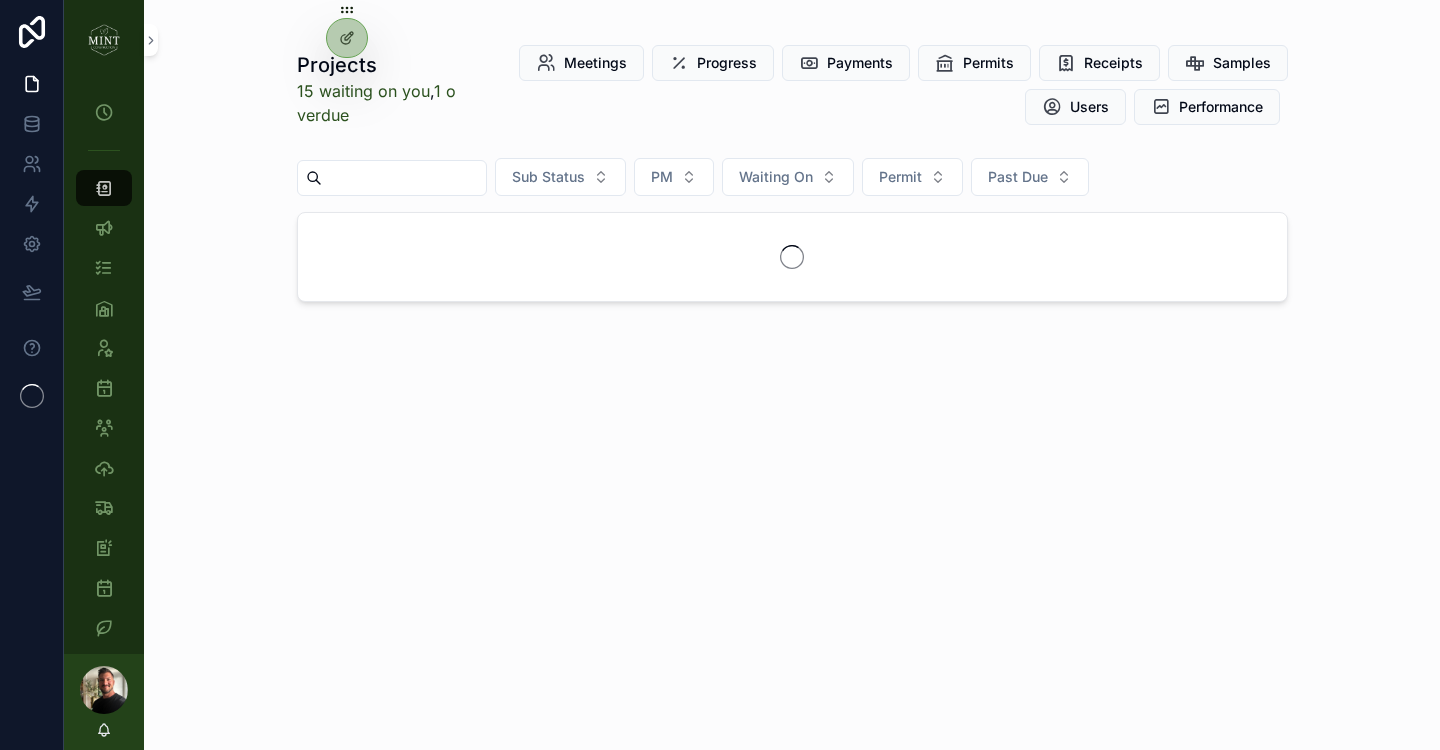 scroll, scrollTop: 0, scrollLeft: 0, axis: both 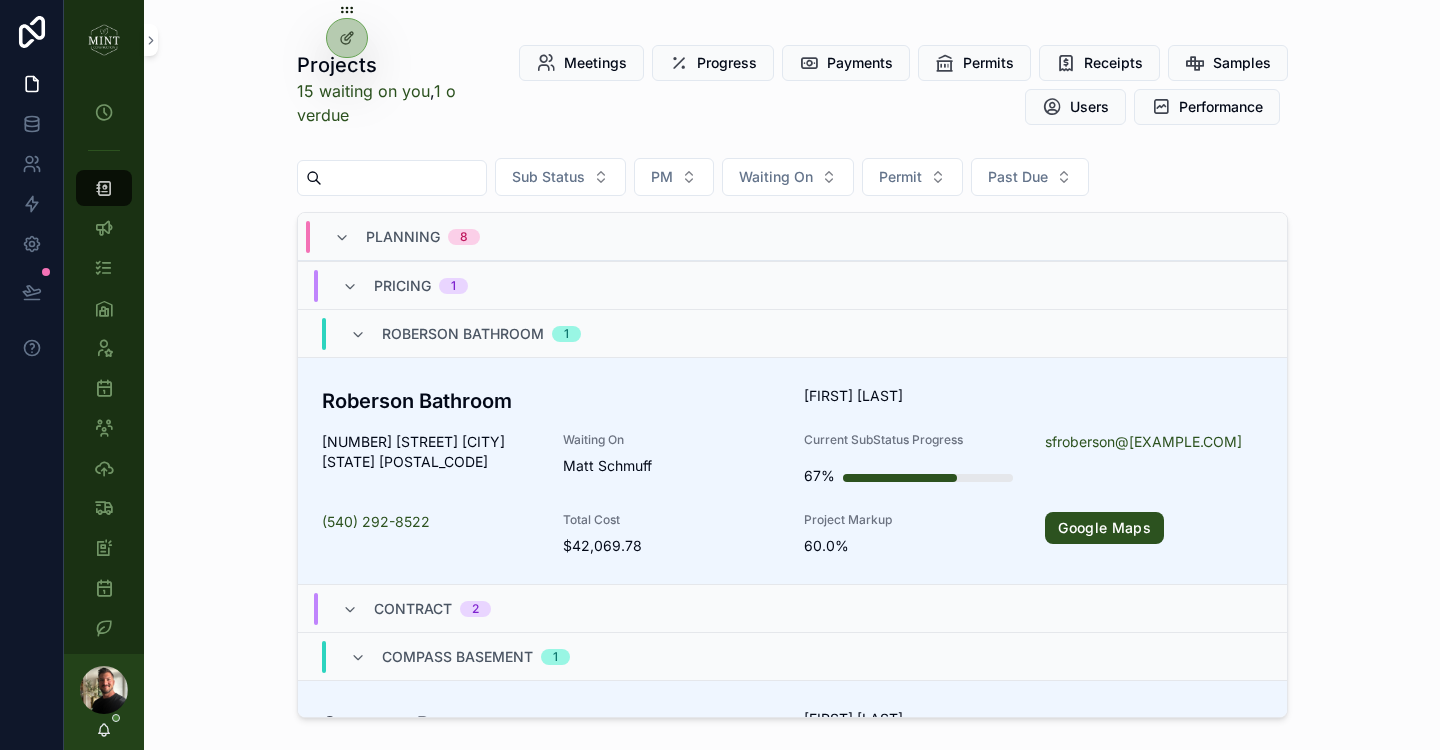 click at bounding box center [404, 178] 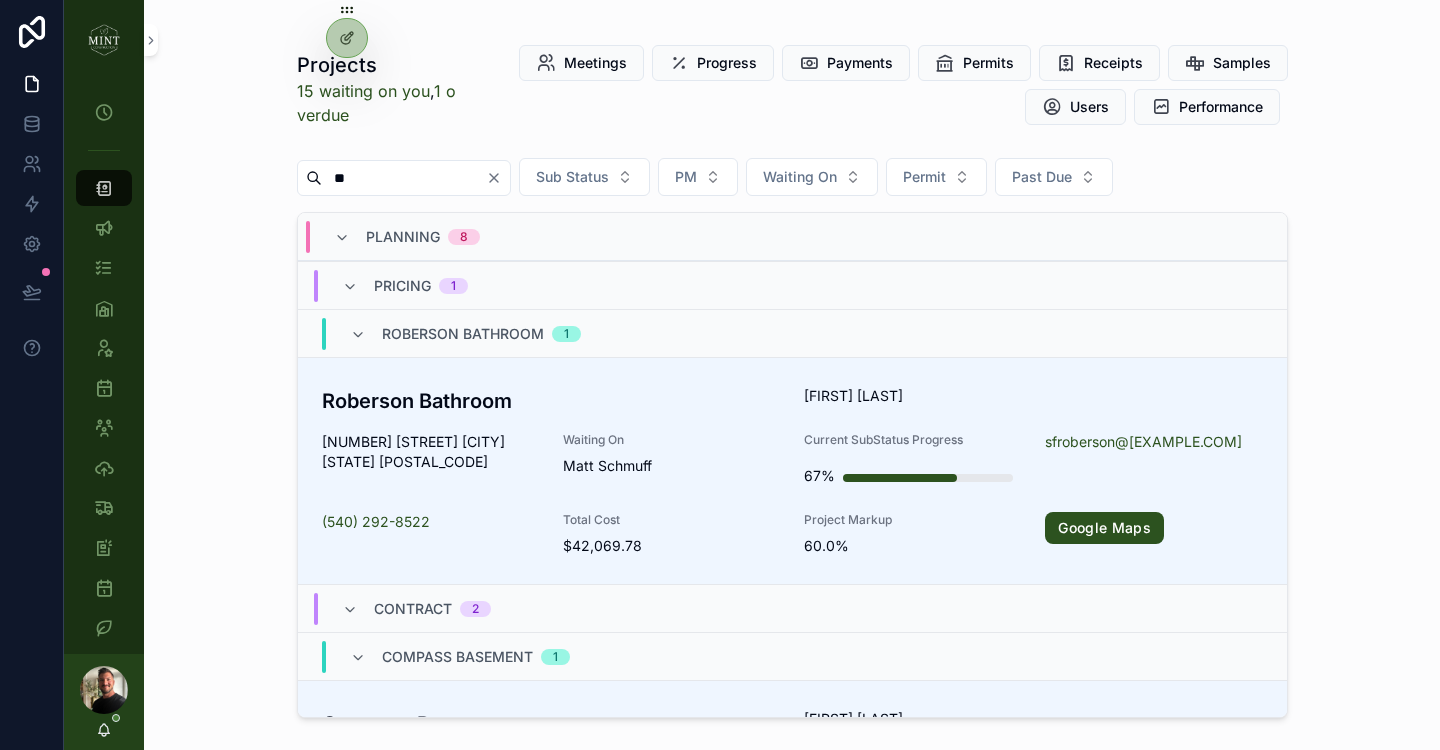 type on "*" 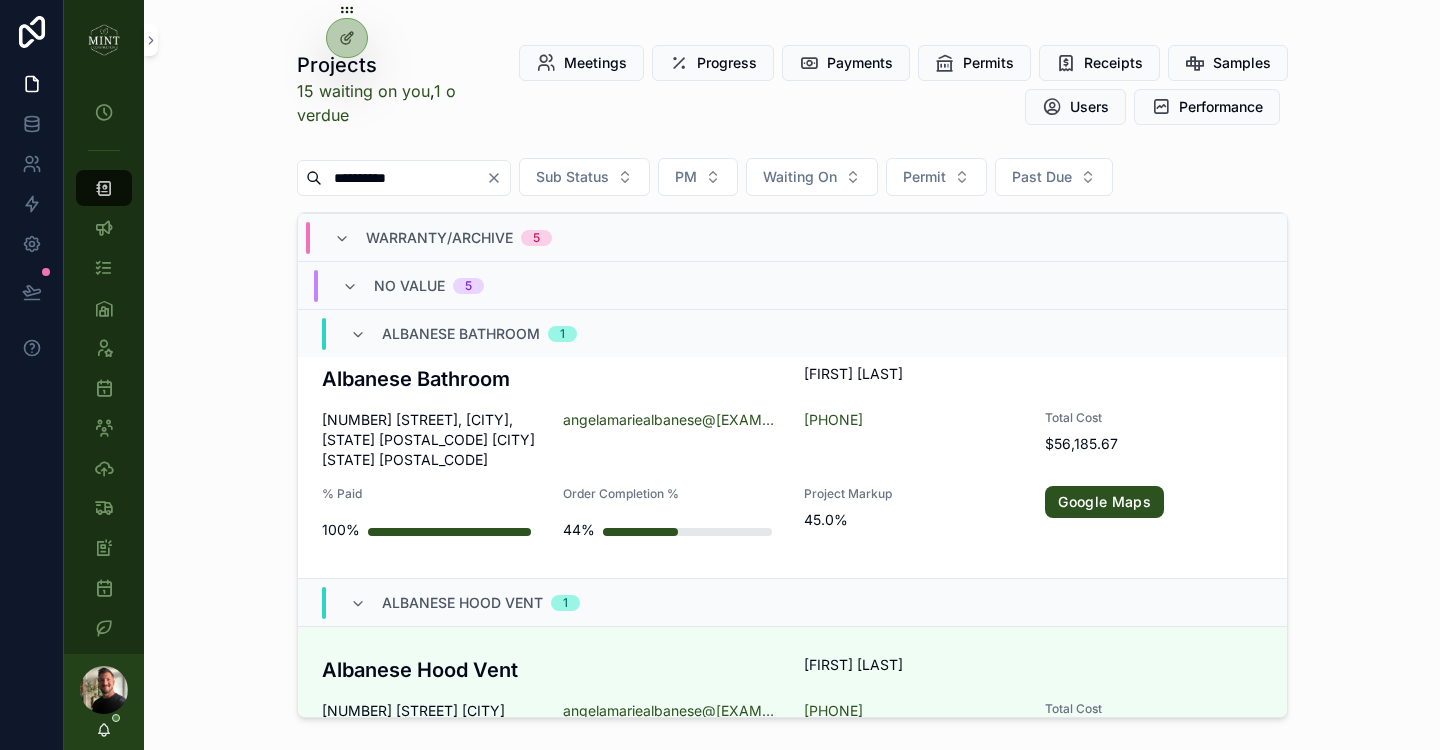 scroll, scrollTop: 711, scrollLeft: 0, axis: vertical 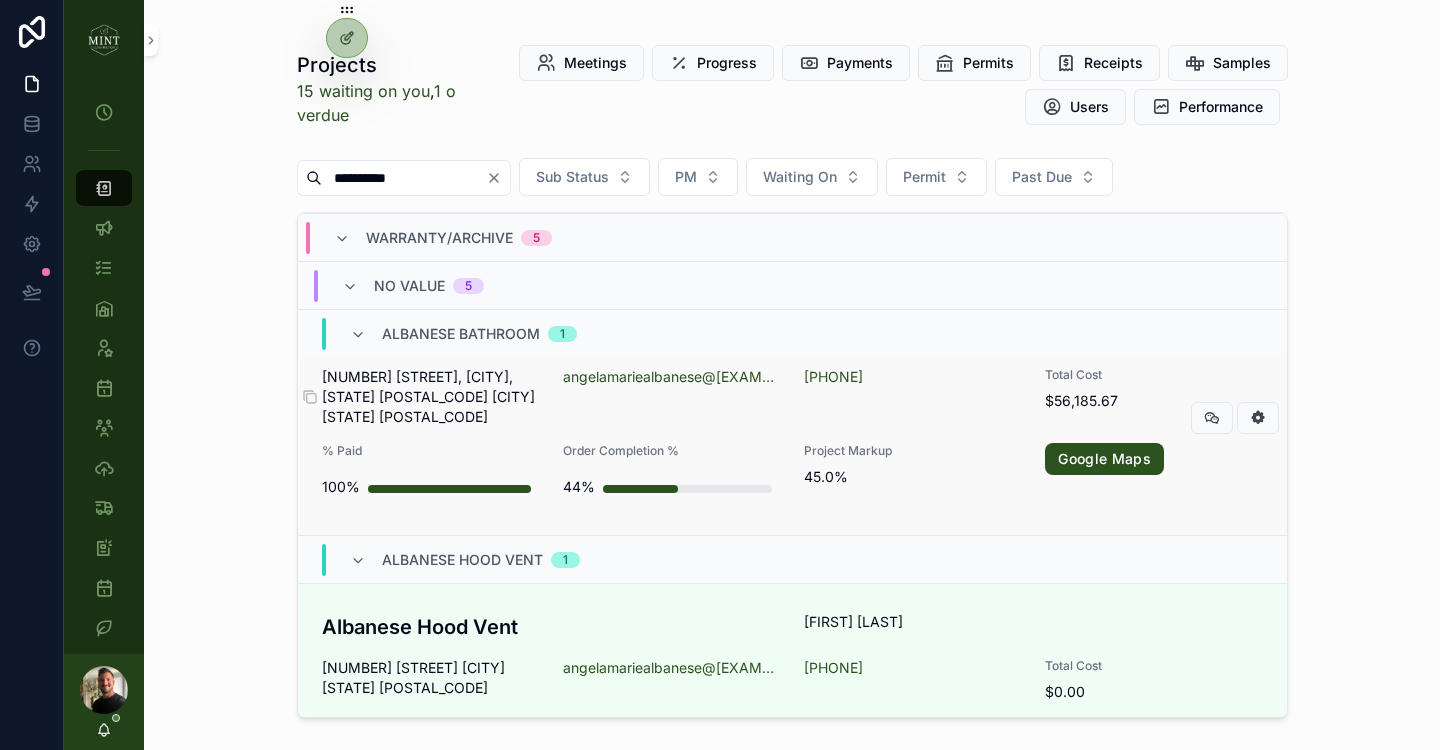 type on "**********" 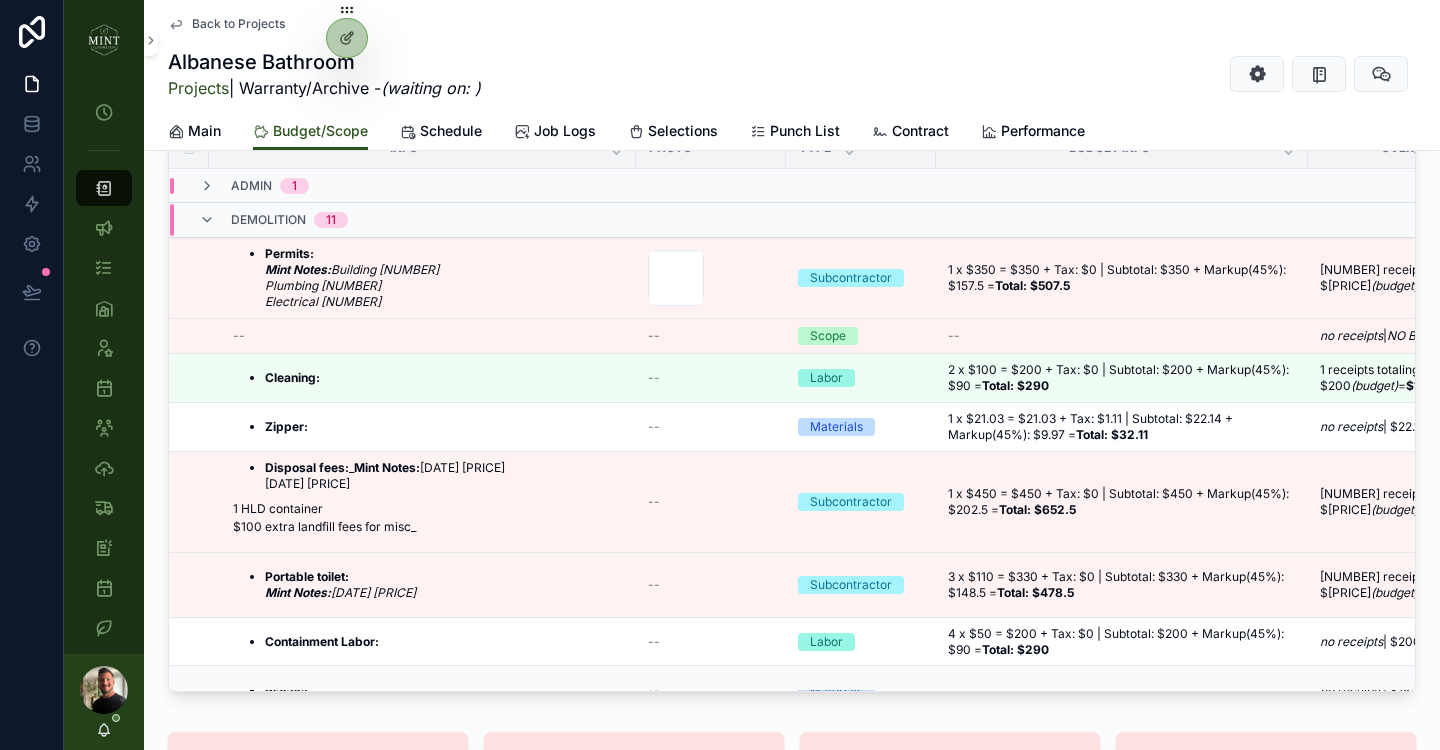 scroll, scrollTop: 393, scrollLeft: 0, axis: vertical 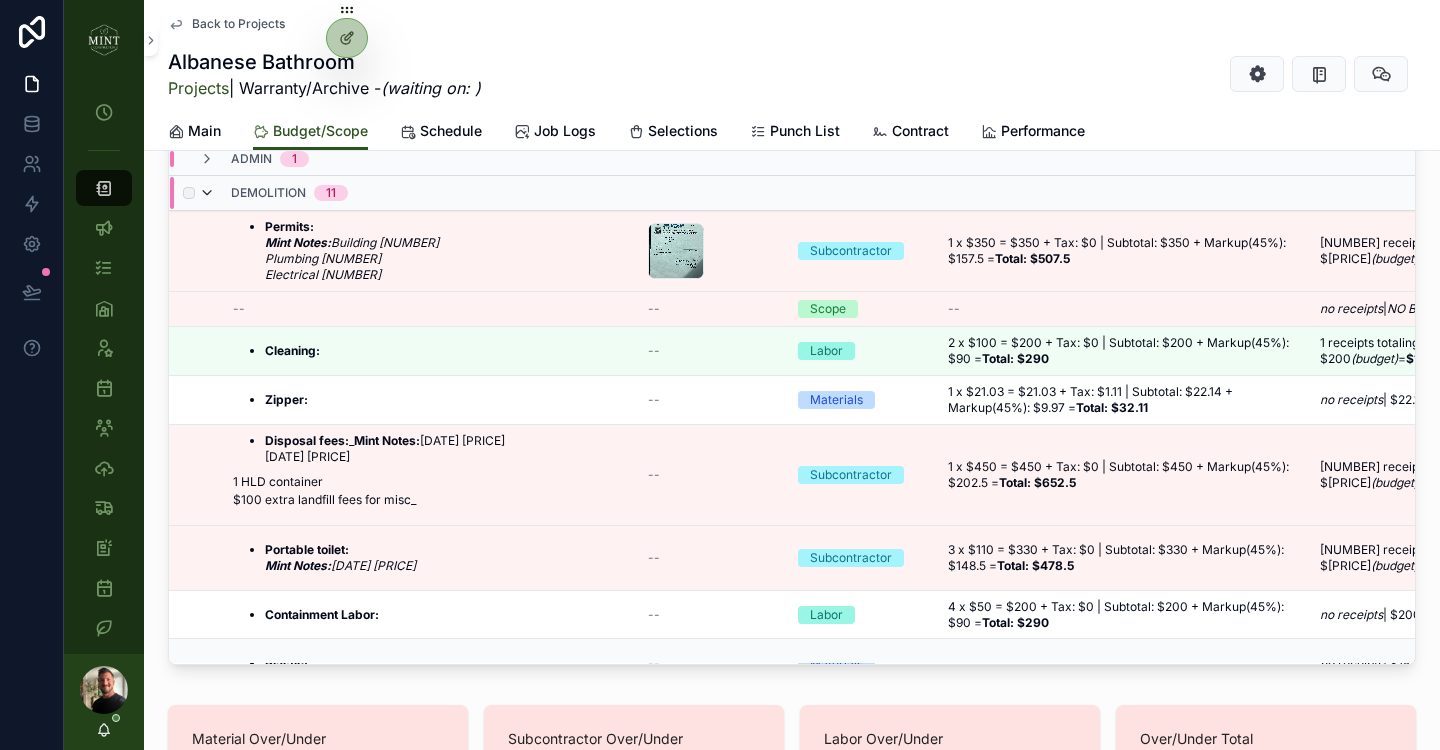 click at bounding box center (207, 193) 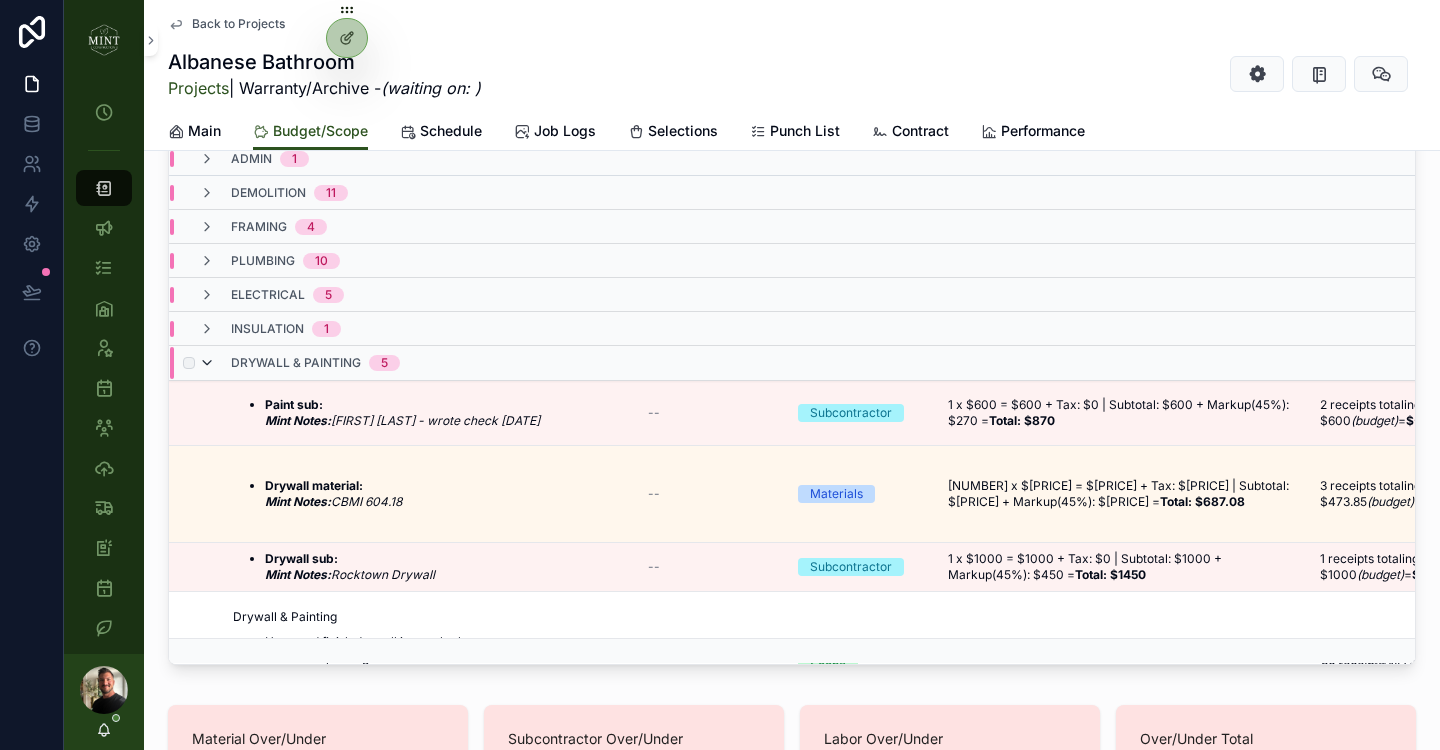click at bounding box center (207, 363) 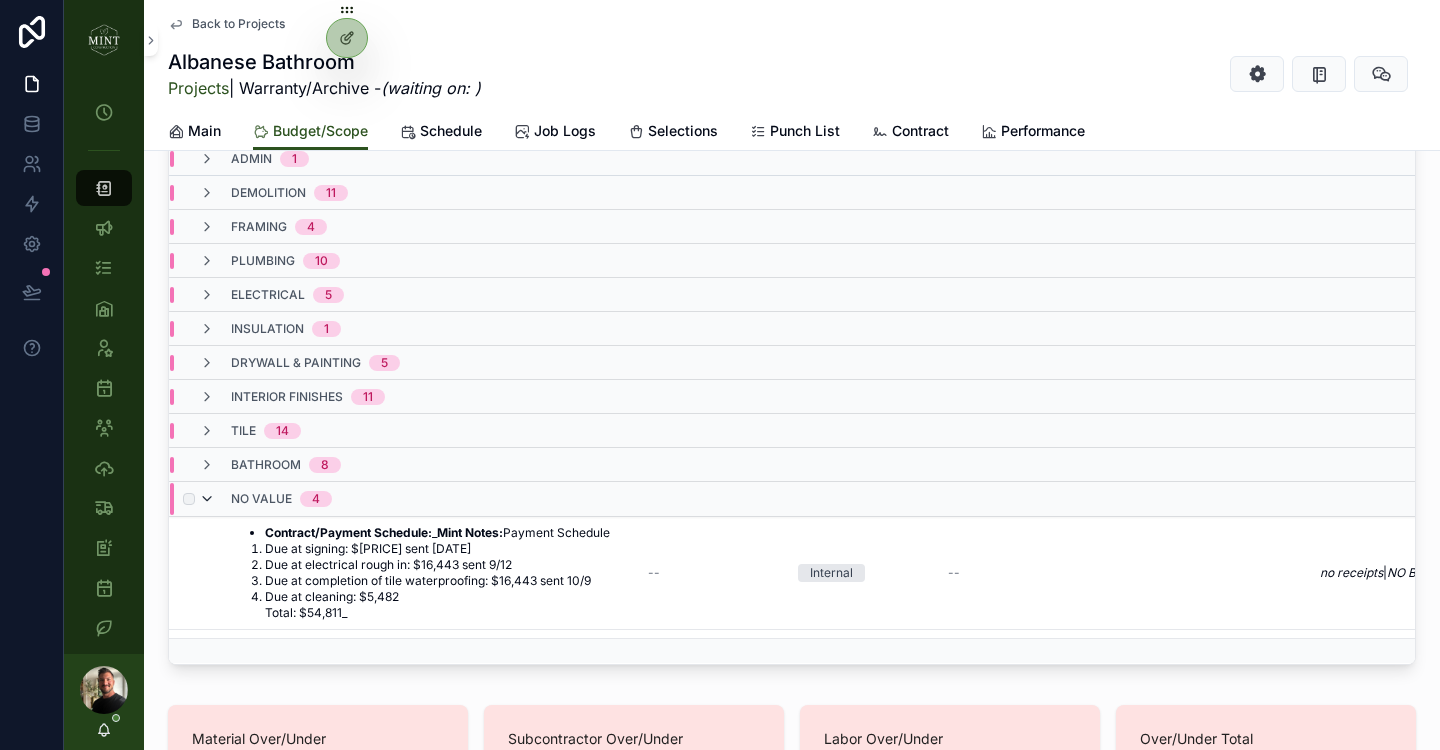 click at bounding box center [207, 499] 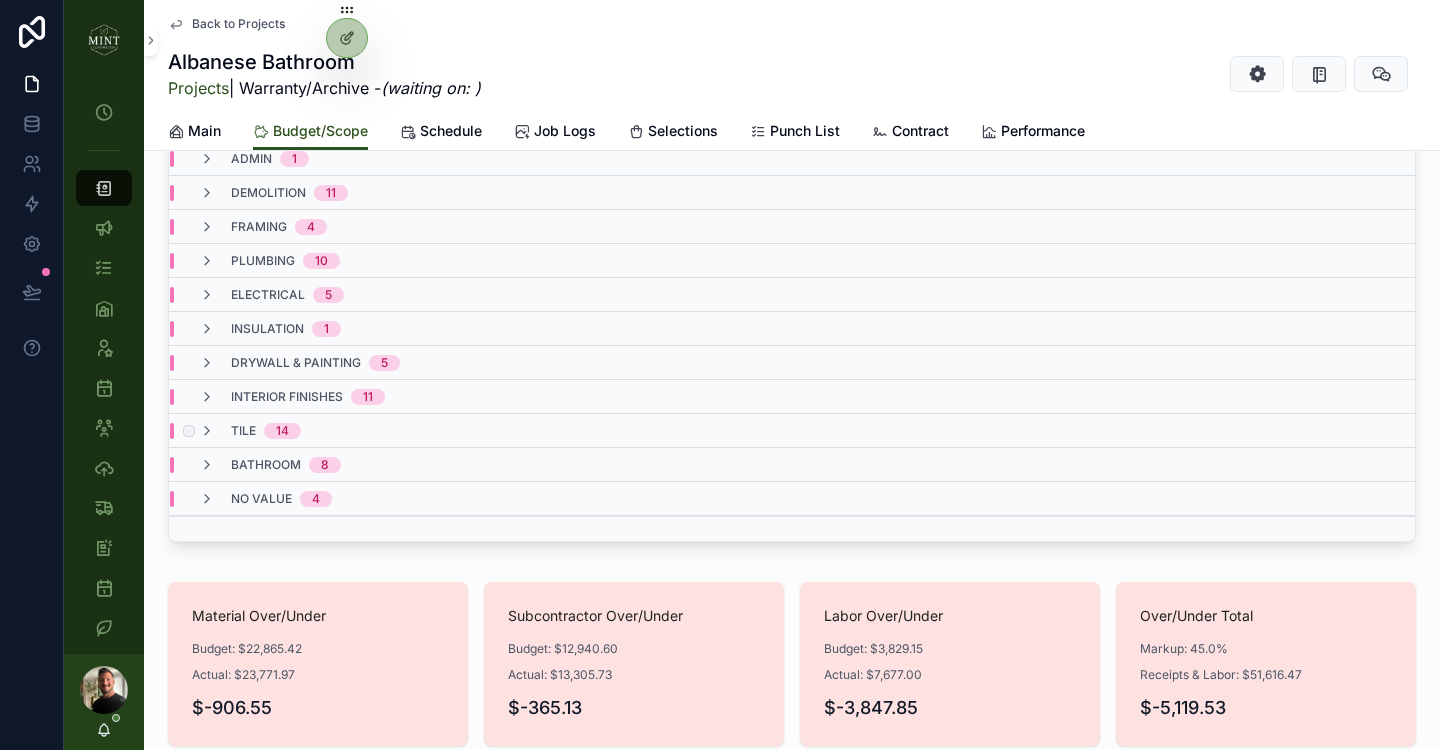 click on "tile 14" at bounding box center [250, 431] 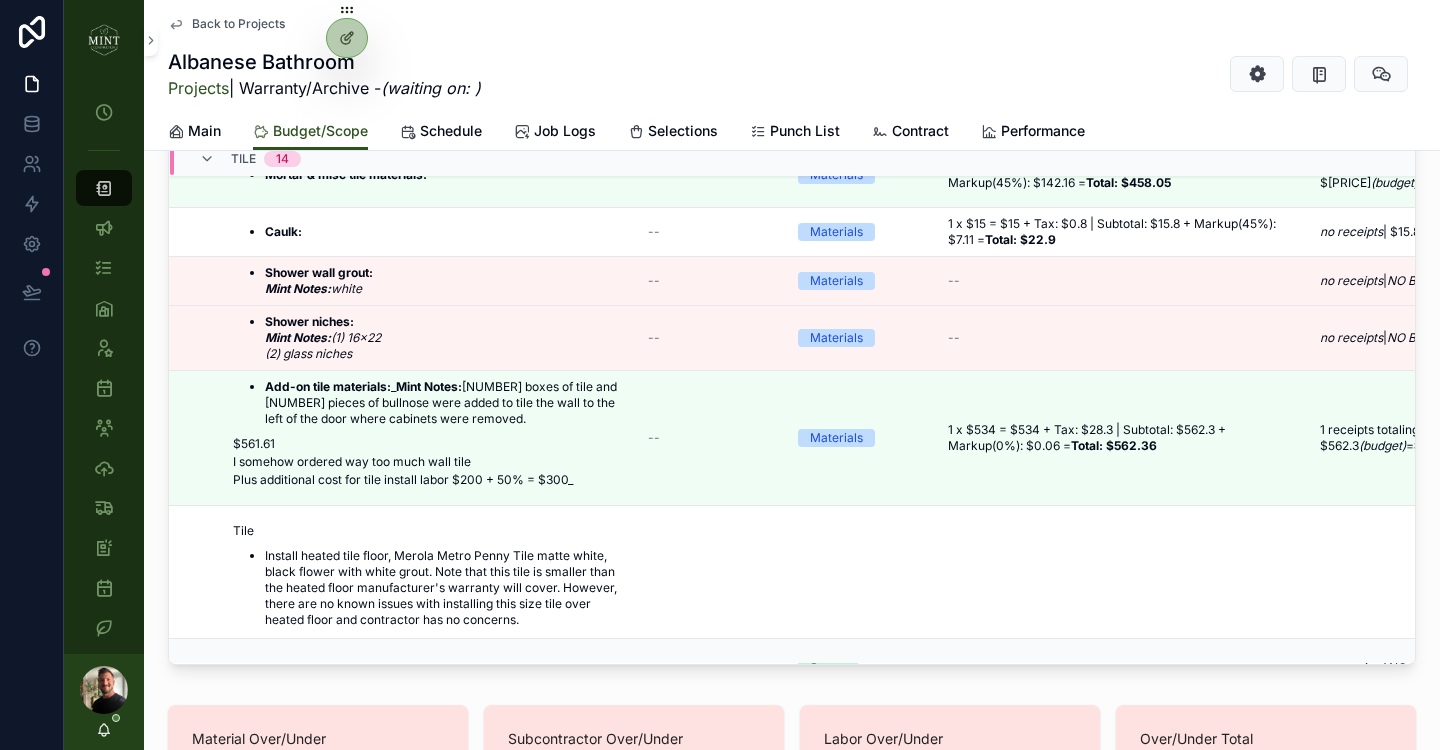 scroll, scrollTop: 1722, scrollLeft: 0, axis: vertical 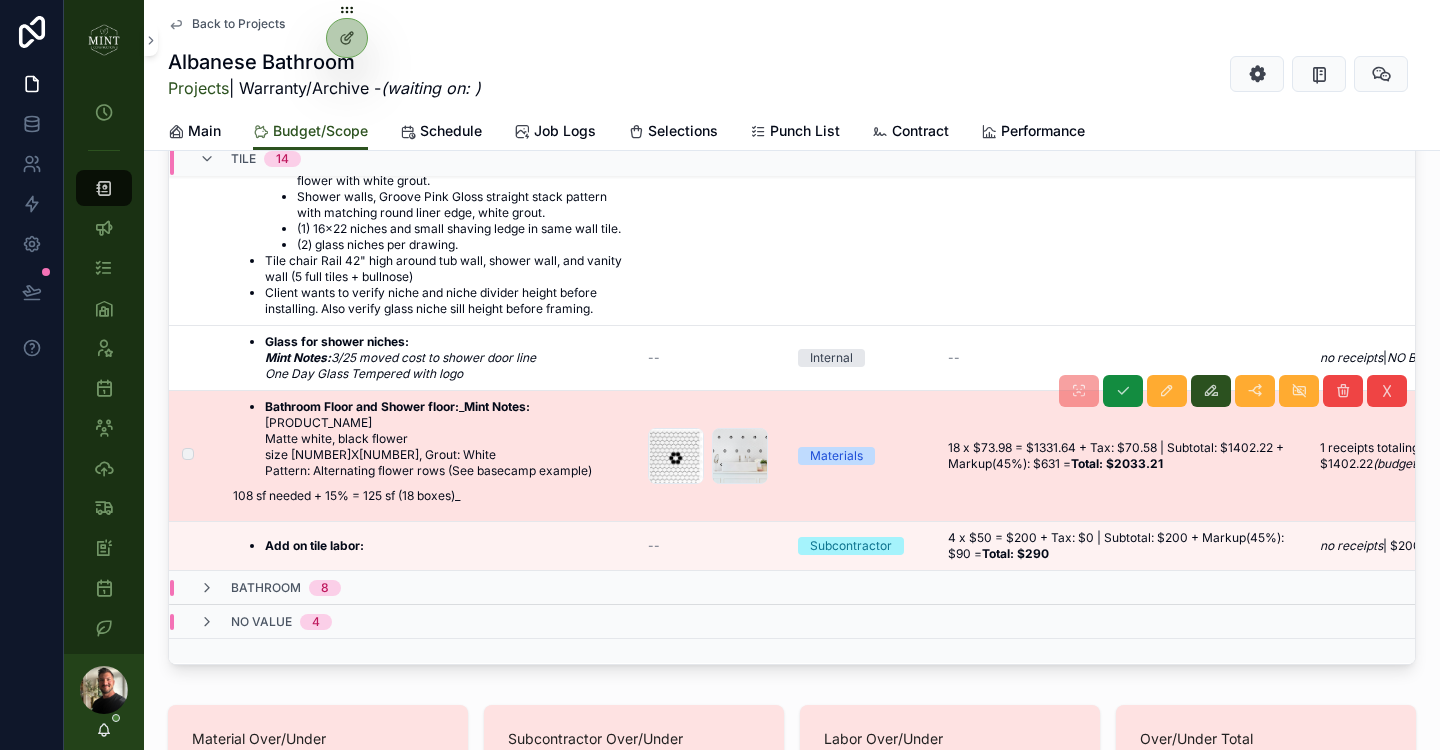 click on "Bathroom Floor and Shower floor:
_ Mint Notes:   Merola Metro Penny Tile
Matte white, black flower
size 10X12, Grout: White
Pattern:  Alternating flower rows (See basecamp example)" at bounding box center (444, 439) 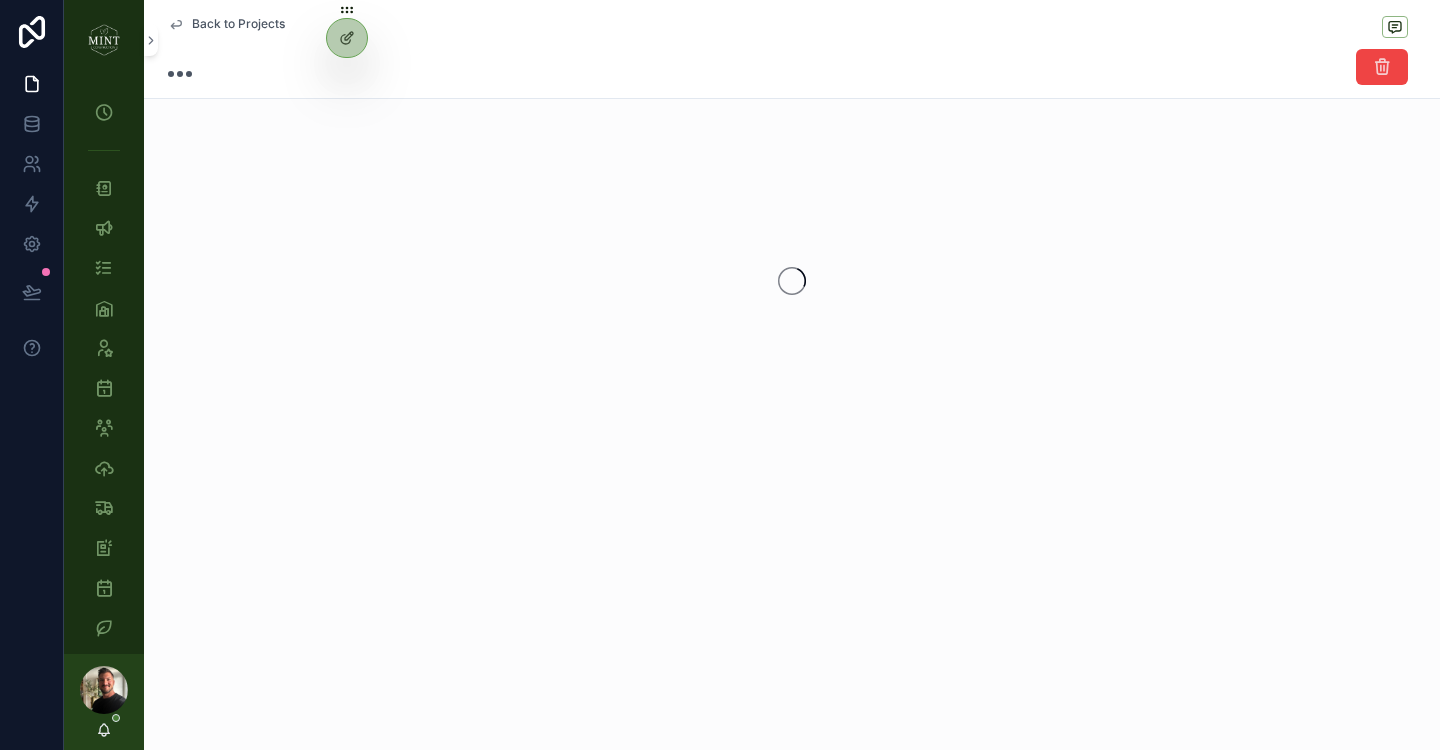 scroll, scrollTop: 0, scrollLeft: 0, axis: both 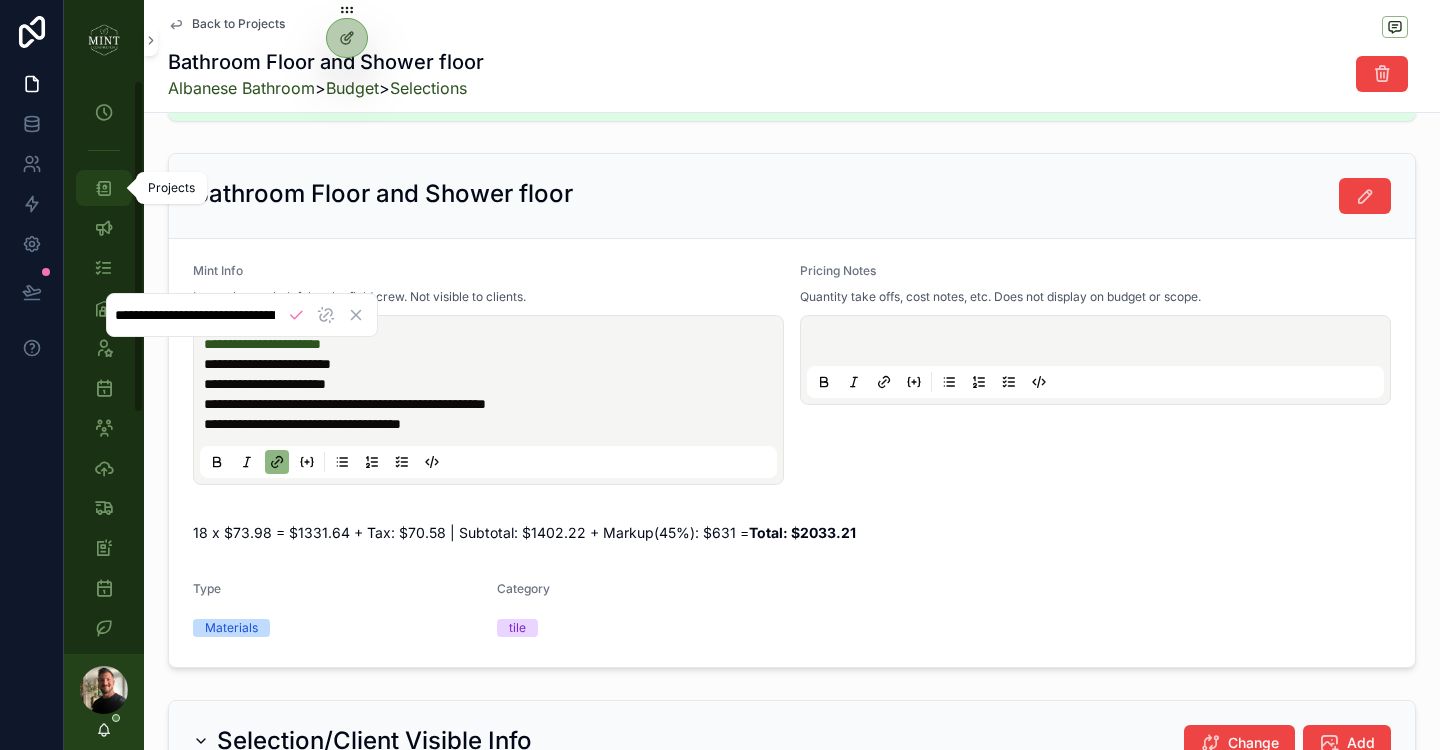 click at bounding box center (104, 188) 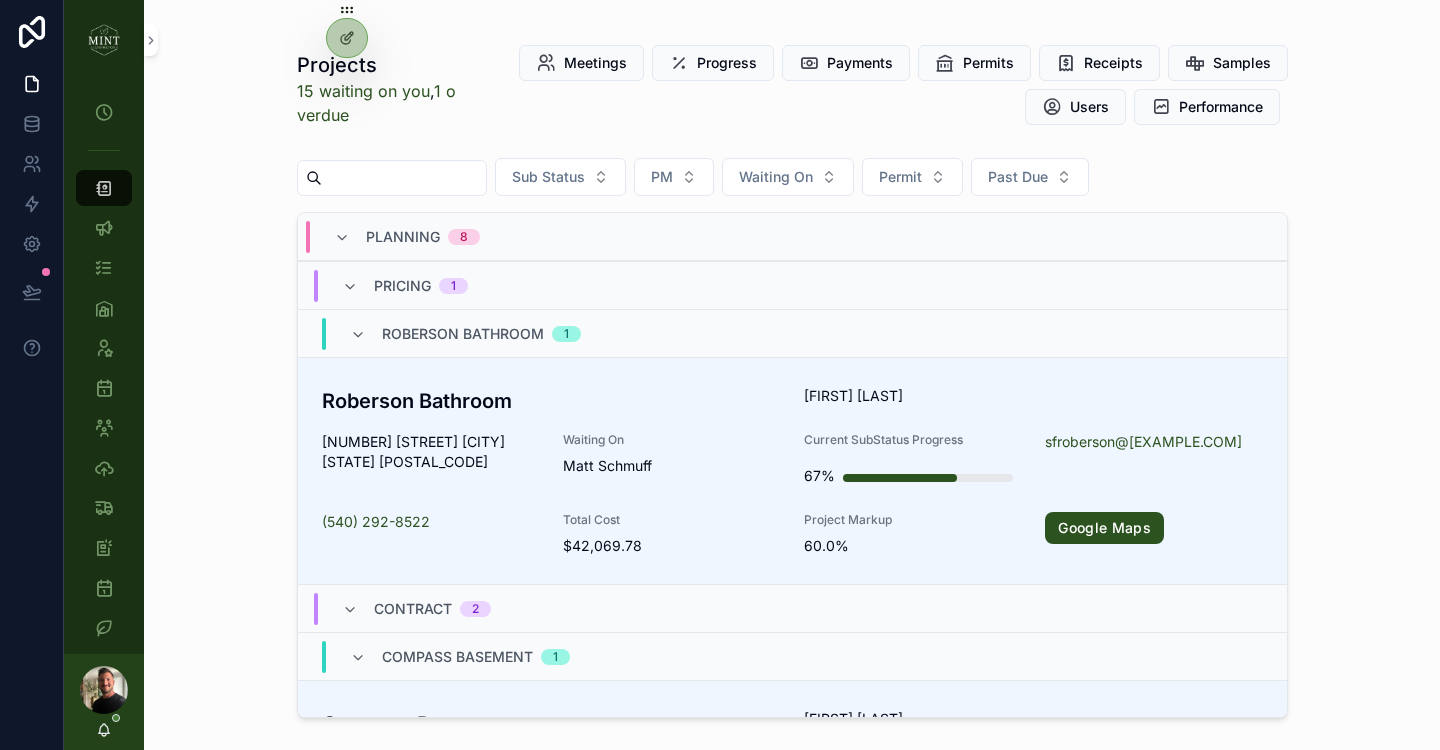 scroll, scrollTop: 0, scrollLeft: 0, axis: both 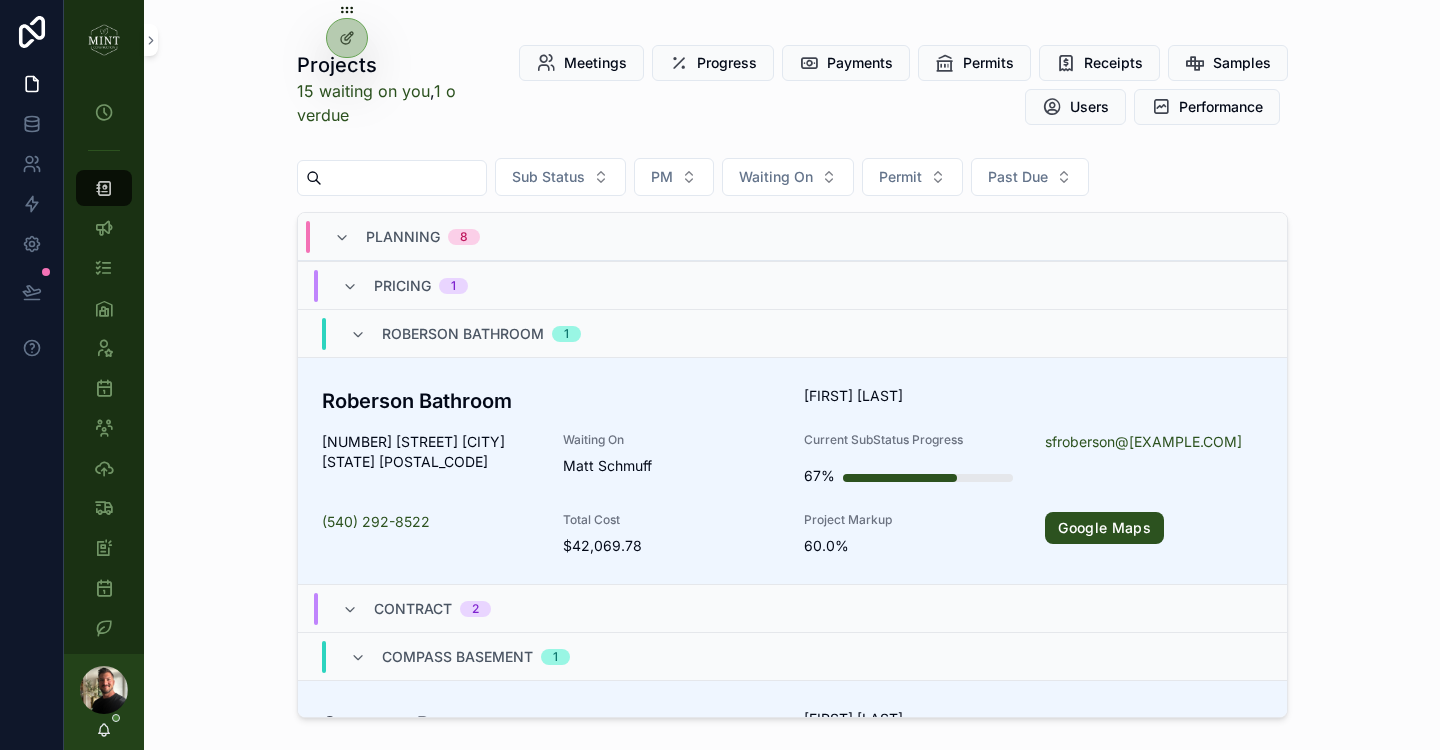 click at bounding box center [404, 178] 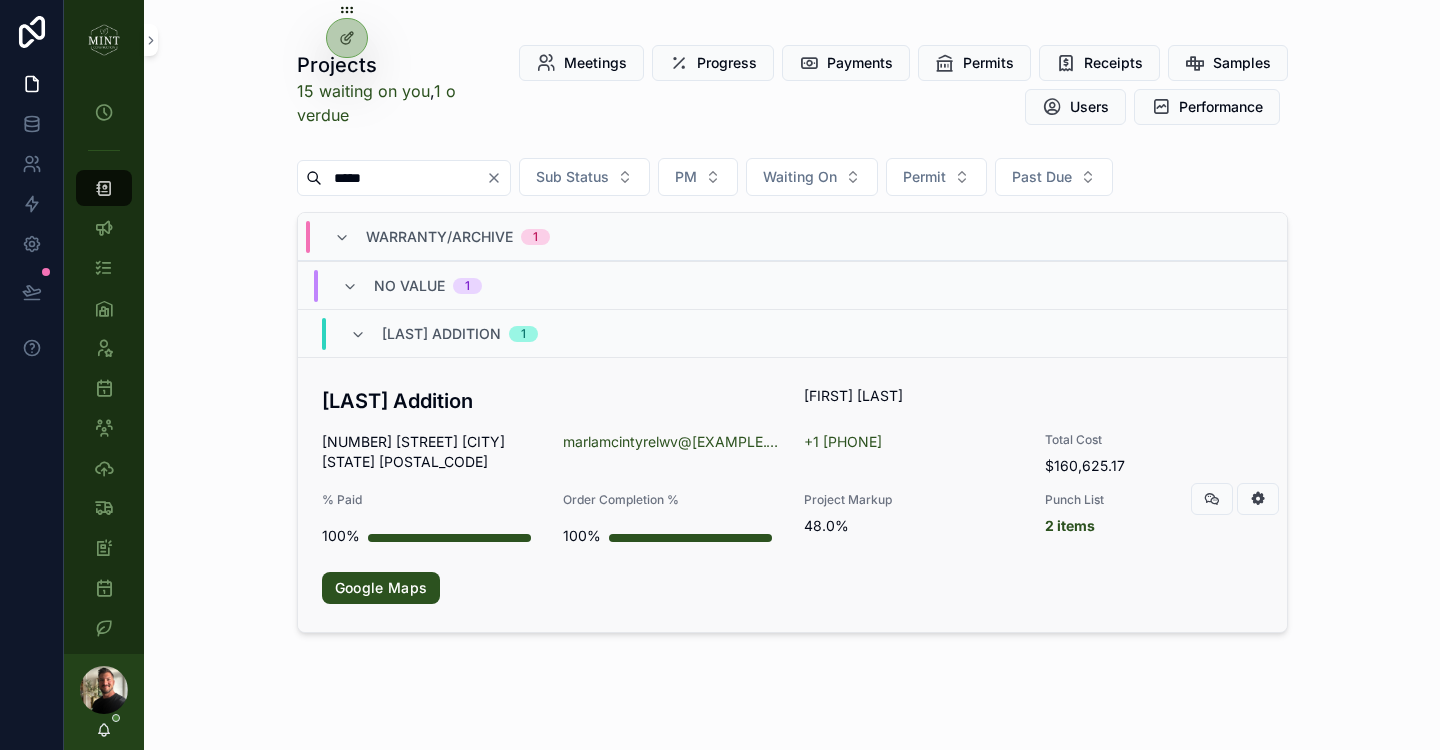 type on "*****" 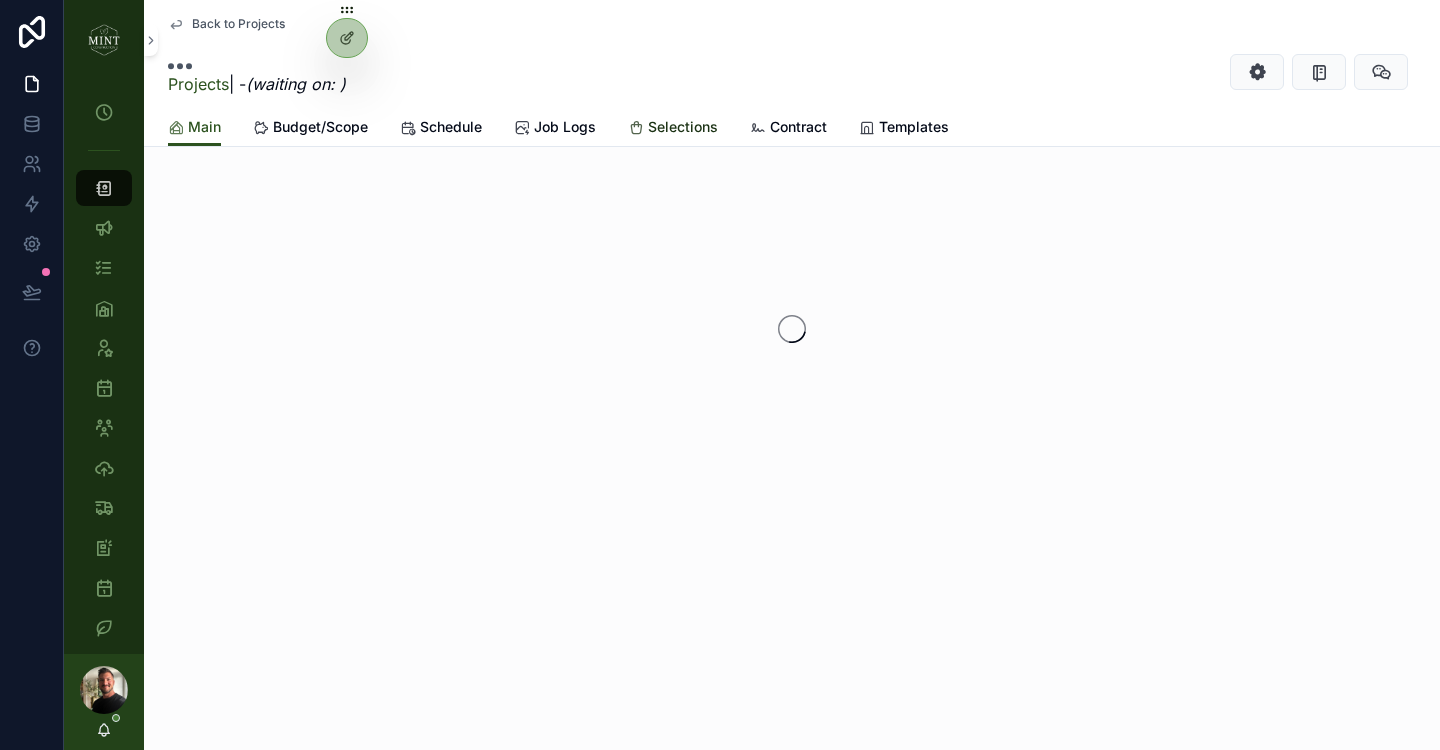 click on "Selections" at bounding box center (683, 127) 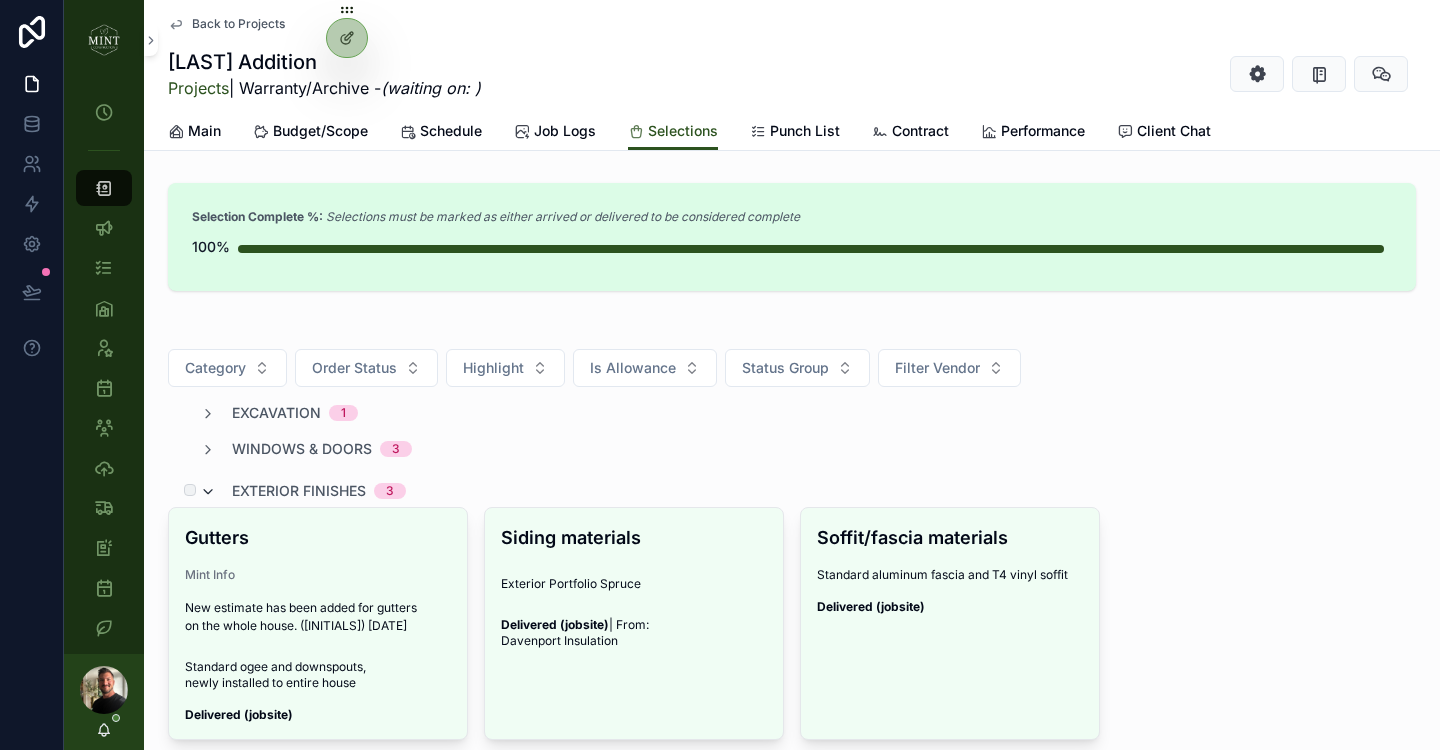 click at bounding box center [208, 492] 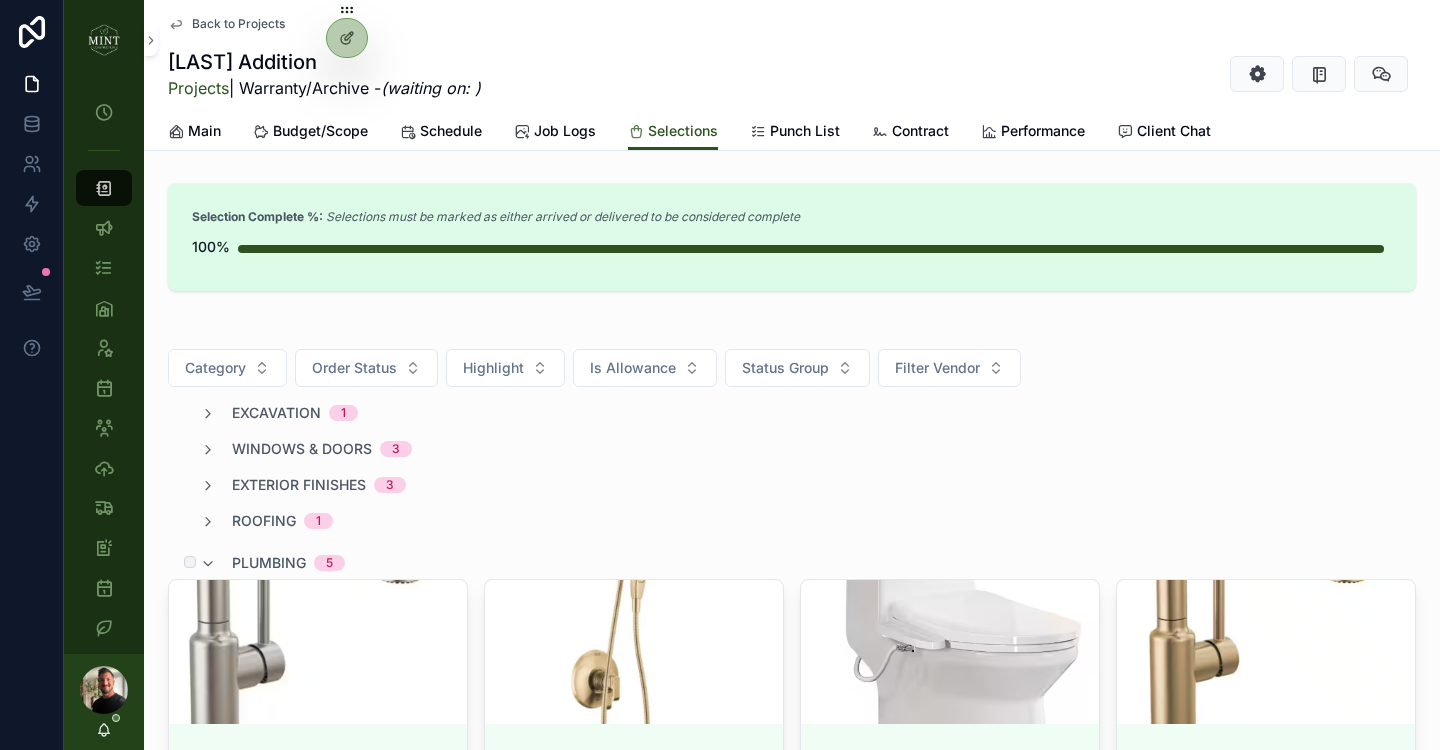 click on "plumbing 5" at bounding box center [272, 563] 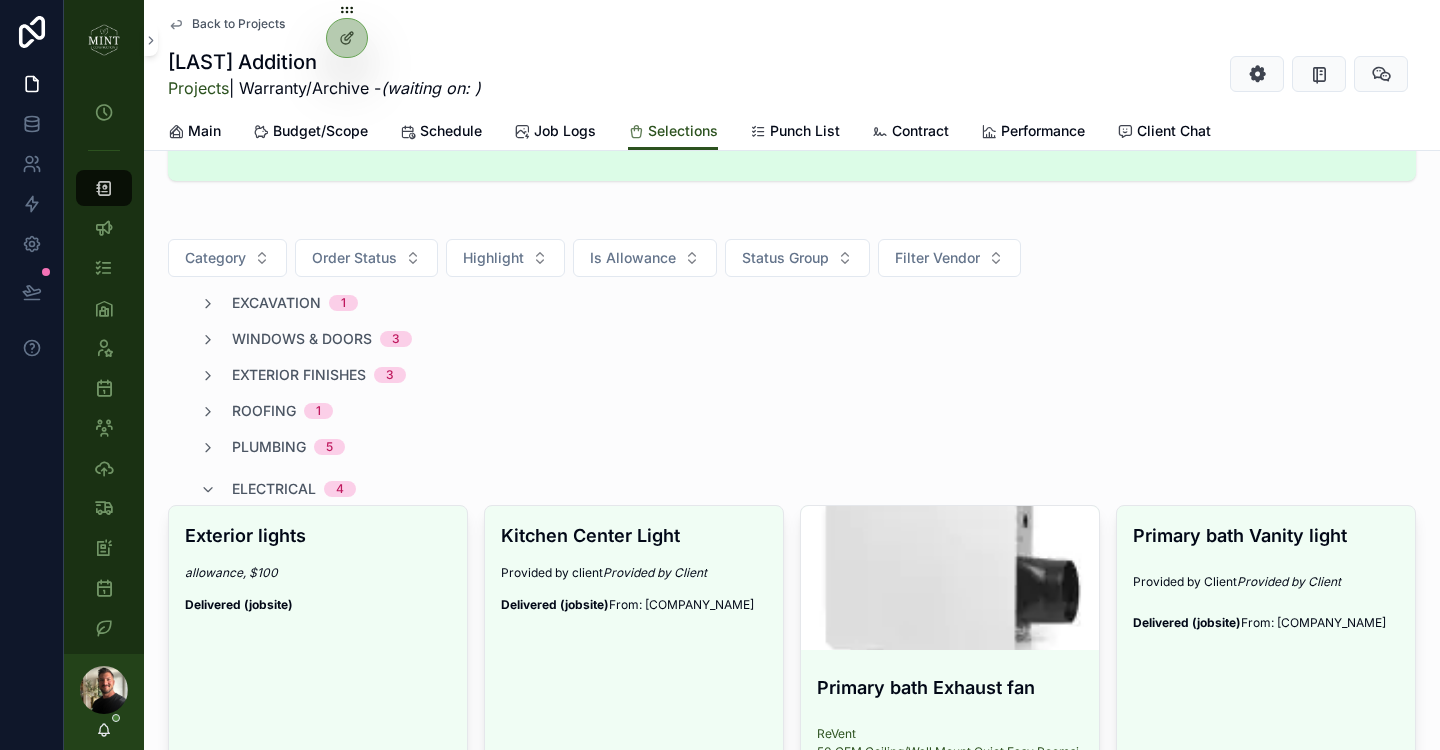 scroll, scrollTop: 155, scrollLeft: 0, axis: vertical 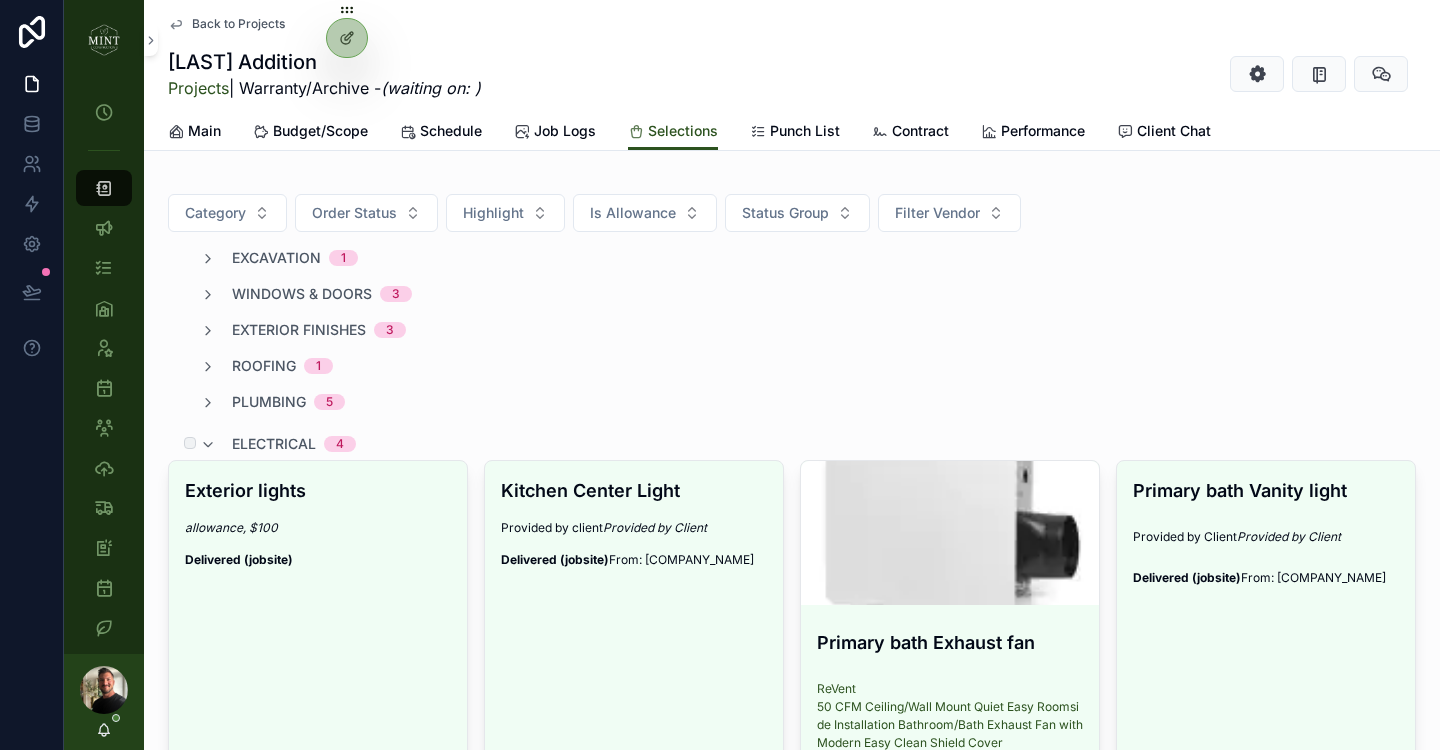 click on "electrical" at bounding box center (274, 444) 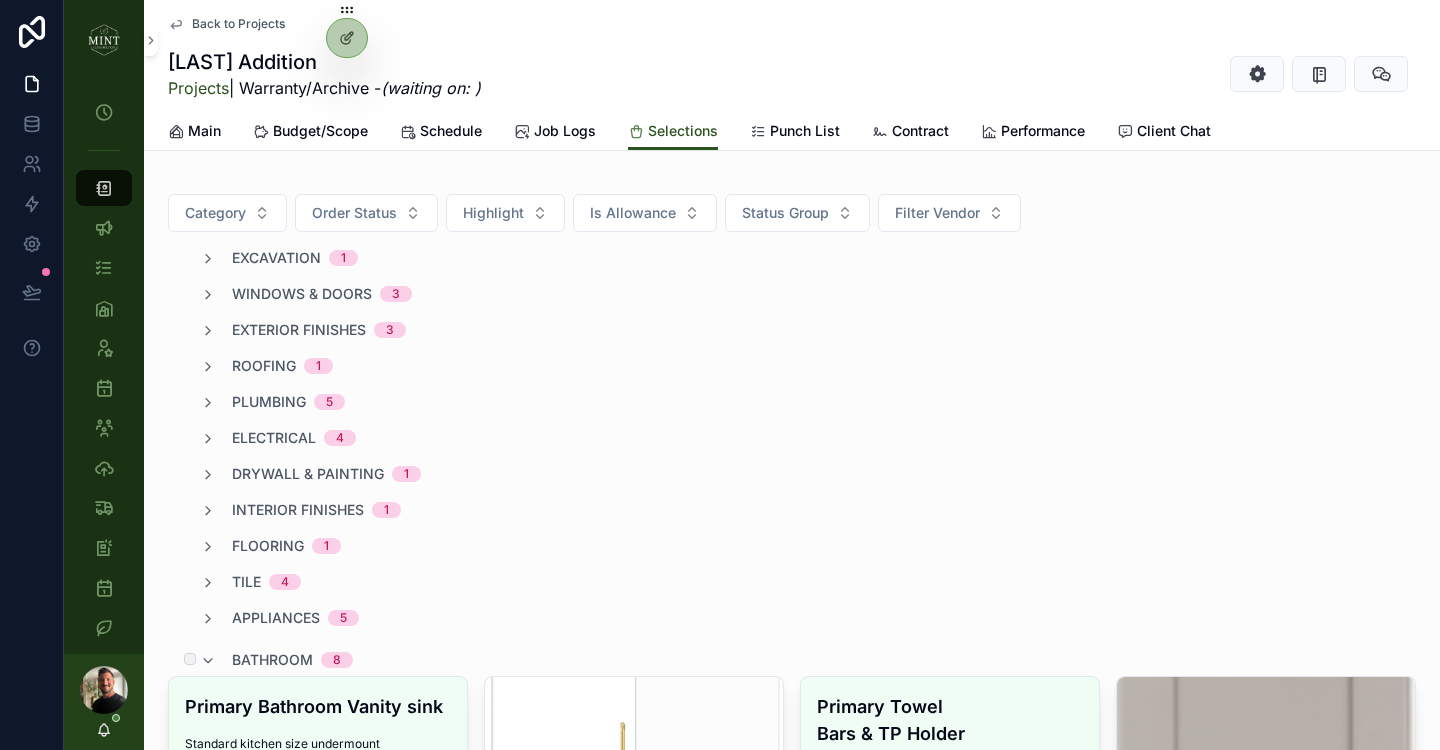 click on "bathroom" at bounding box center [272, 660] 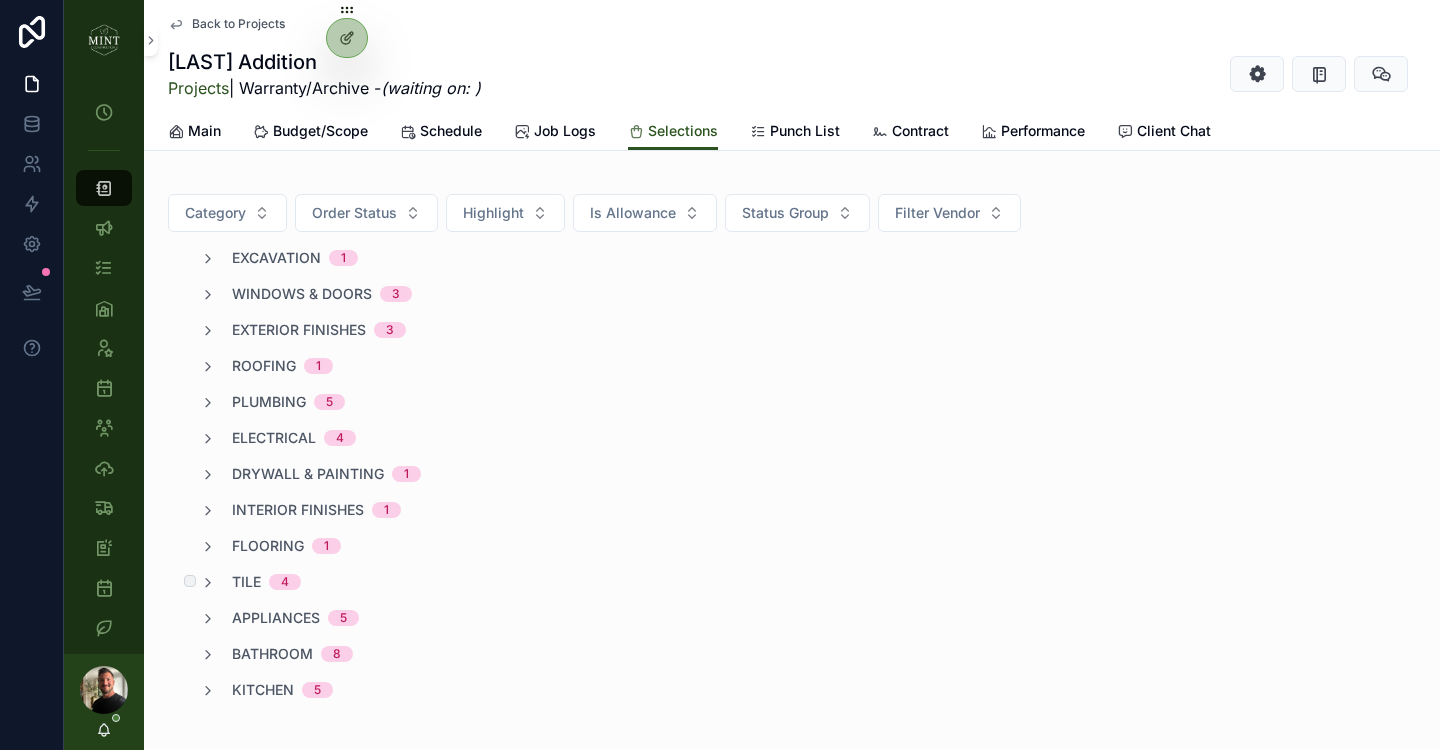 click on "tile" at bounding box center (246, 582) 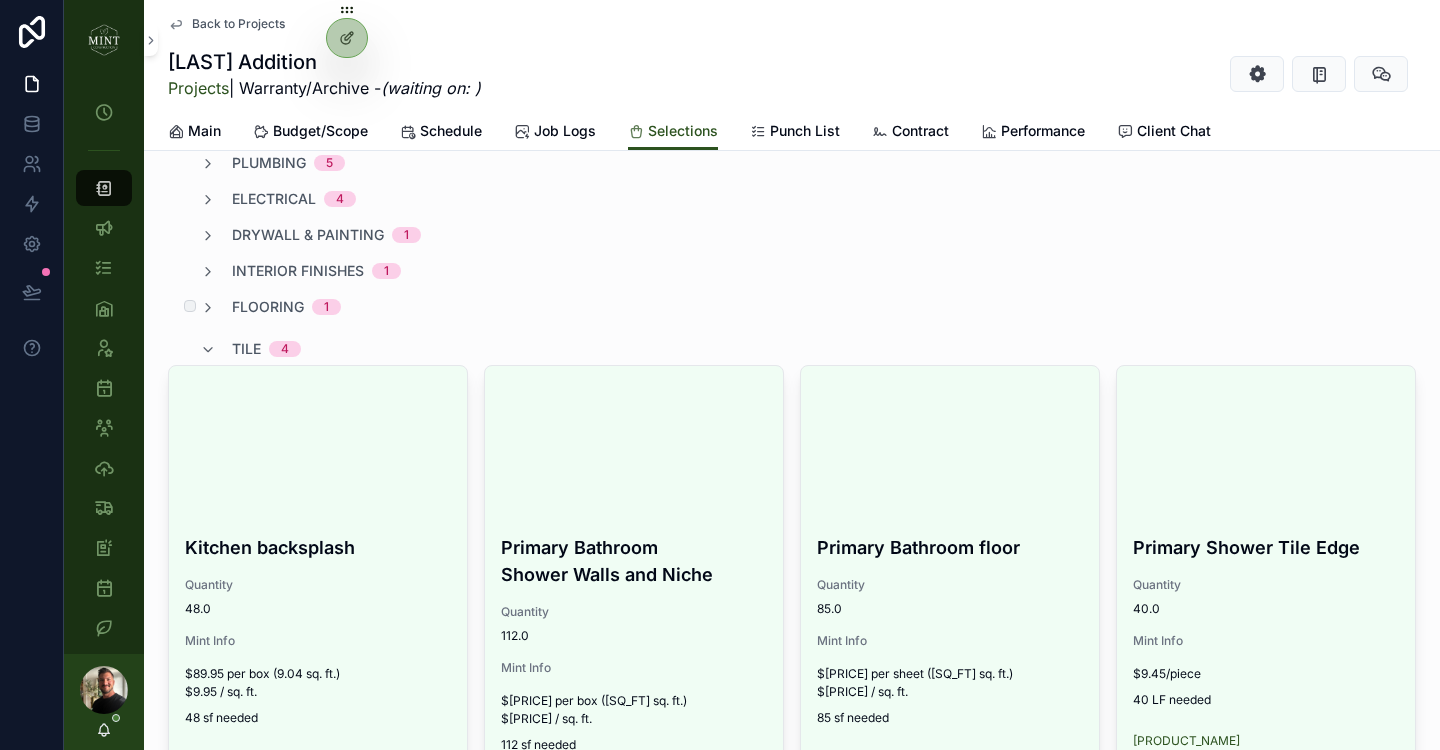 scroll, scrollTop: 566, scrollLeft: 0, axis: vertical 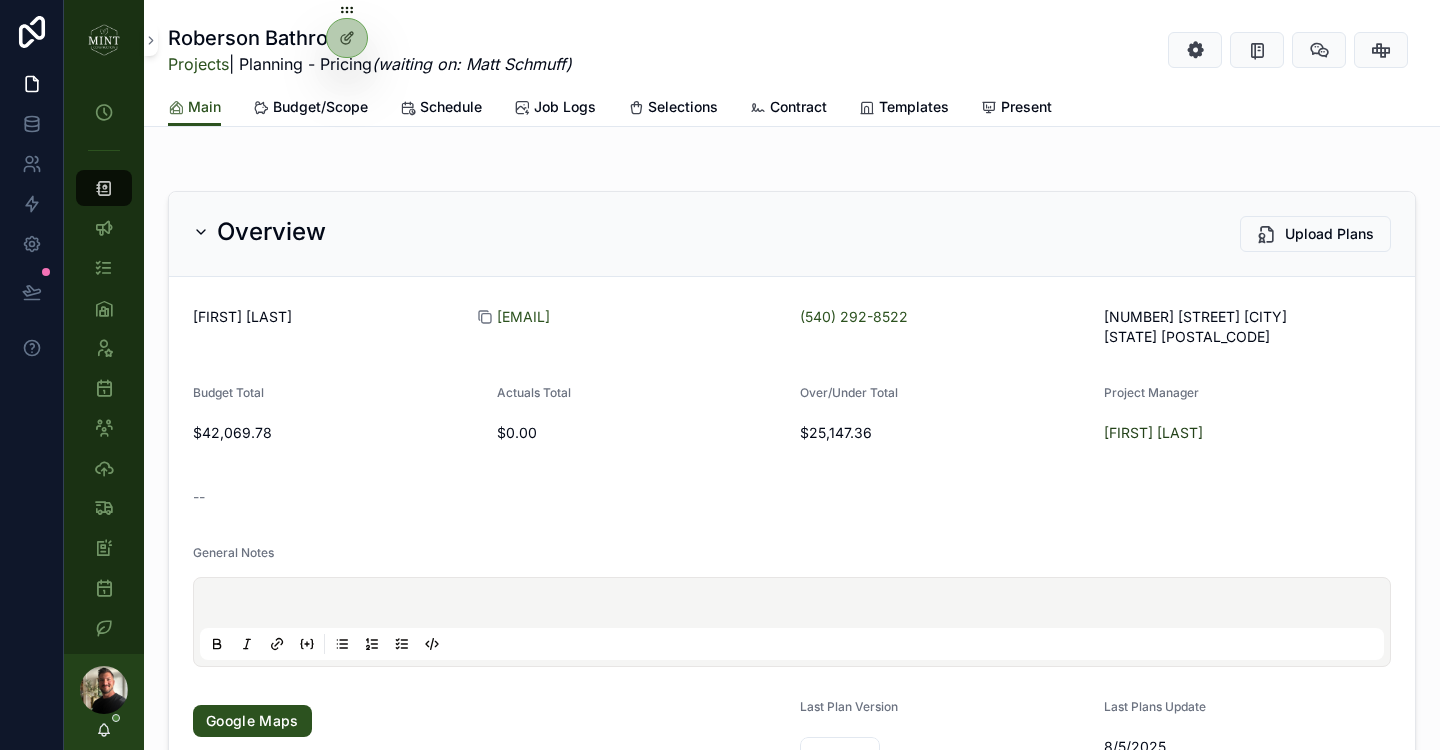 click 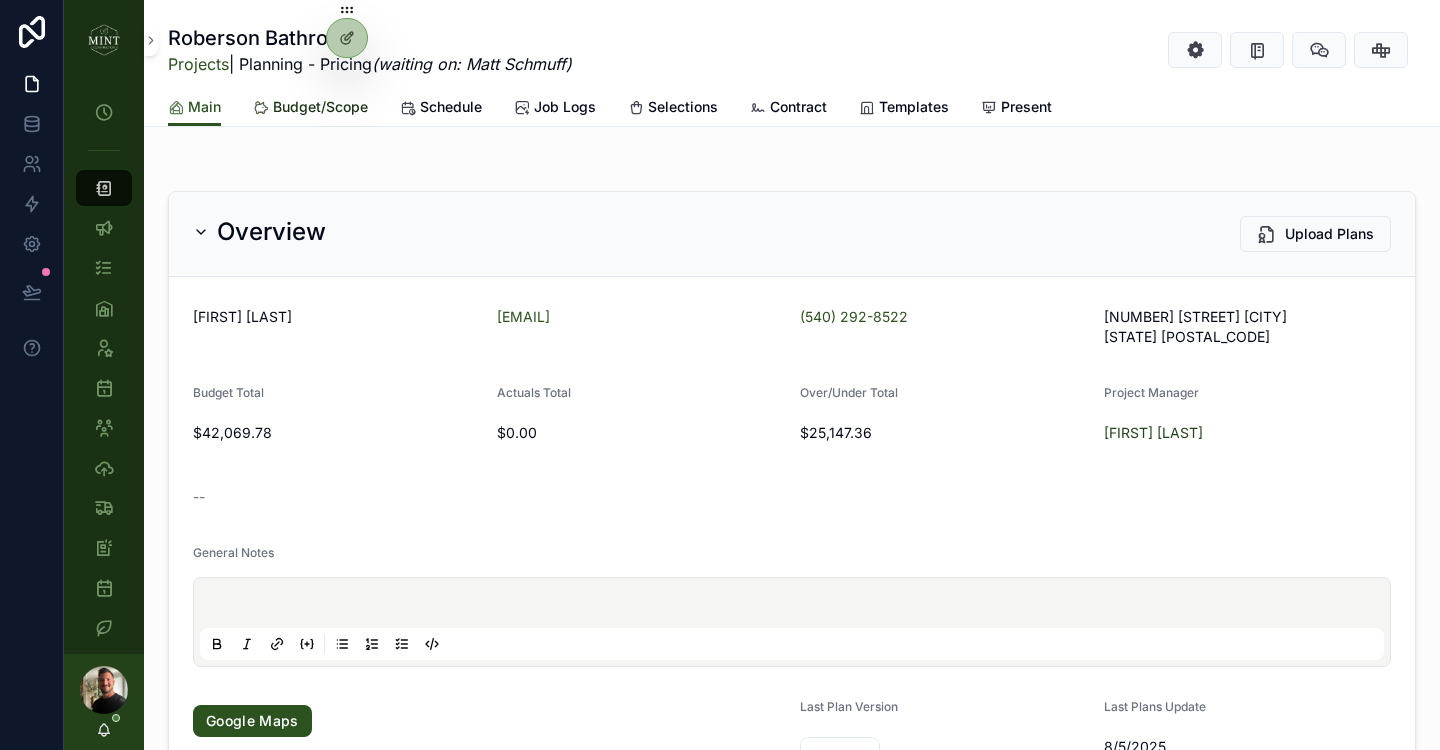 click on "Budget/Scope" at bounding box center [320, 107] 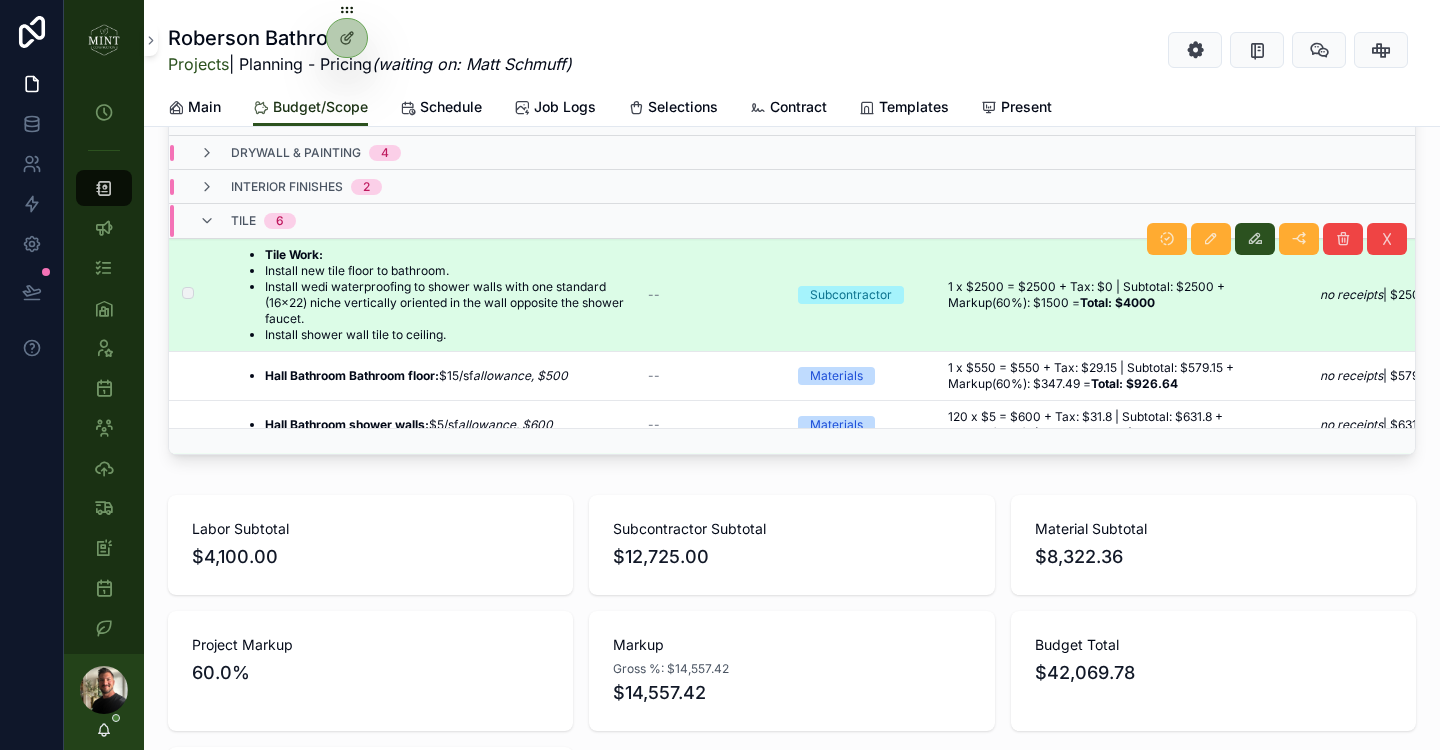 scroll, scrollTop: 722, scrollLeft: 0, axis: vertical 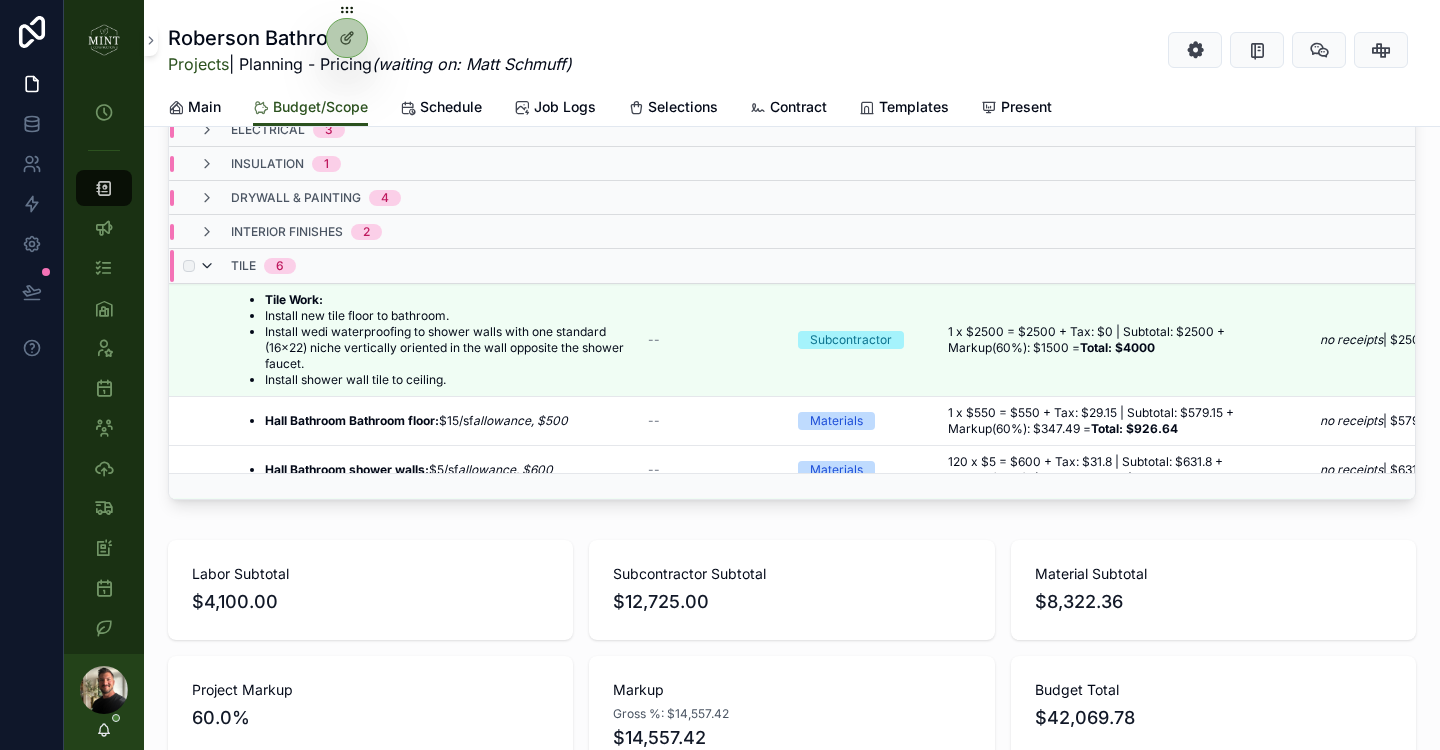 click at bounding box center [207, 266] 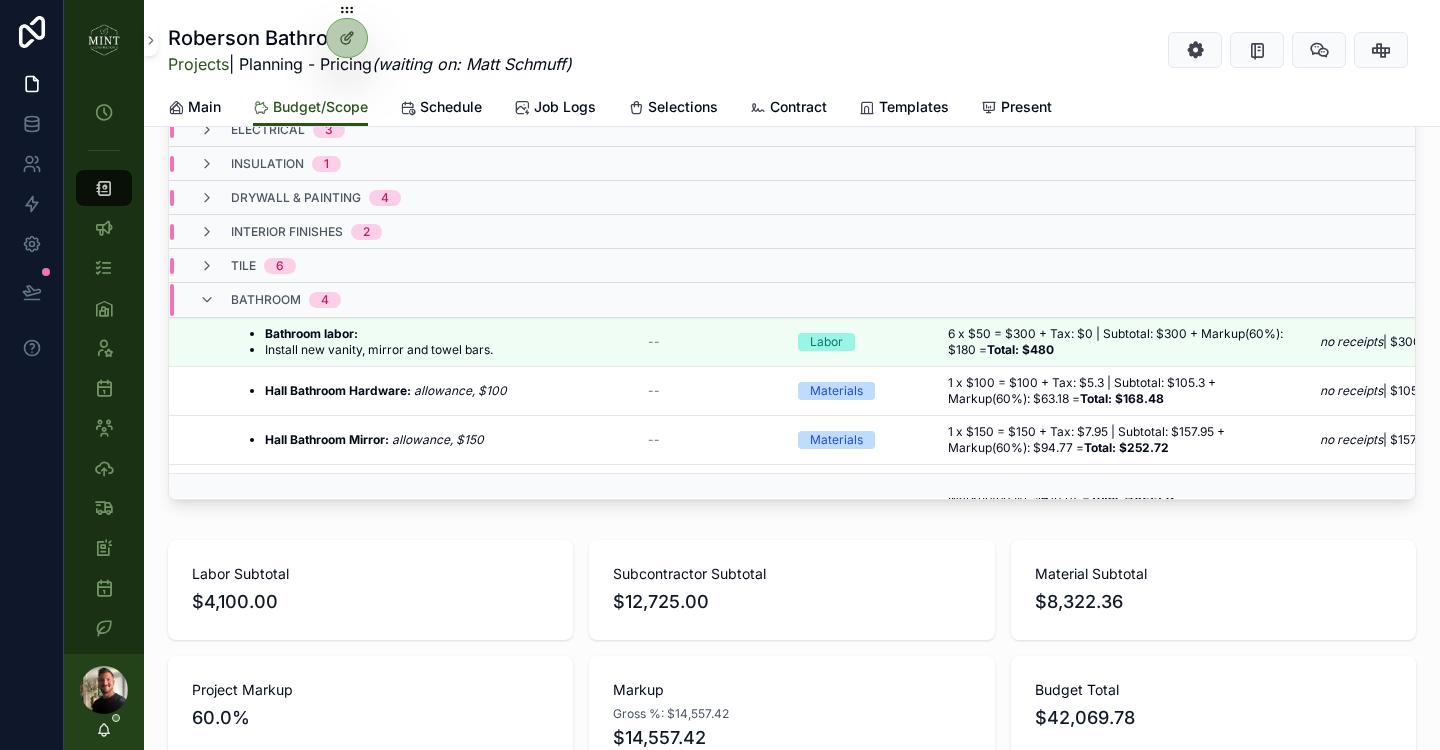 click on "plumbing 5" at bounding box center (266, 96) 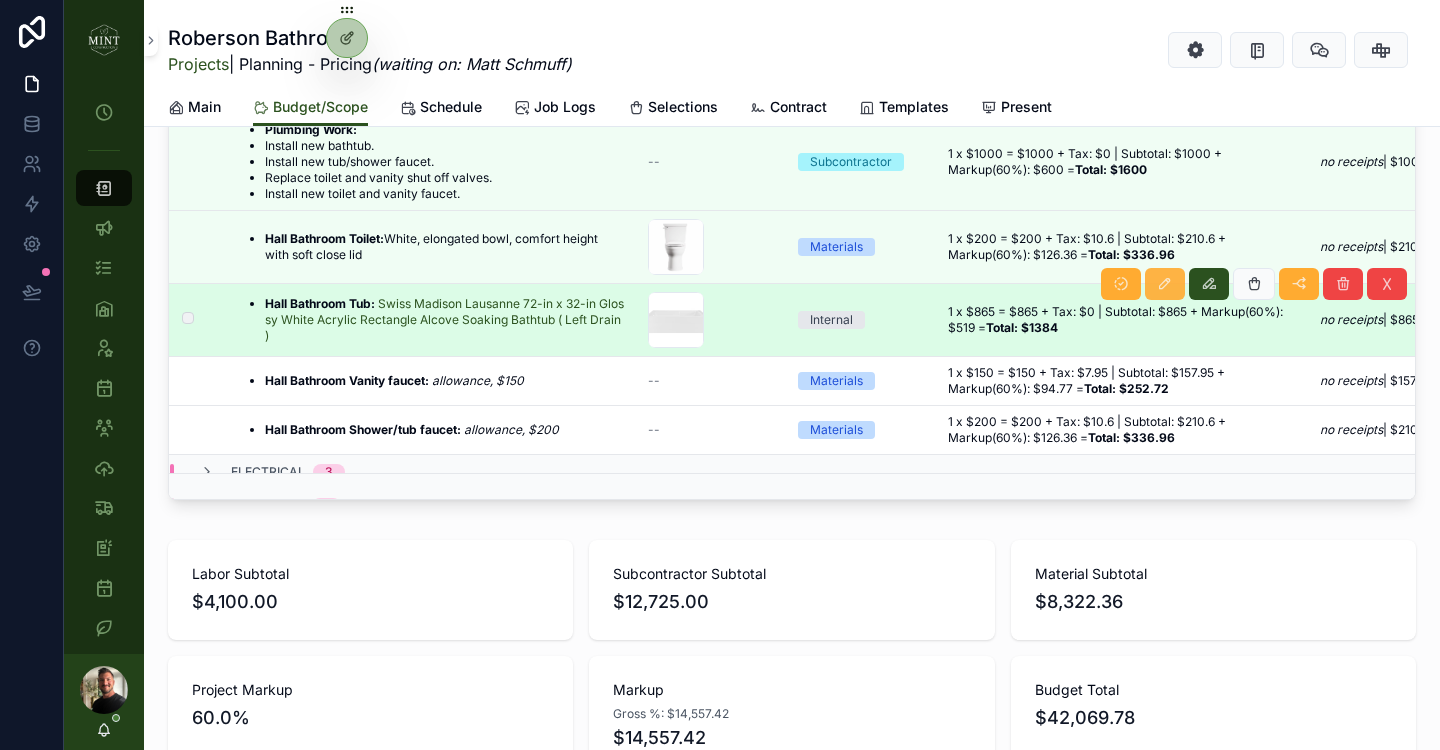 click at bounding box center [1165, 284] 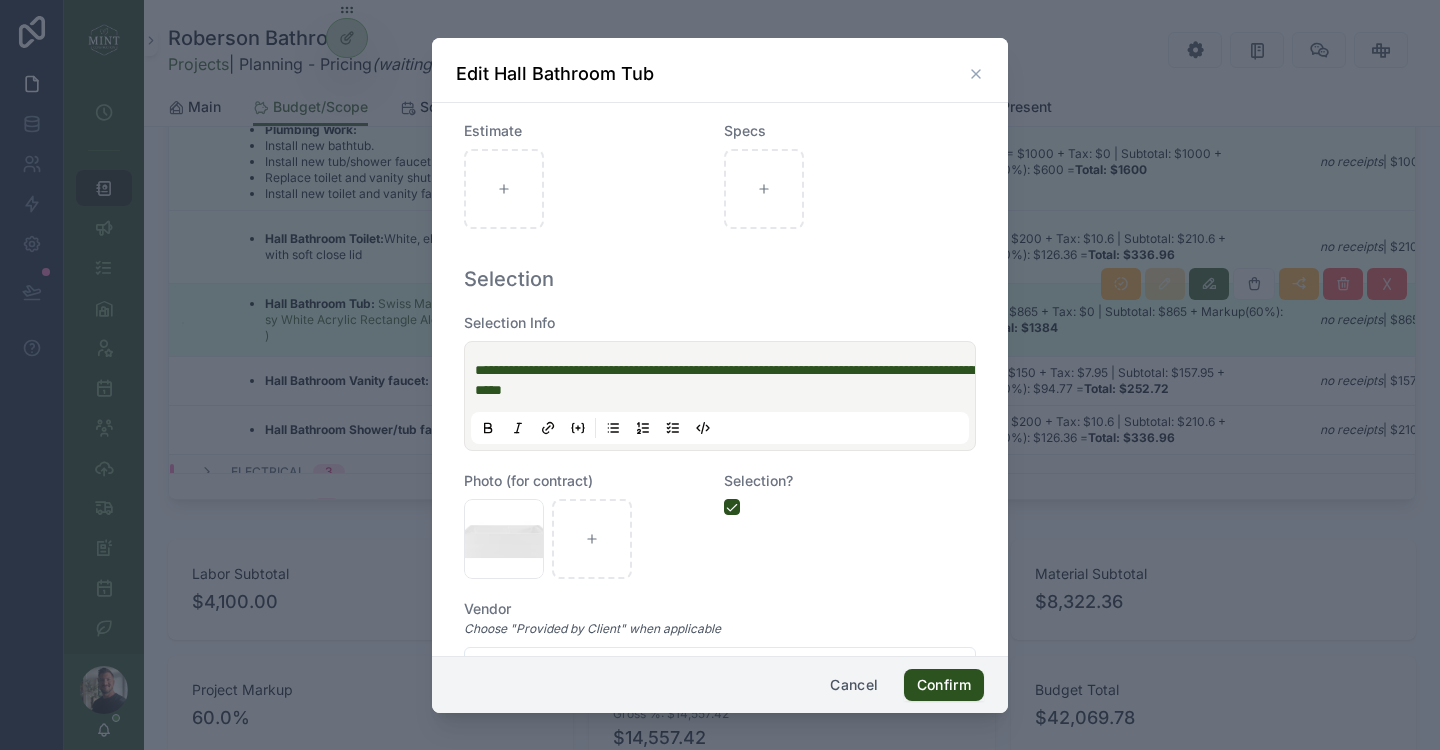 scroll, scrollTop: 881, scrollLeft: 0, axis: vertical 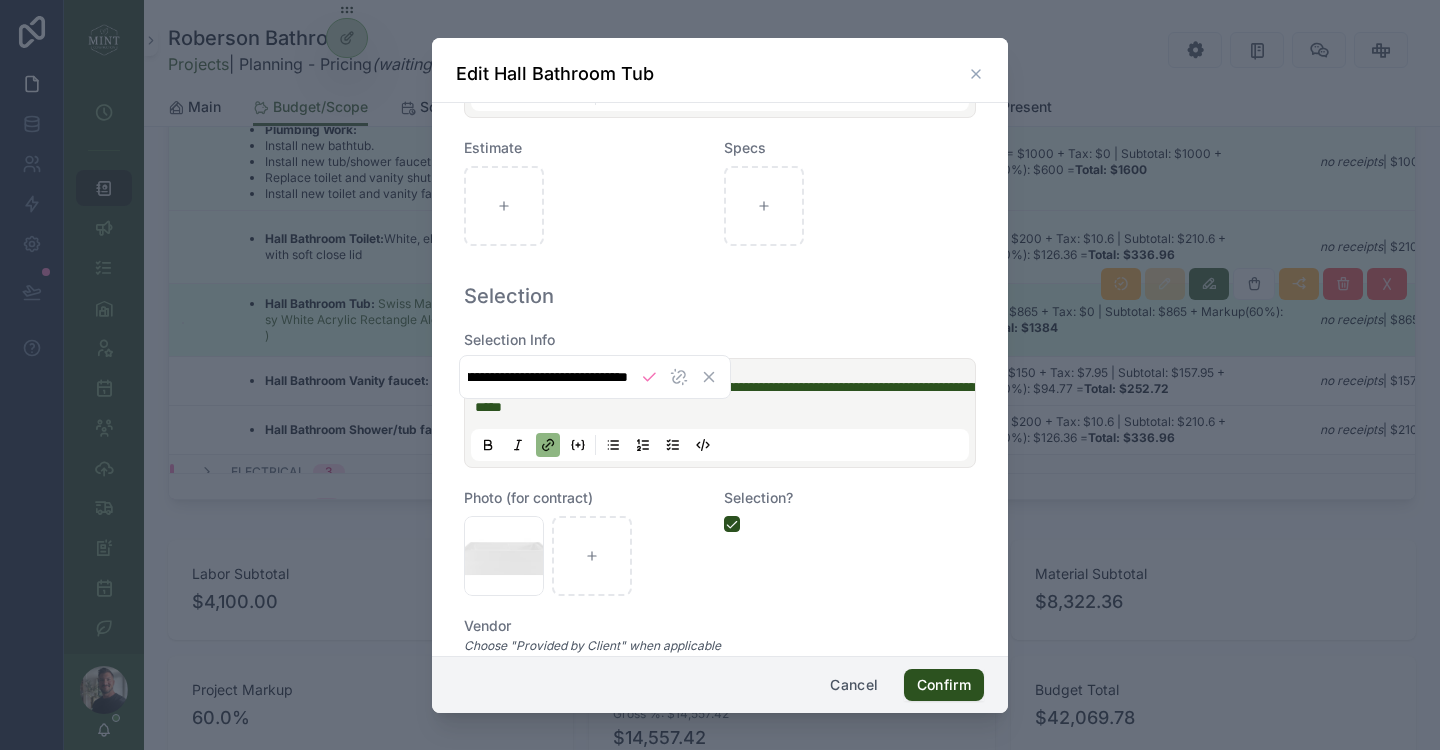 drag, startPoint x: 739, startPoint y: 409, endPoint x: 369, endPoint y: 358, distance: 373.49832 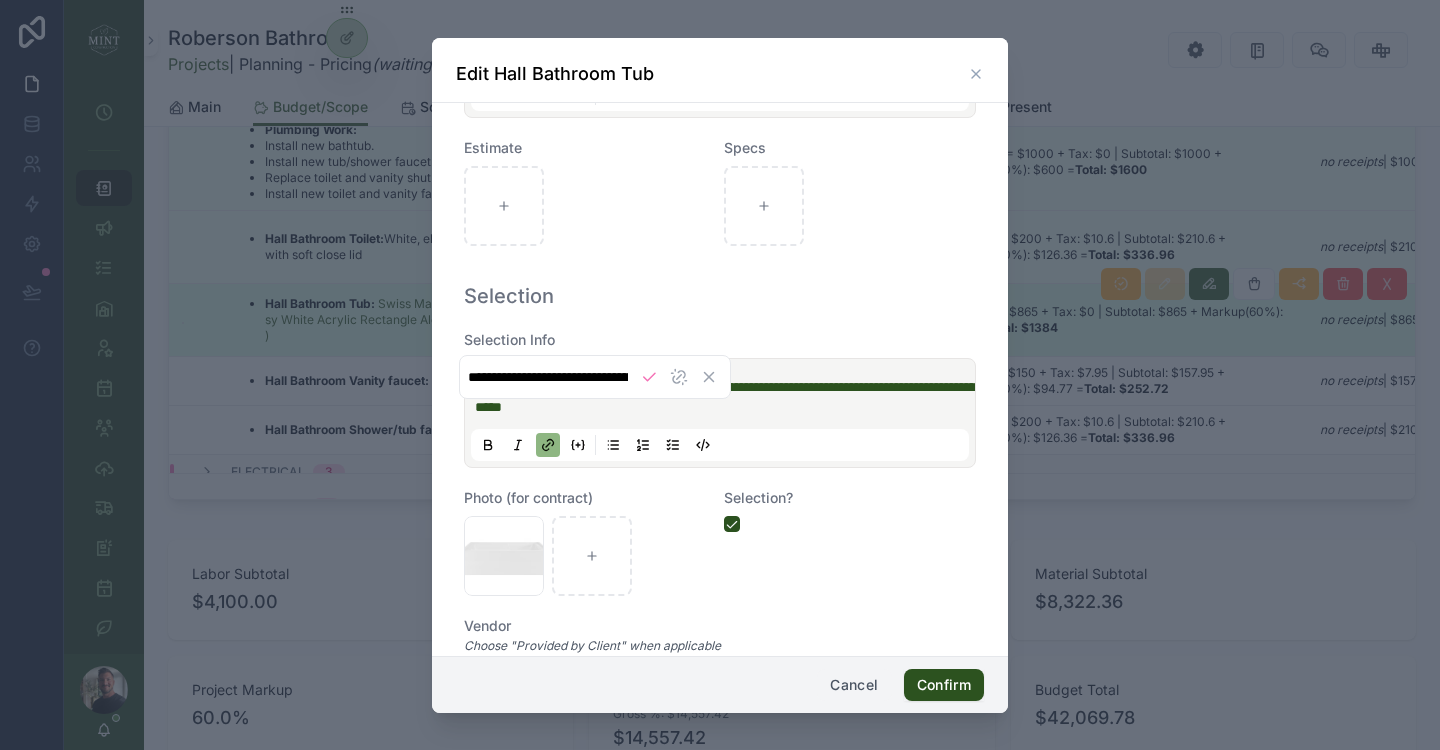 click on "Cancel" at bounding box center (854, 685) 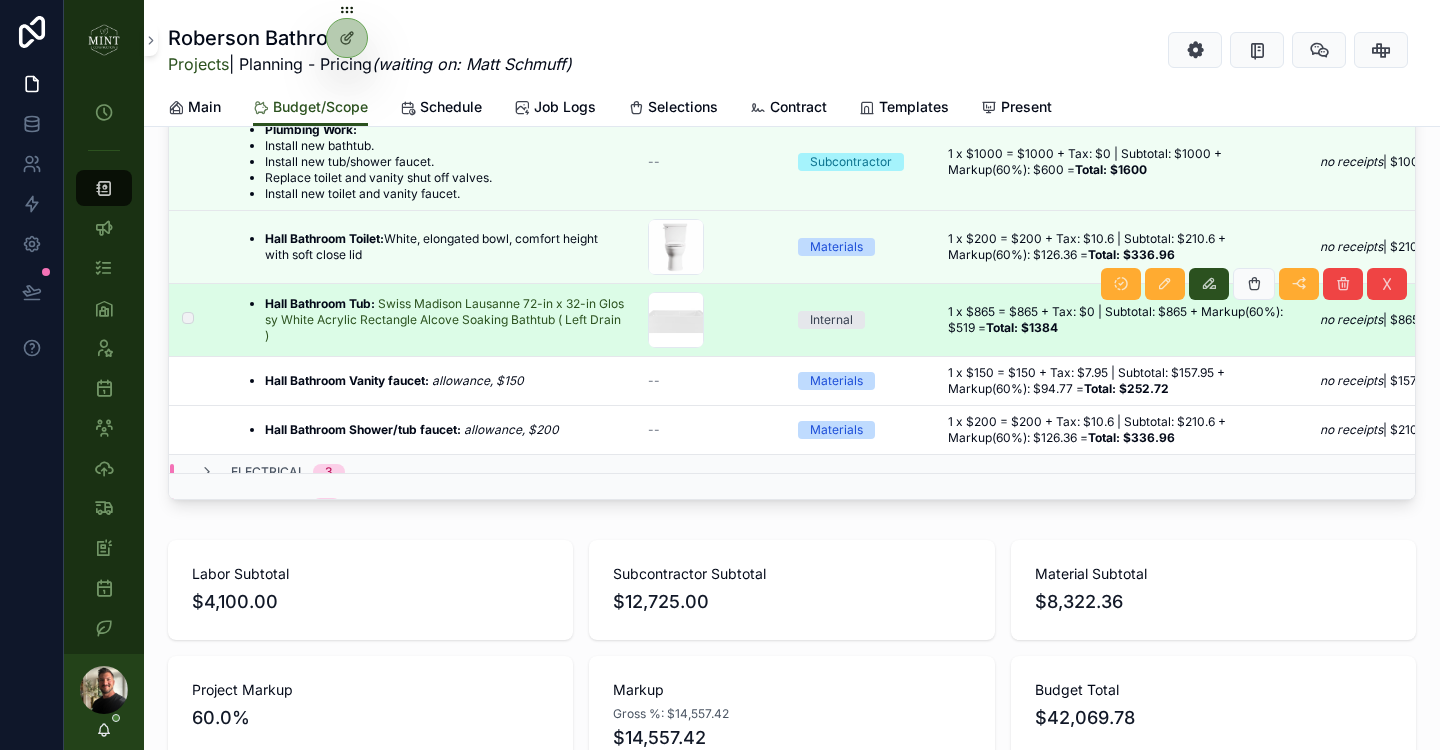 click on "Hall Bathroom Tub:" at bounding box center (320, 303) 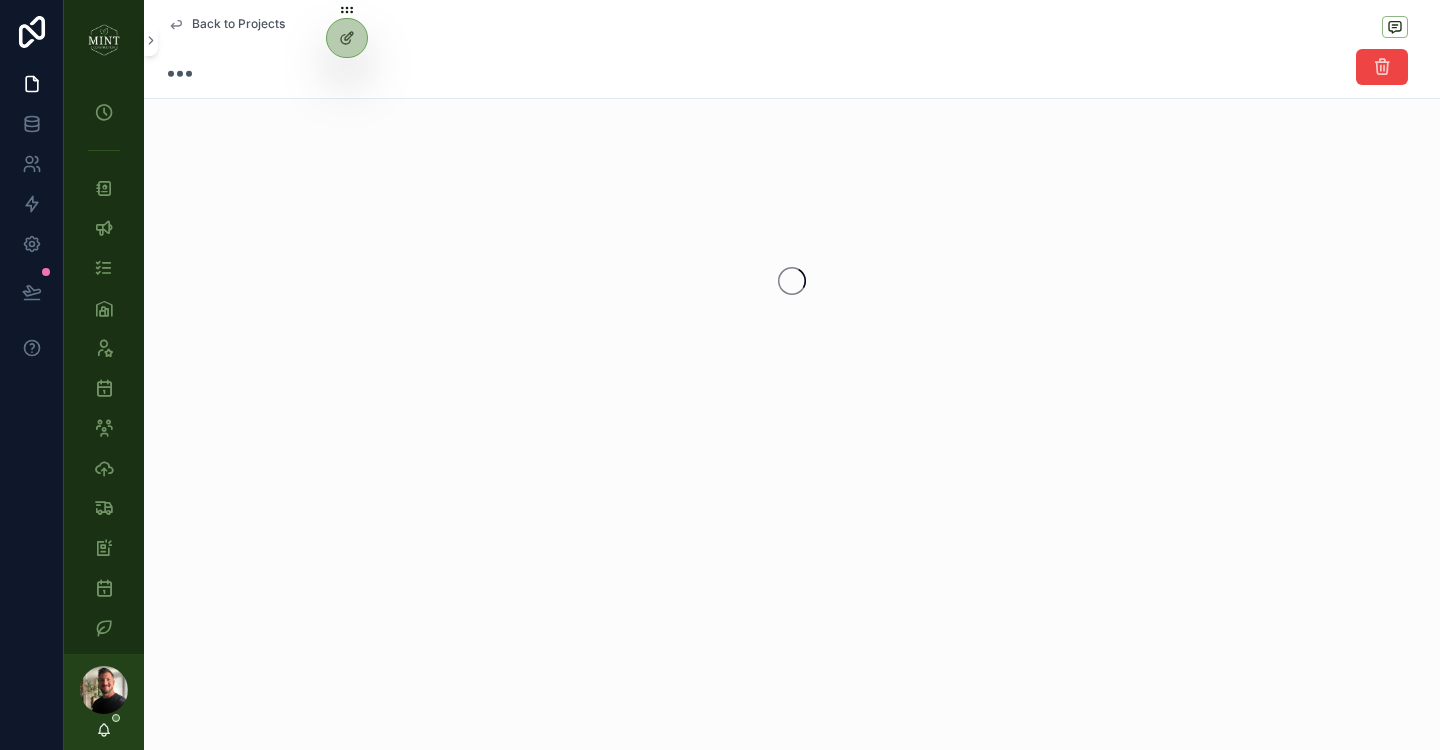 scroll, scrollTop: 0, scrollLeft: 0, axis: both 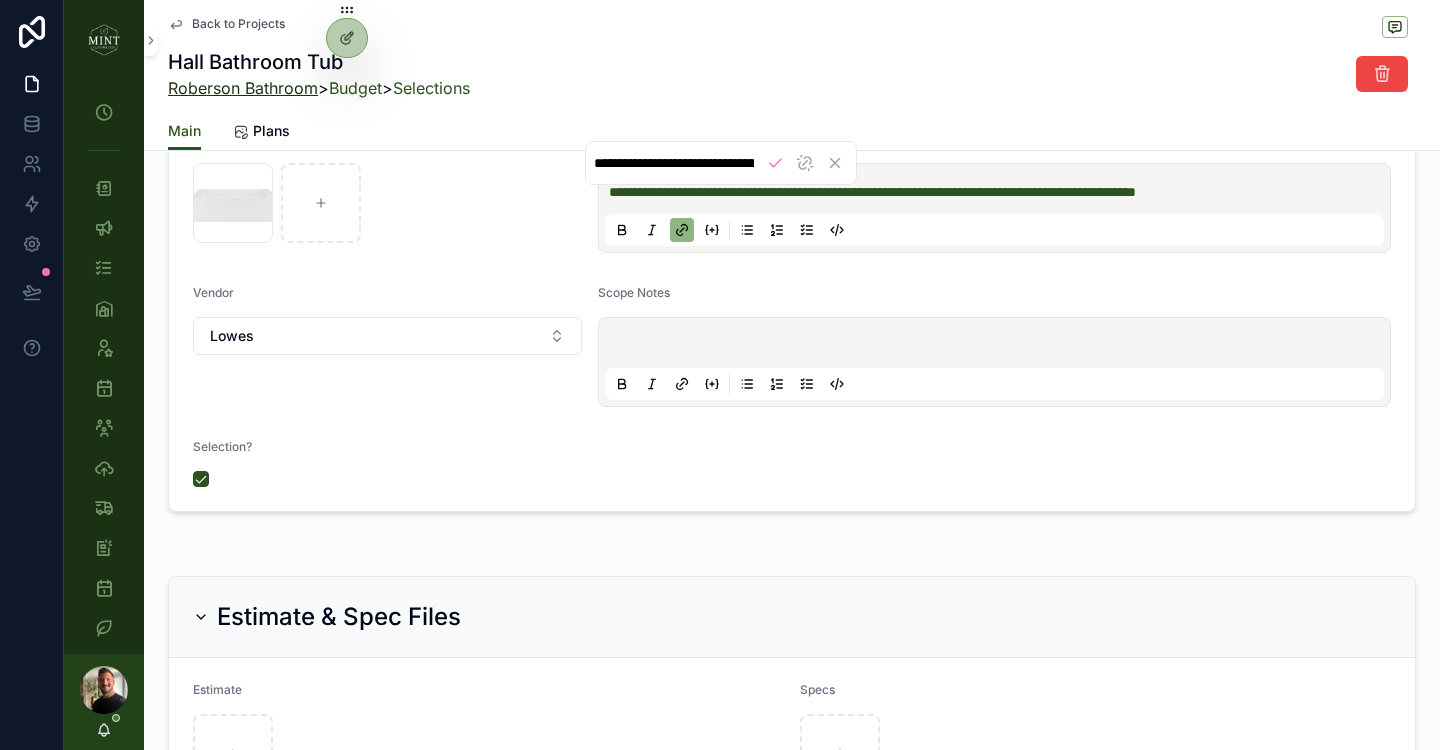 click on "Roberson Bathroom" at bounding box center (243, 88) 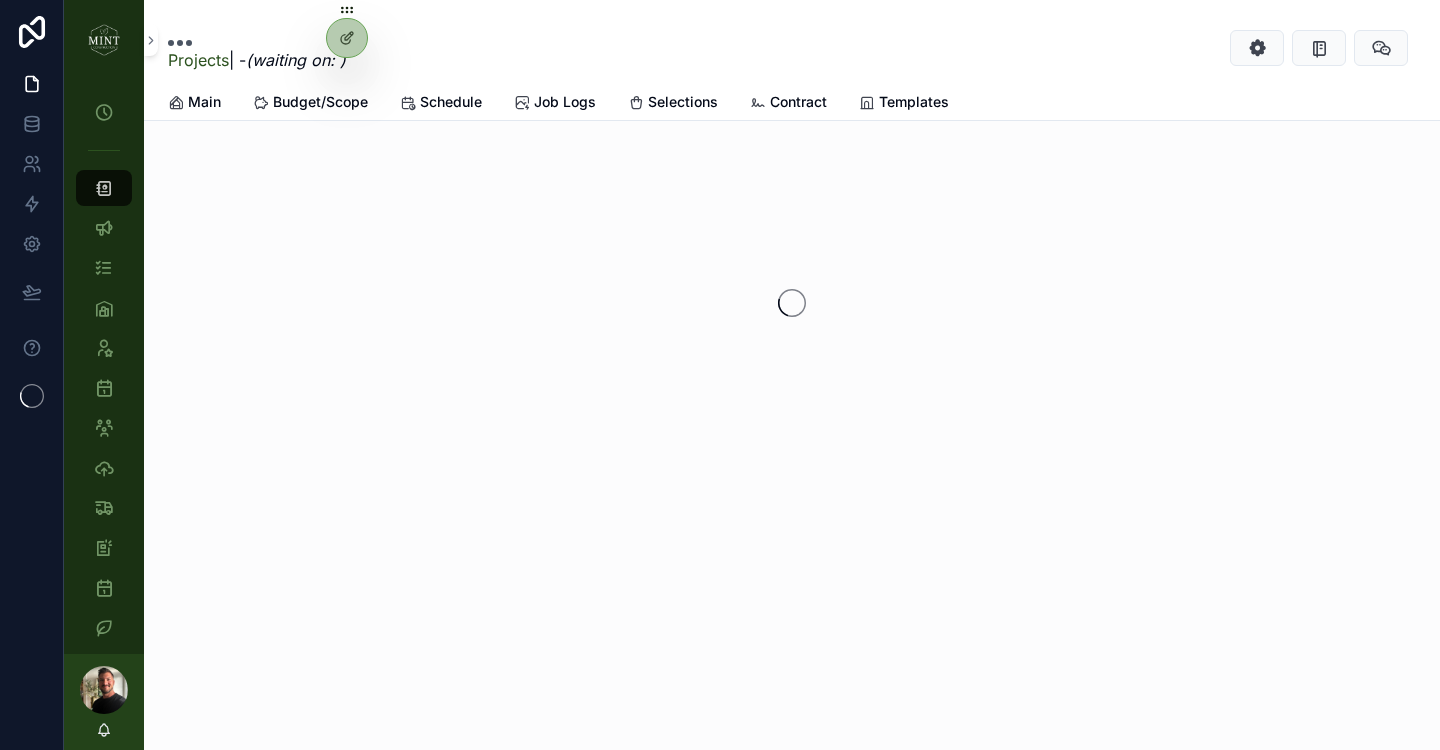 scroll, scrollTop: 0, scrollLeft: 0, axis: both 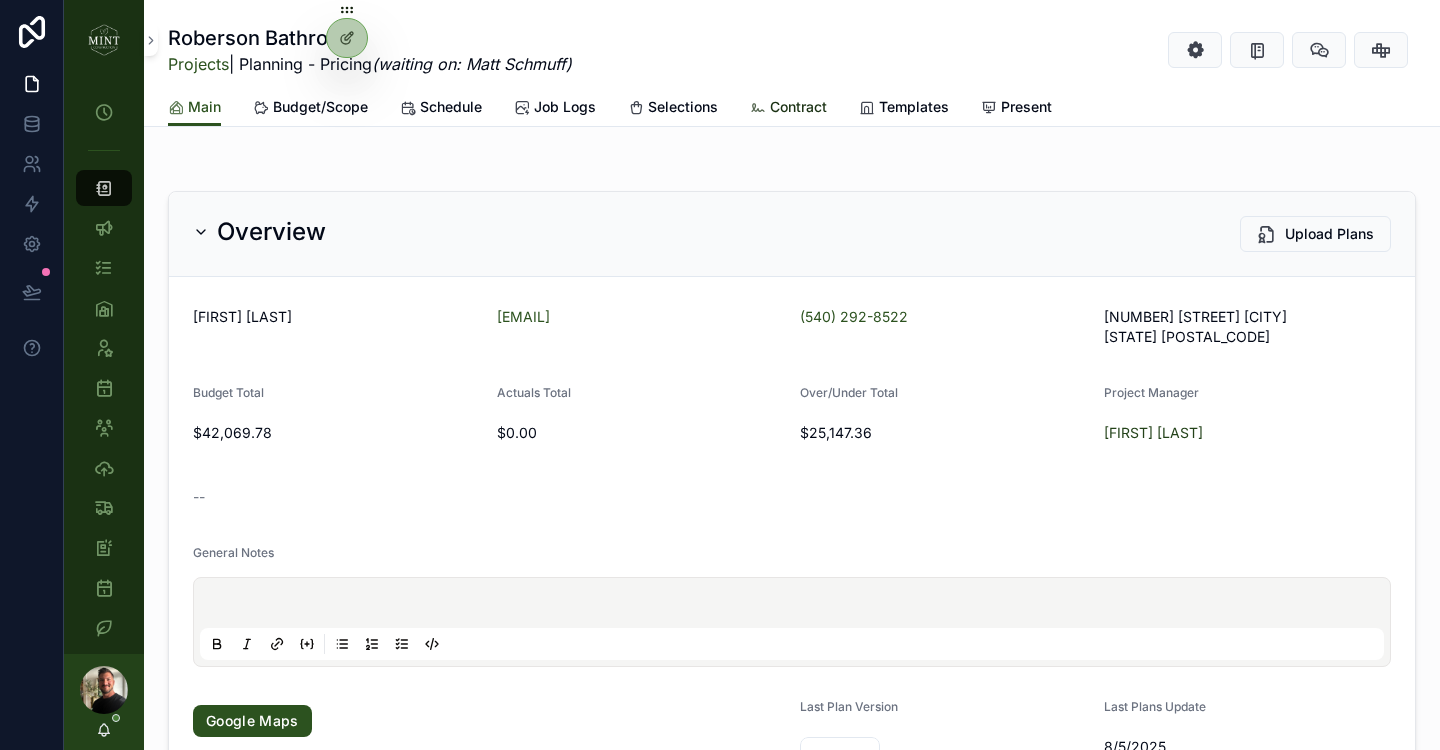 click on "Contract" at bounding box center (798, 107) 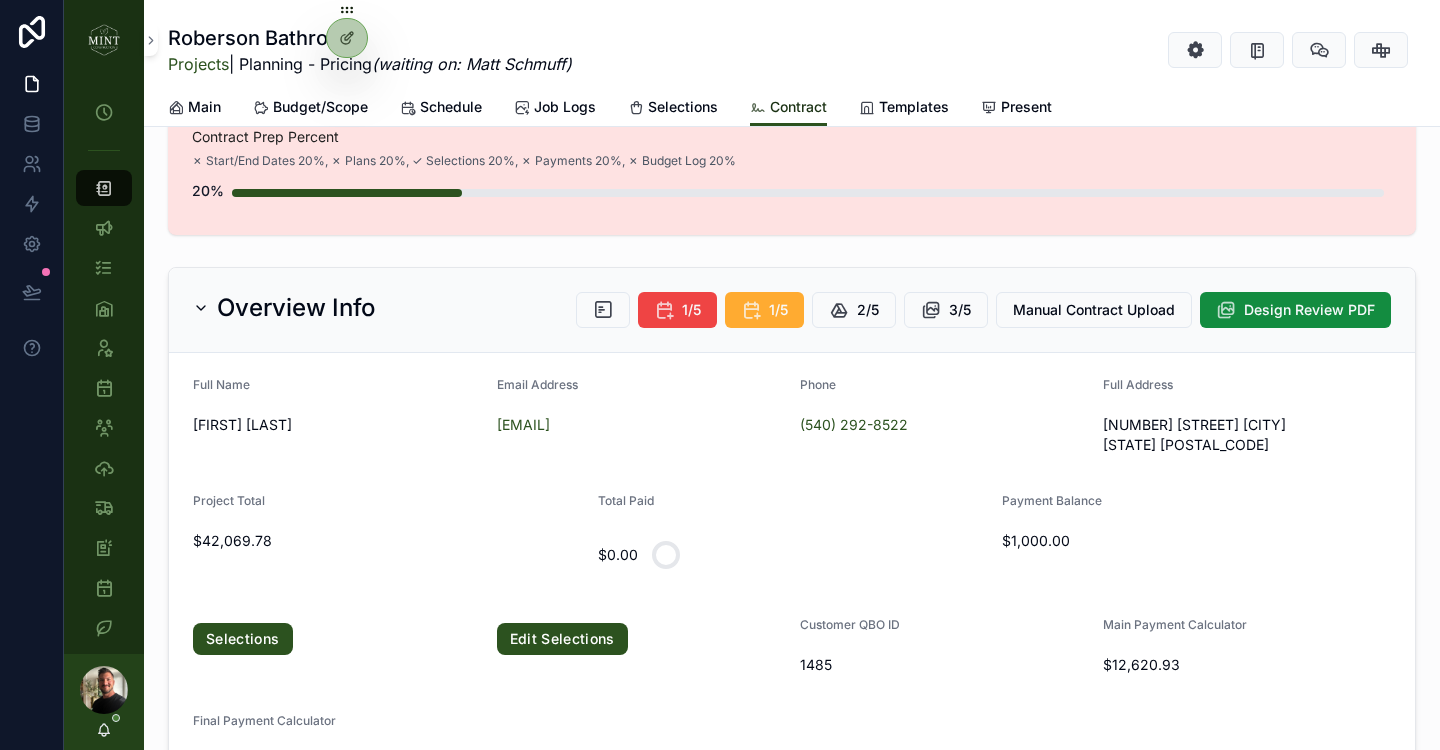 scroll, scrollTop: 57, scrollLeft: 0, axis: vertical 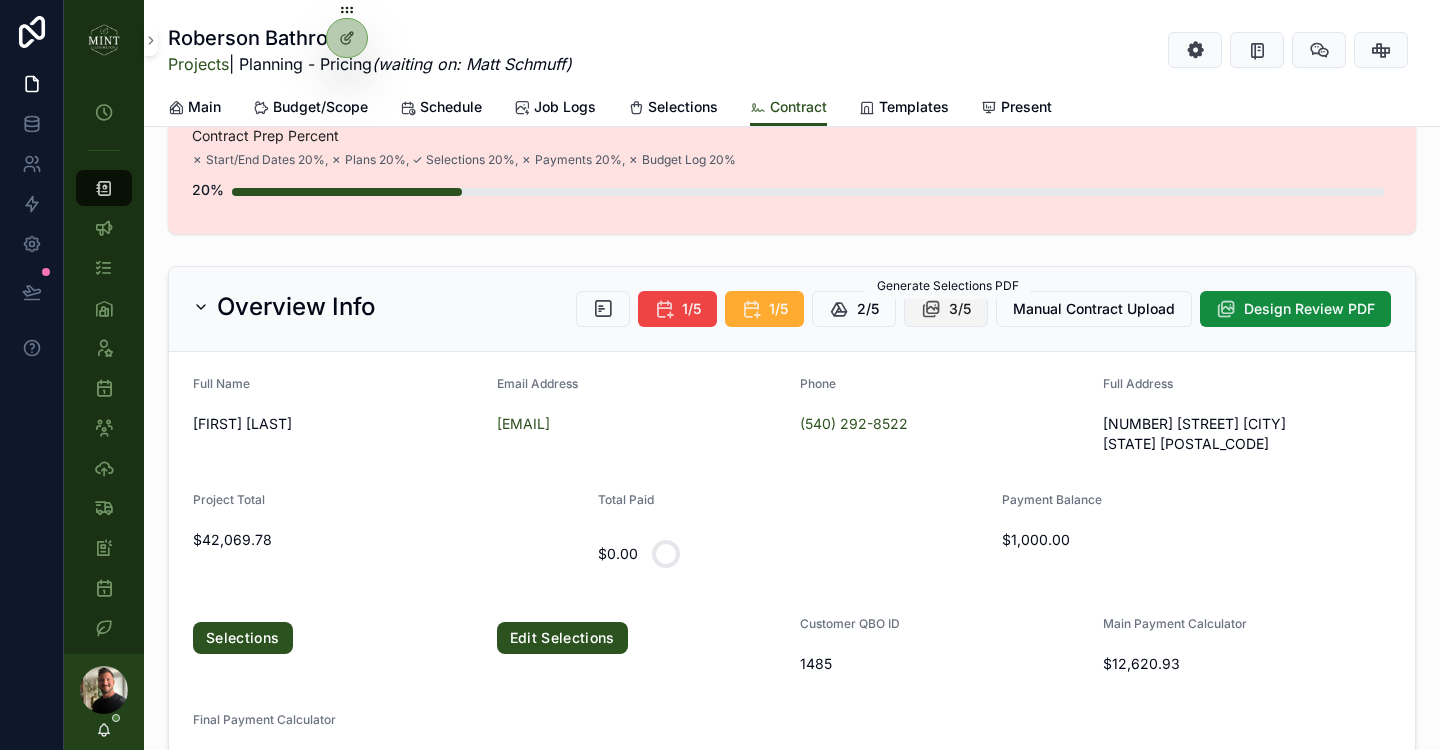 click on "3/5" at bounding box center (960, 309) 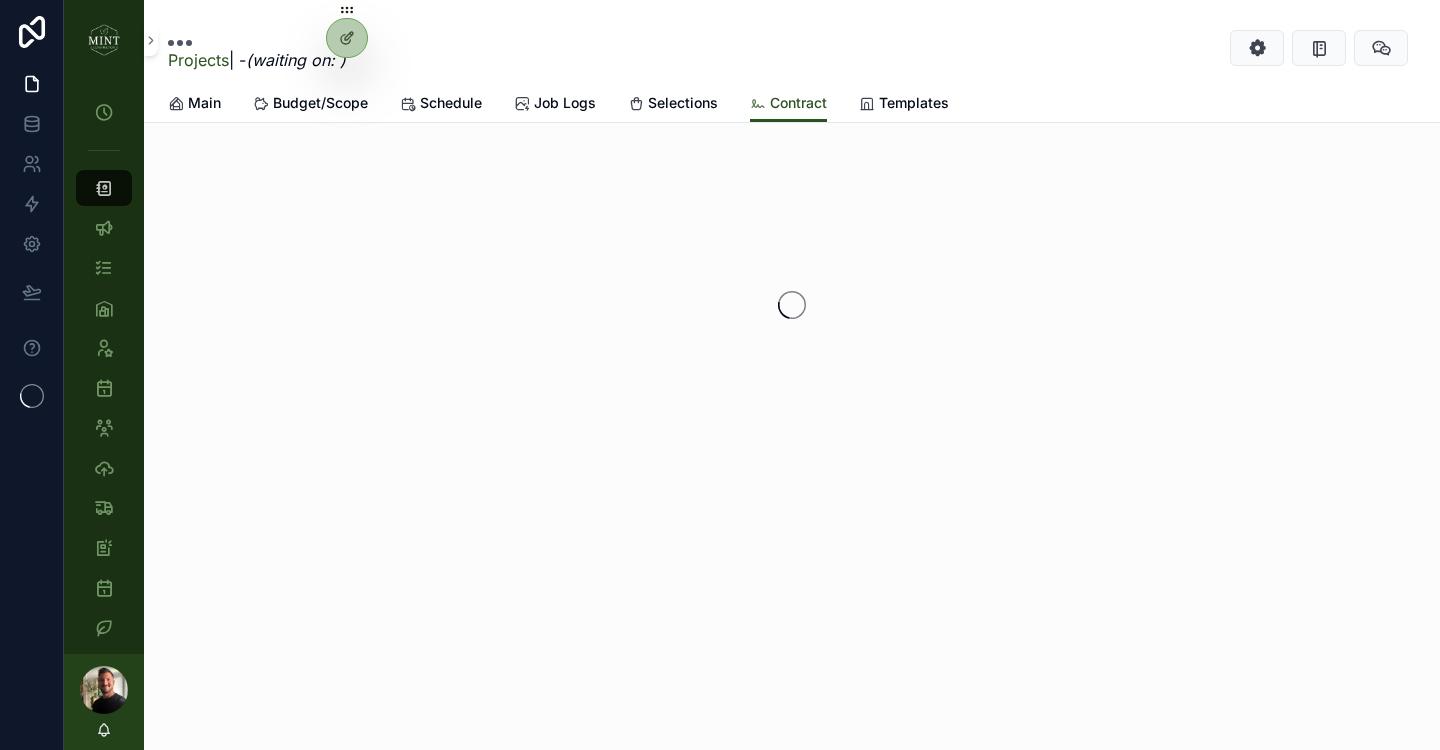 scroll, scrollTop: 0, scrollLeft: 0, axis: both 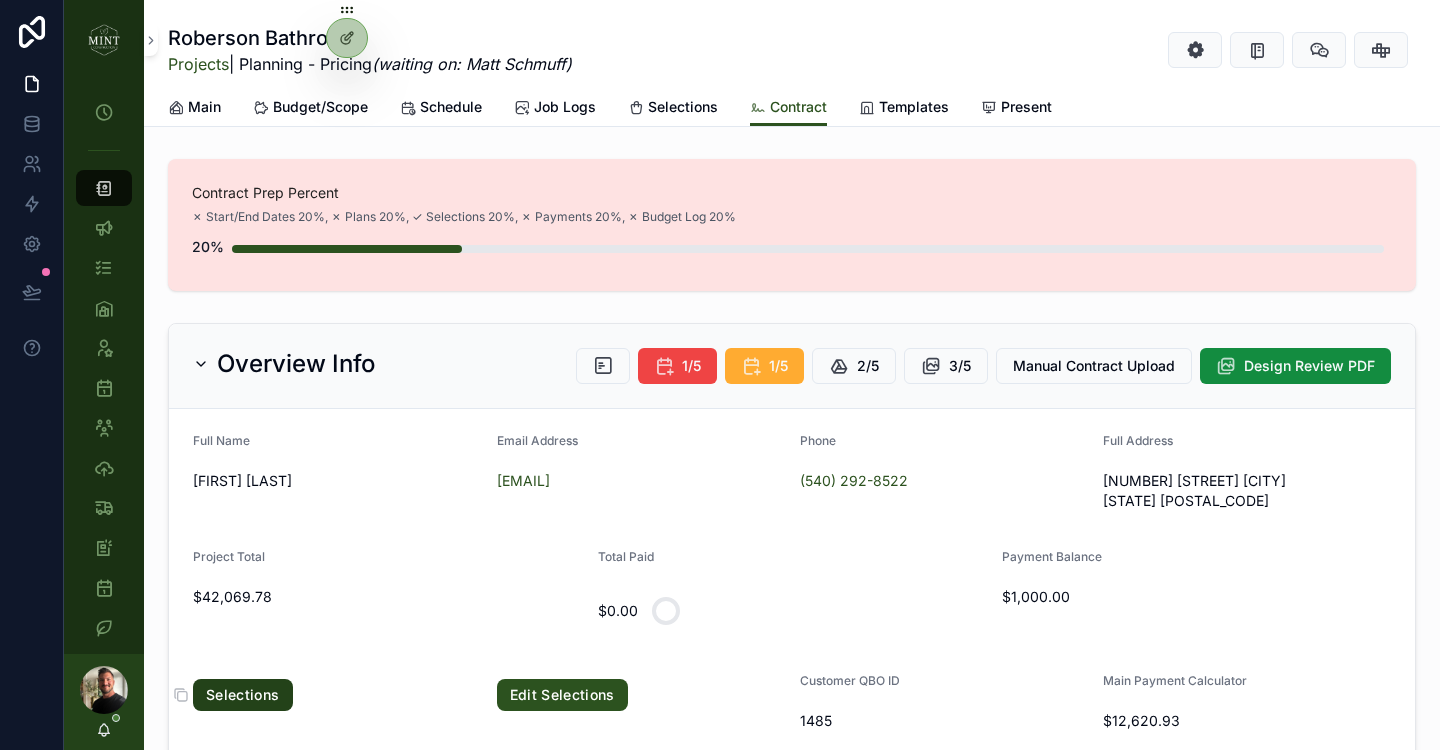 click on "Selections" at bounding box center (243, 695) 